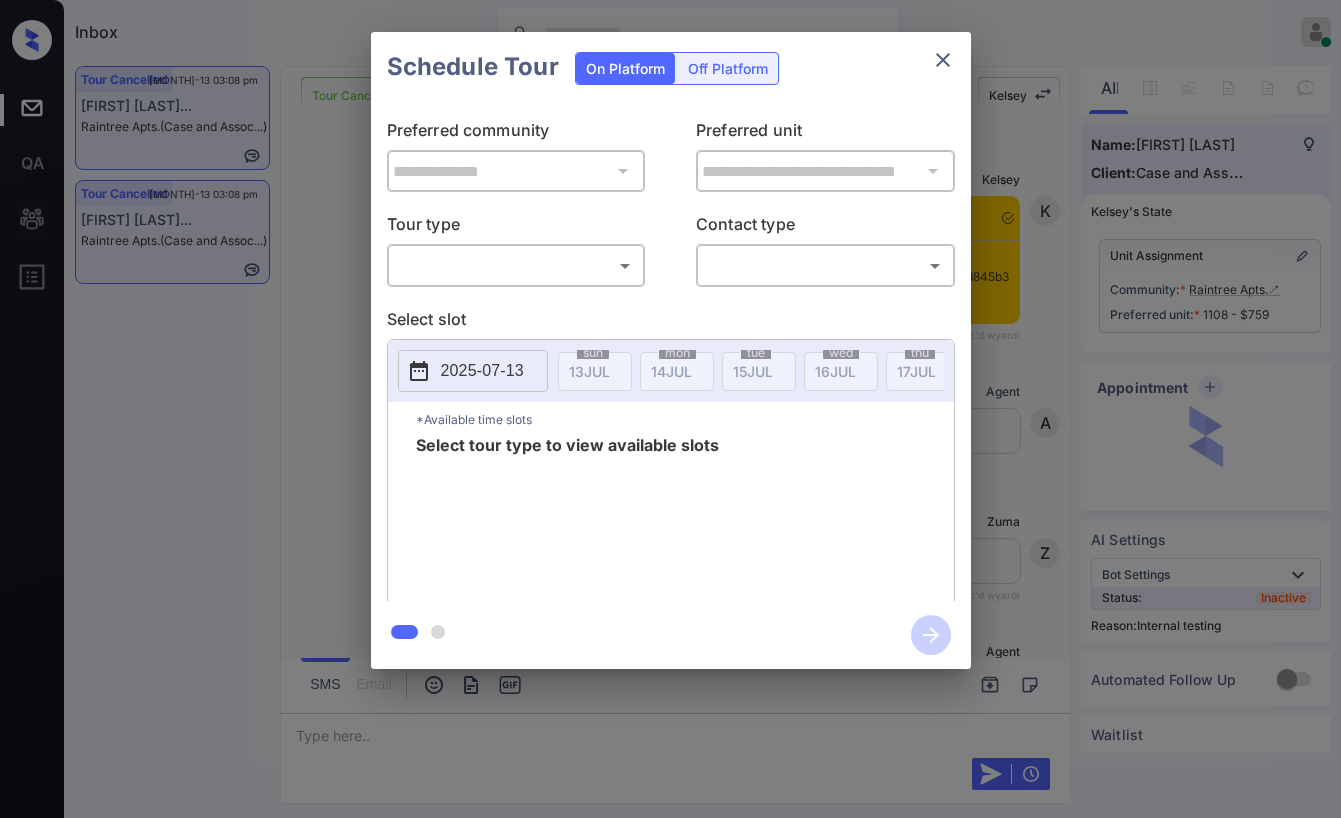 scroll, scrollTop: 0, scrollLeft: 0, axis: both 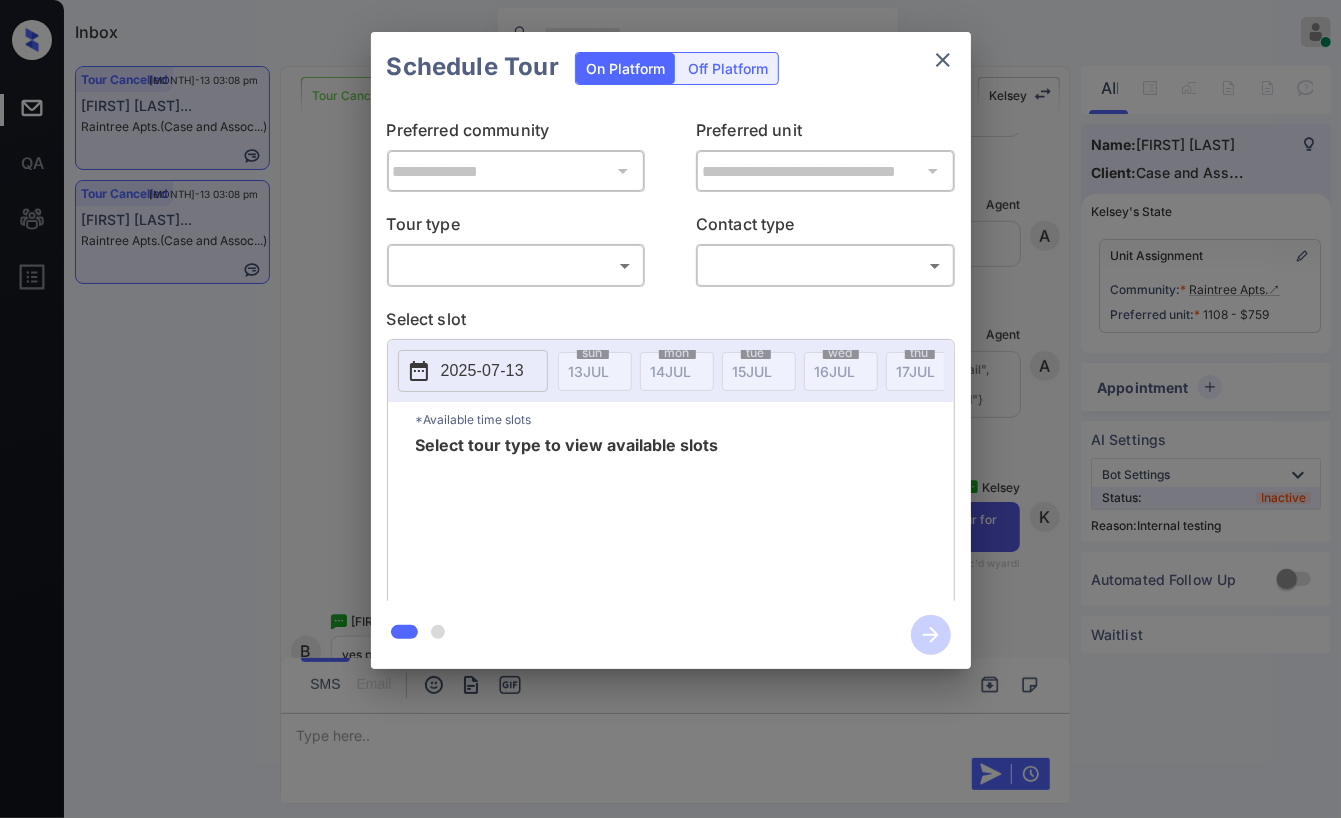 click on "​ ​" at bounding box center [516, 265] 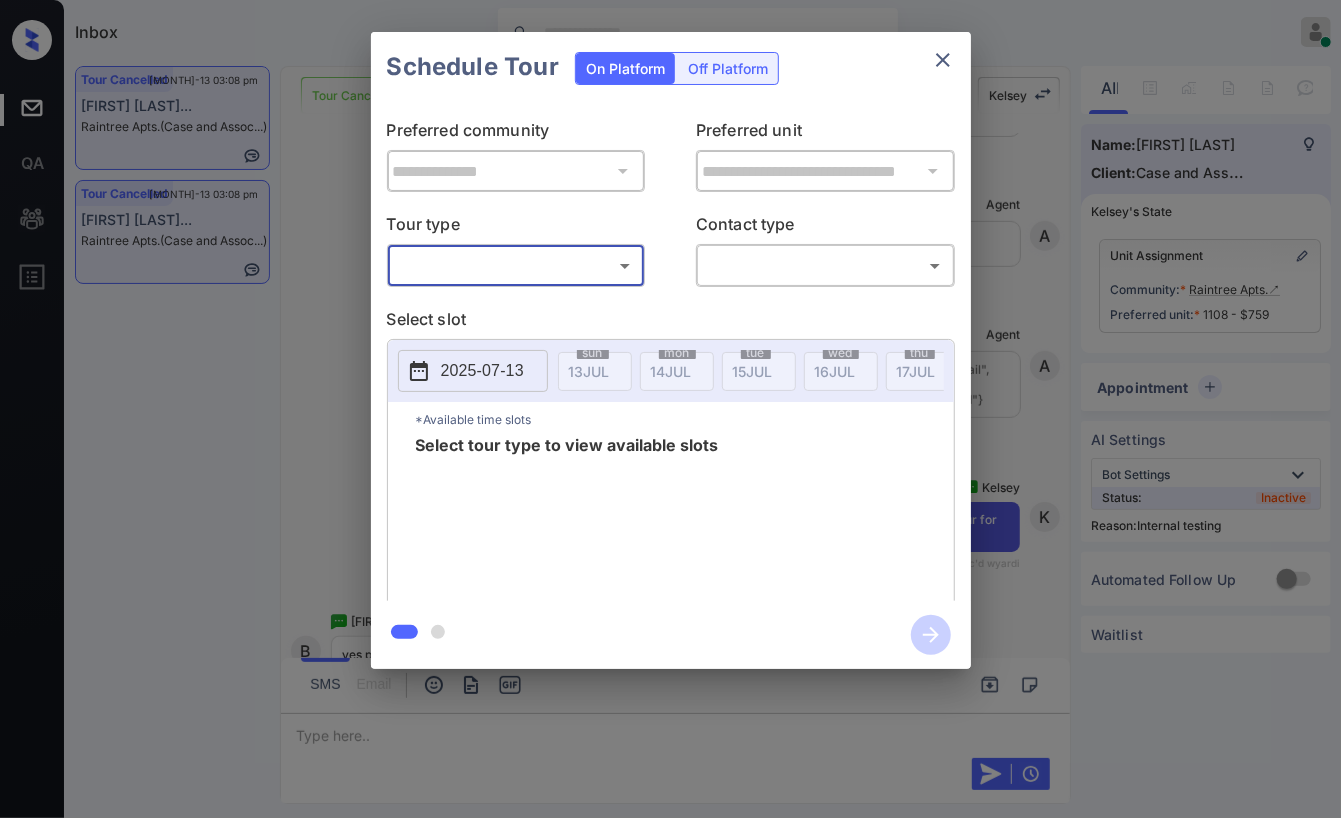 click on "Inbox Danielle Dela Cruz Online Set yourself   offline Set yourself   on break Profile Switch to  dark  mode Sign out Tour Cancelled Jul-13 03:08 pm   Brianna Donald... Raintree Apts.  (Case and Assoc...) Tour Cancelled Jul-13 03:08 pm   Brianna Donald... Raintree Apts.  (Case and Assoc...) Tour Cancelled Lost Lead Sentiment: Angry Upon sliding the acknowledgement:  Lead will move to lost stage. * ​ SMS and call option will be set to opt out. AFM will be turned off for the lead. Kelsey New Message Kelsey Notes Note: https://conversation.getzuma.com/6869c34df874d845b36c8643 - Paste this link into your browser to view Kelsey’s conversation with the prospect Jul 05, 2025 05:29 pm  Sync'd w  yardi K New Message Agent Lead created via leadPoller in Inbound stage. Jul 05, 2025 05:29 pm A New Message Zuma Lead transferred to leasing agent: kelsey Jul 05, 2025 05:29 pm  Sync'd w  yardi Z New Message Agent AFM Request sent to Kelsey. Jul 05, 2025 05:29 pm A New Message Agent Notes Note: Jul 05, 2025 05:29 pm A K" at bounding box center (670, 409) 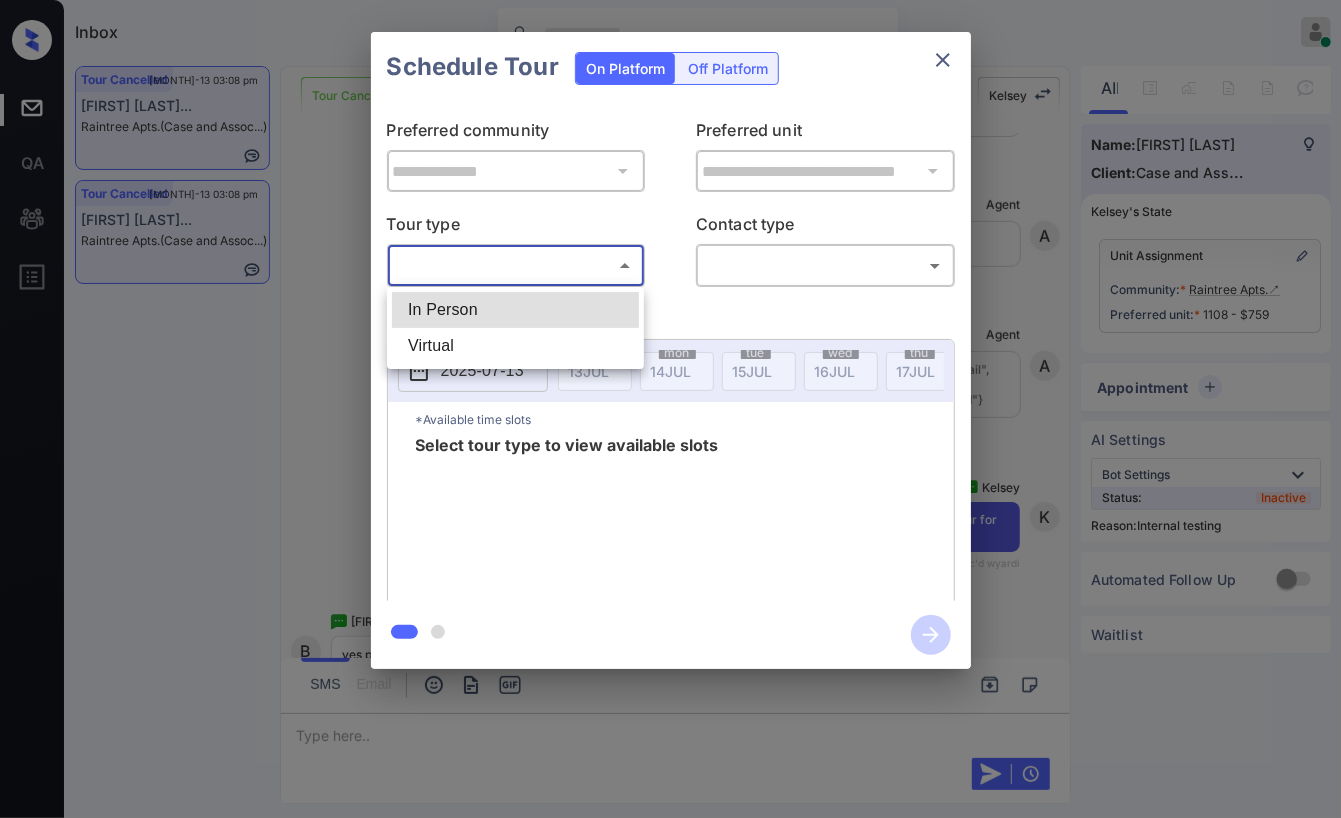 click on "In Person" at bounding box center [515, 310] 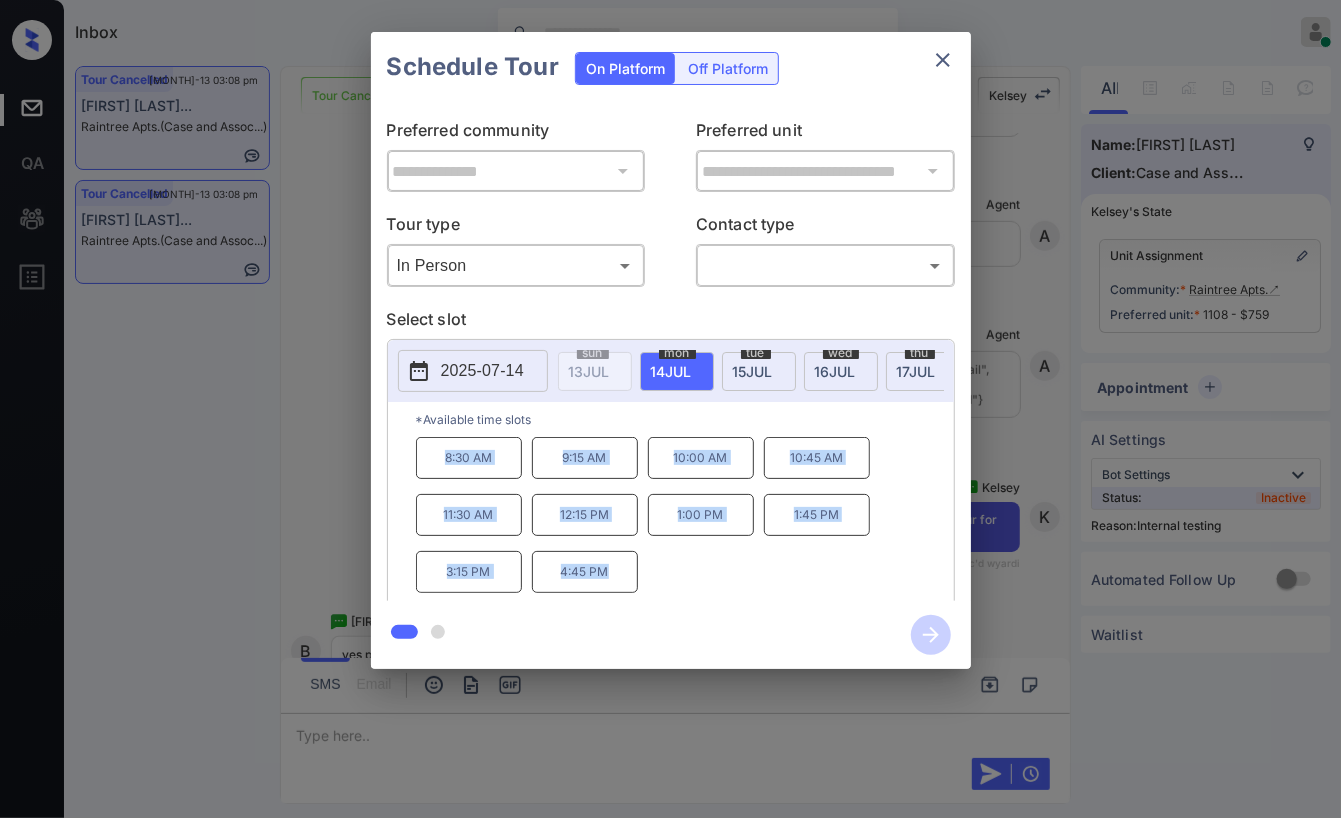 drag, startPoint x: 444, startPoint y: 457, endPoint x: 642, endPoint y: 581, distance: 233.62363 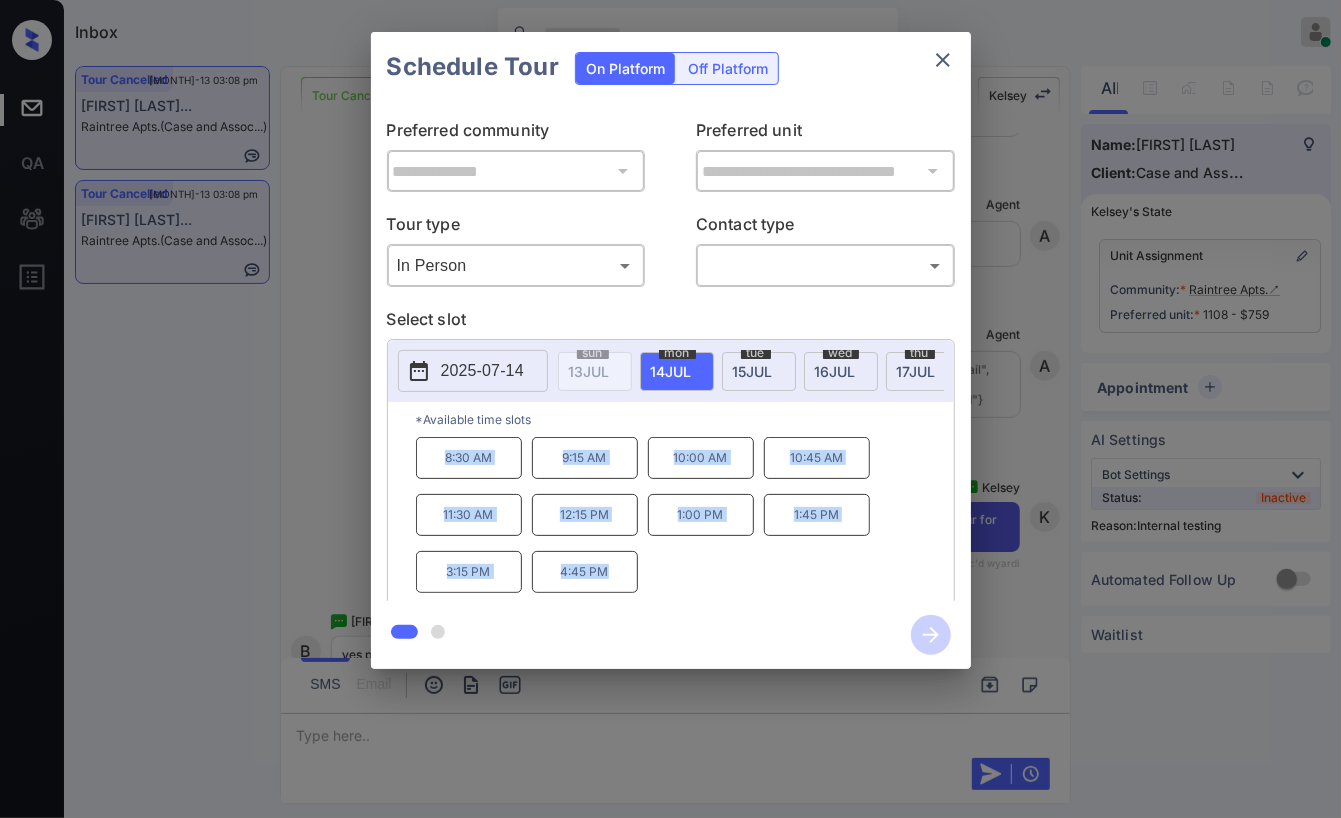 click on "8:30 AM 9:15 AM 10:00 AM 10:45 AM 11:30 AM 12:15 PM 1:00 PM 1:45 PM 3:15 PM 4:45 PM" at bounding box center [685, 517] 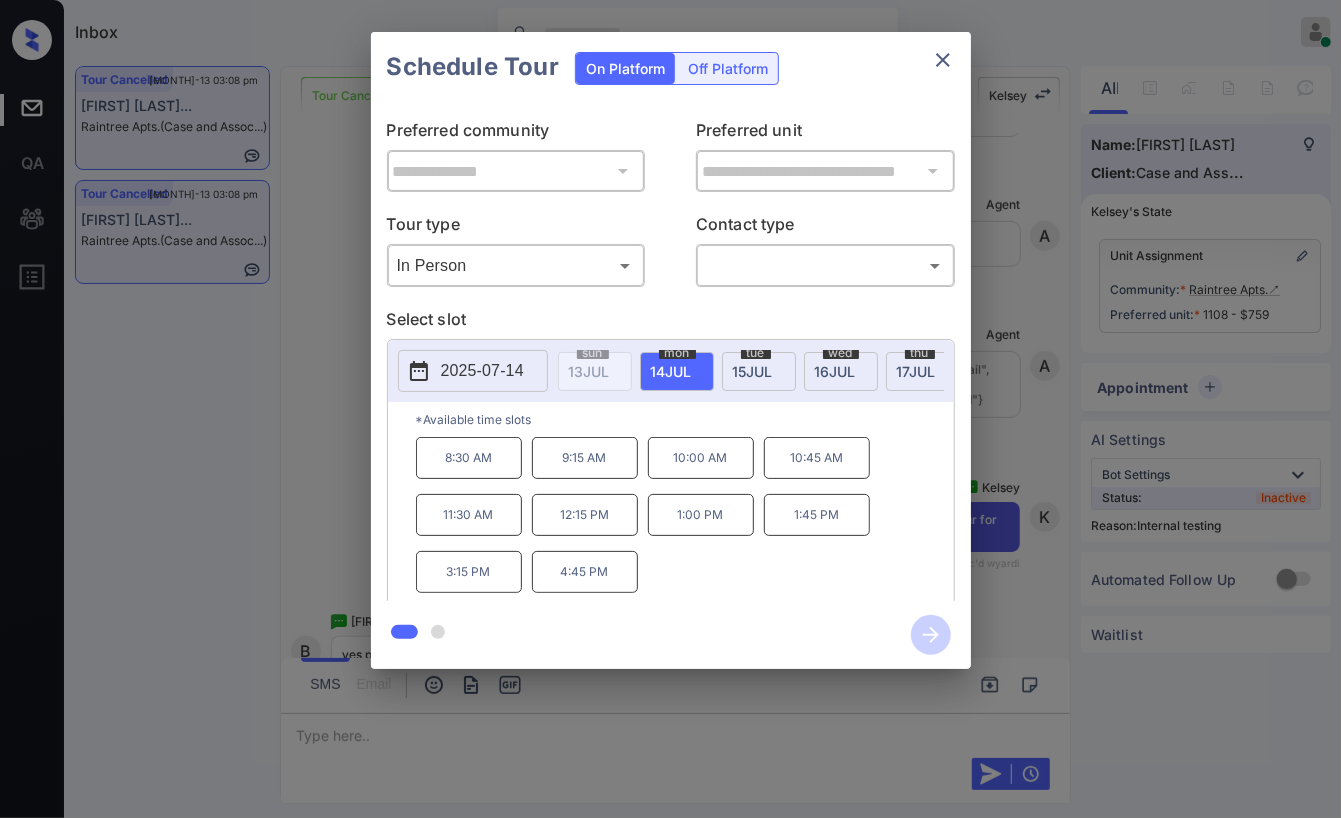 click at bounding box center [670, 409] 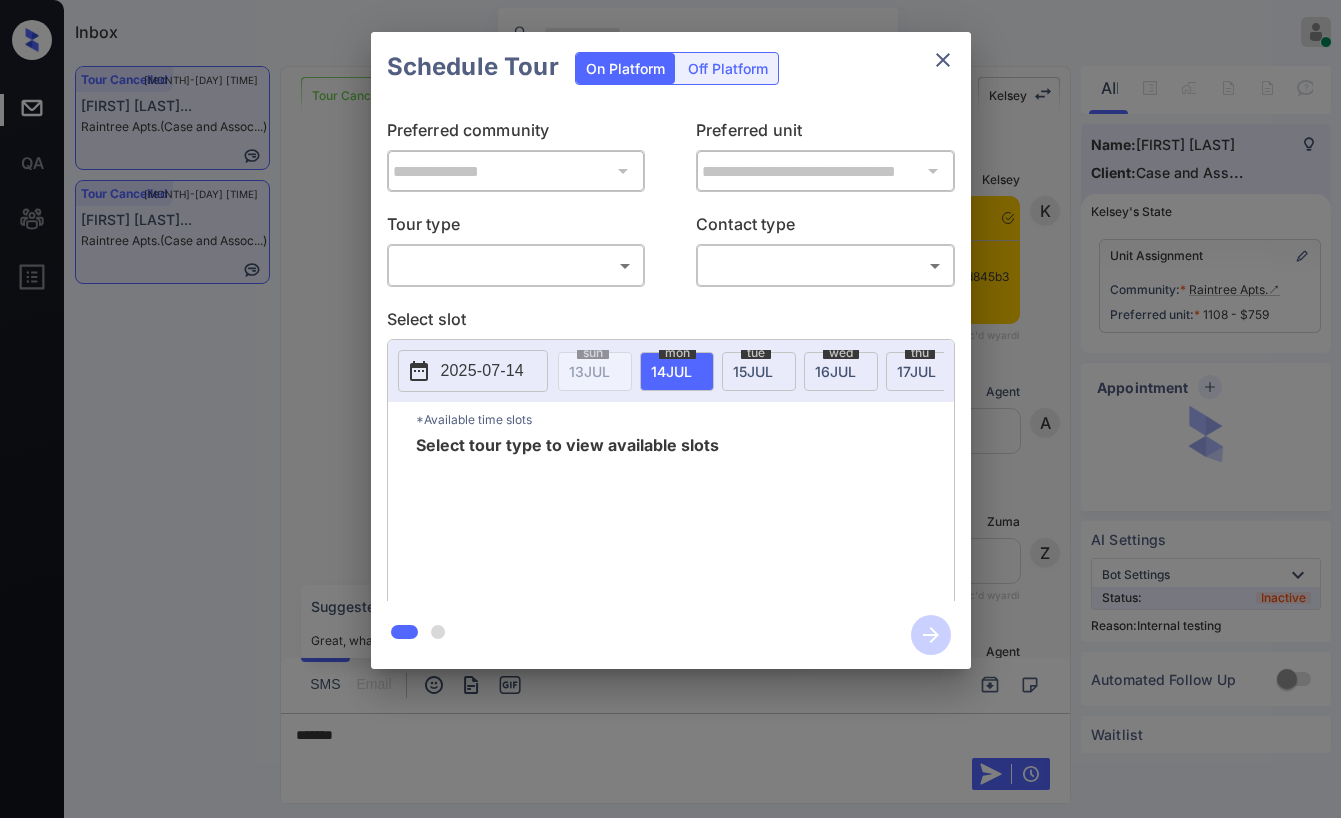scroll, scrollTop: 0, scrollLeft: 0, axis: both 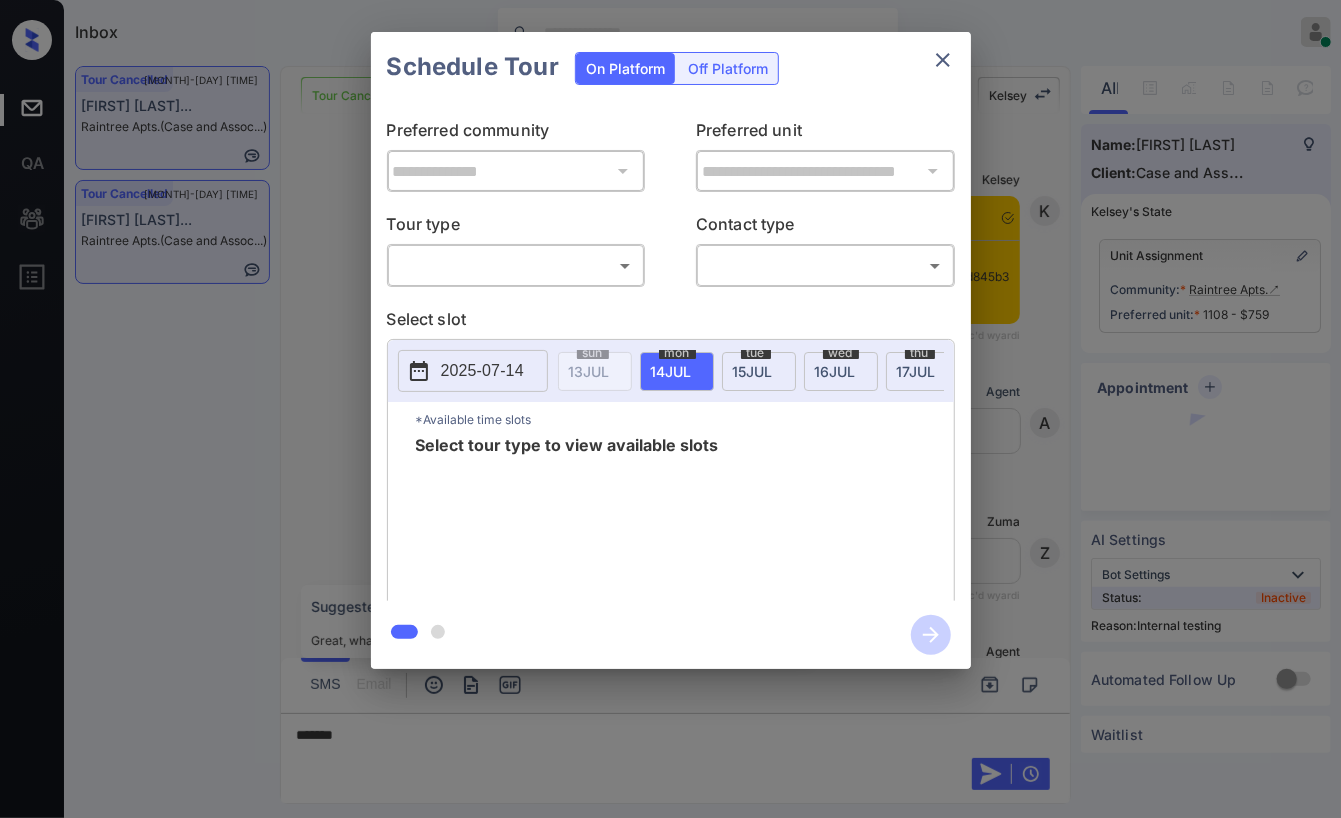 click on "​ ​" at bounding box center [516, 265] 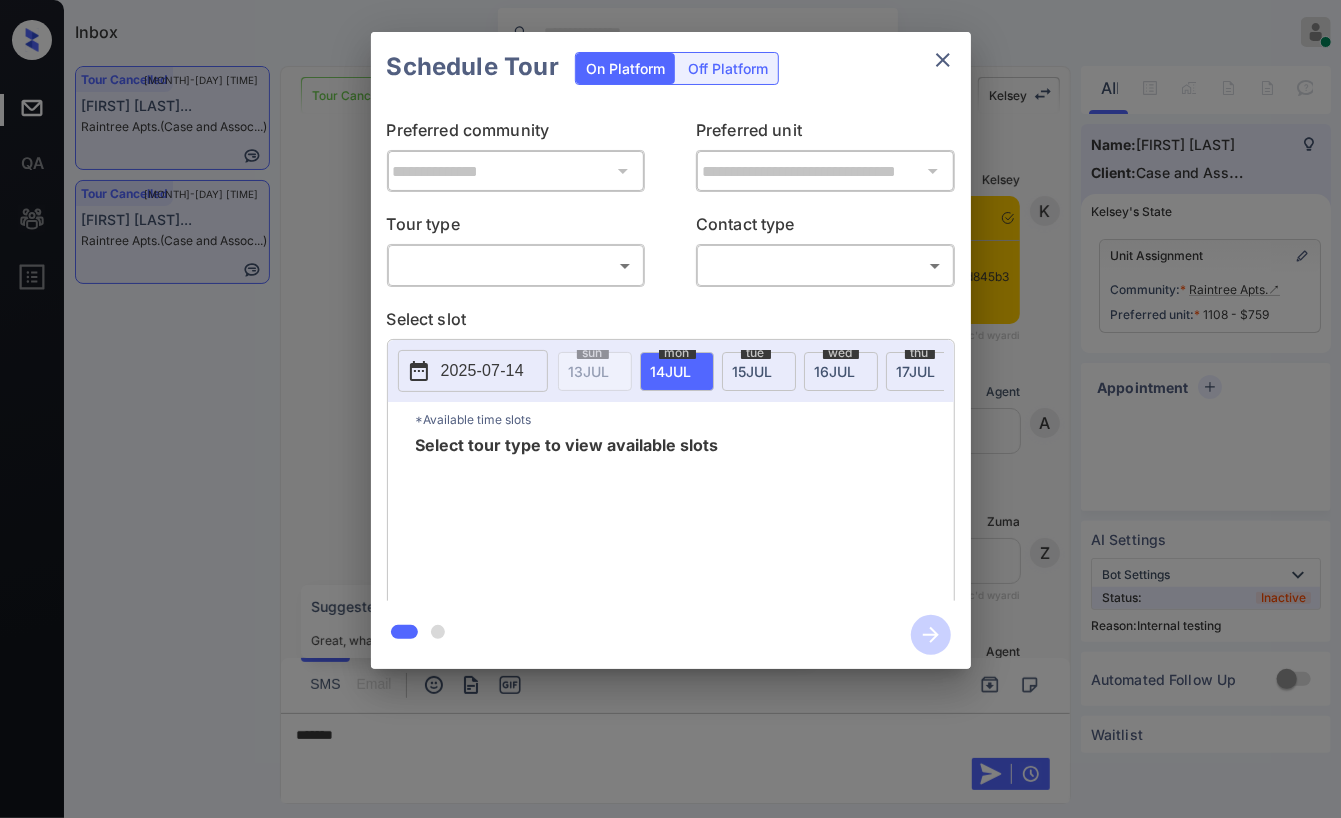 scroll, scrollTop: 8562, scrollLeft: 0, axis: vertical 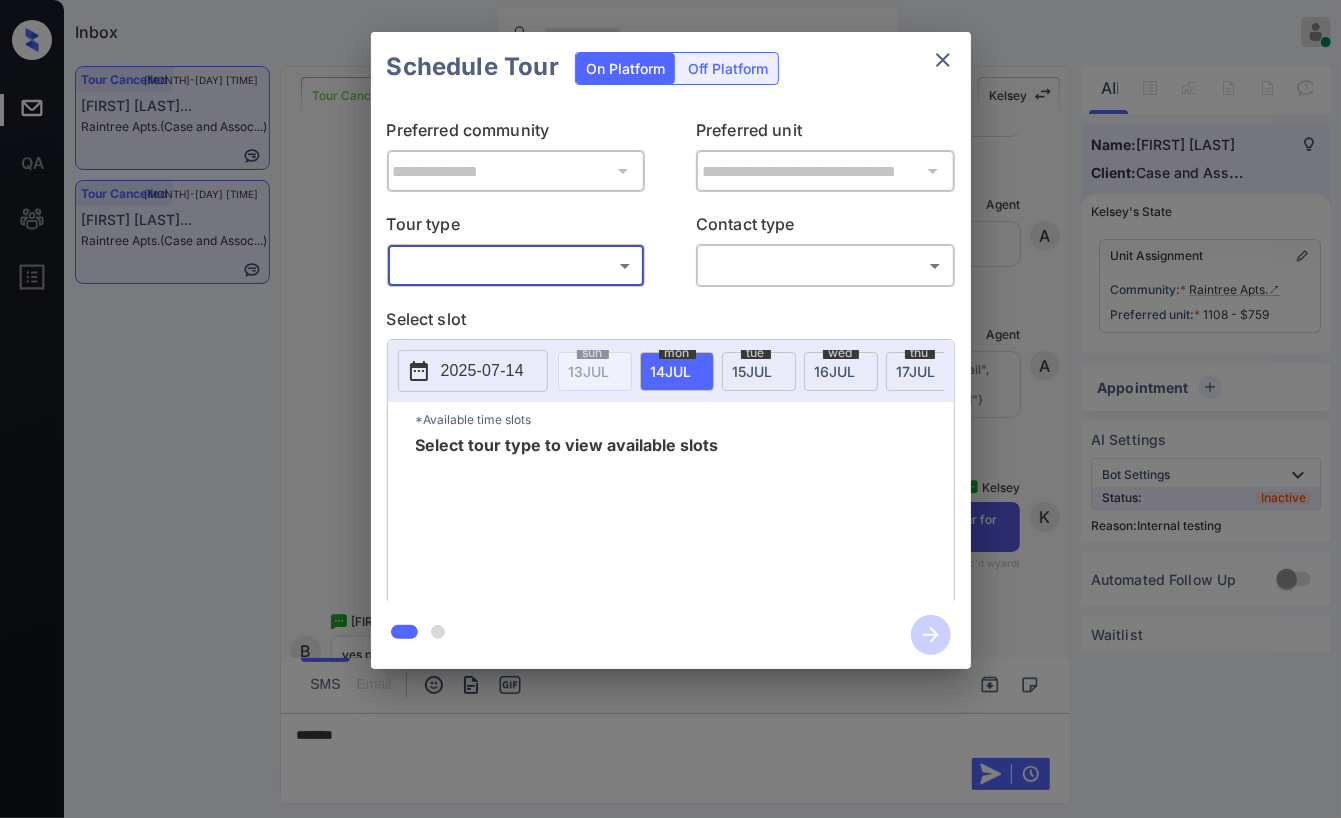 click on "Inbox Danielle Dela Cruz Online Set yourself   offline Set yourself   on break Profile Switch to  dark  mode Sign out Tour Cancelled Jul-13 03:08 pm   Brianna Donald... Raintree Apts.  (Case and Assoc...) Tour Cancelled Jul-13 03:08 pm   Brianna Donald... Raintree Apts.  (Case and Assoc...) Tour Cancelled Lost Lead Sentiment: Angry Upon sliding the acknowledgement:  Lead will move to lost stage. * ​ SMS and call option will be set to opt out. AFM will be turned off for the lead. Kelsey New Message Kelsey Notes Note: https://conversation.getzuma.com/6869c34df874d845b36c8643 - Paste this link into your browser to view Kelsey’s conversation with the prospect Jul 05, 2025 05:29 pm  Sync'd w  yardi K New Message Agent Lead created via leadPoller in Inbound stage. Jul 05, 2025 05:29 pm A New Message Zuma Lead transferred to leasing agent: kelsey Jul 05, 2025 05:29 pm  Sync'd w  yardi Z New Message Agent AFM Request sent to Kelsey. Jul 05, 2025 05:29 pm A New Message Agent Notes Note: Jul 05, 2025 05:29 pm A K" at bounding box center [670, 409] 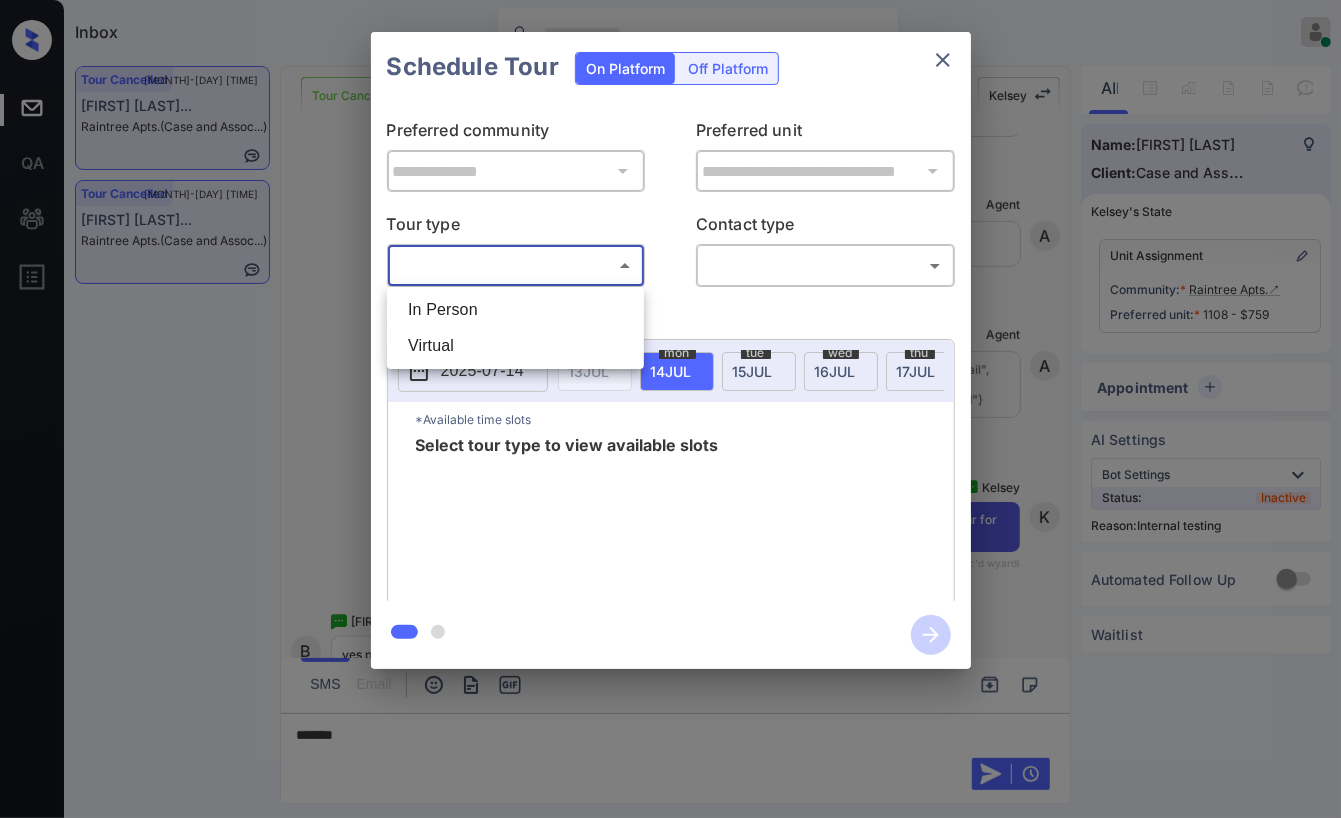 click on "In Person" at bounding box center (515, 310) 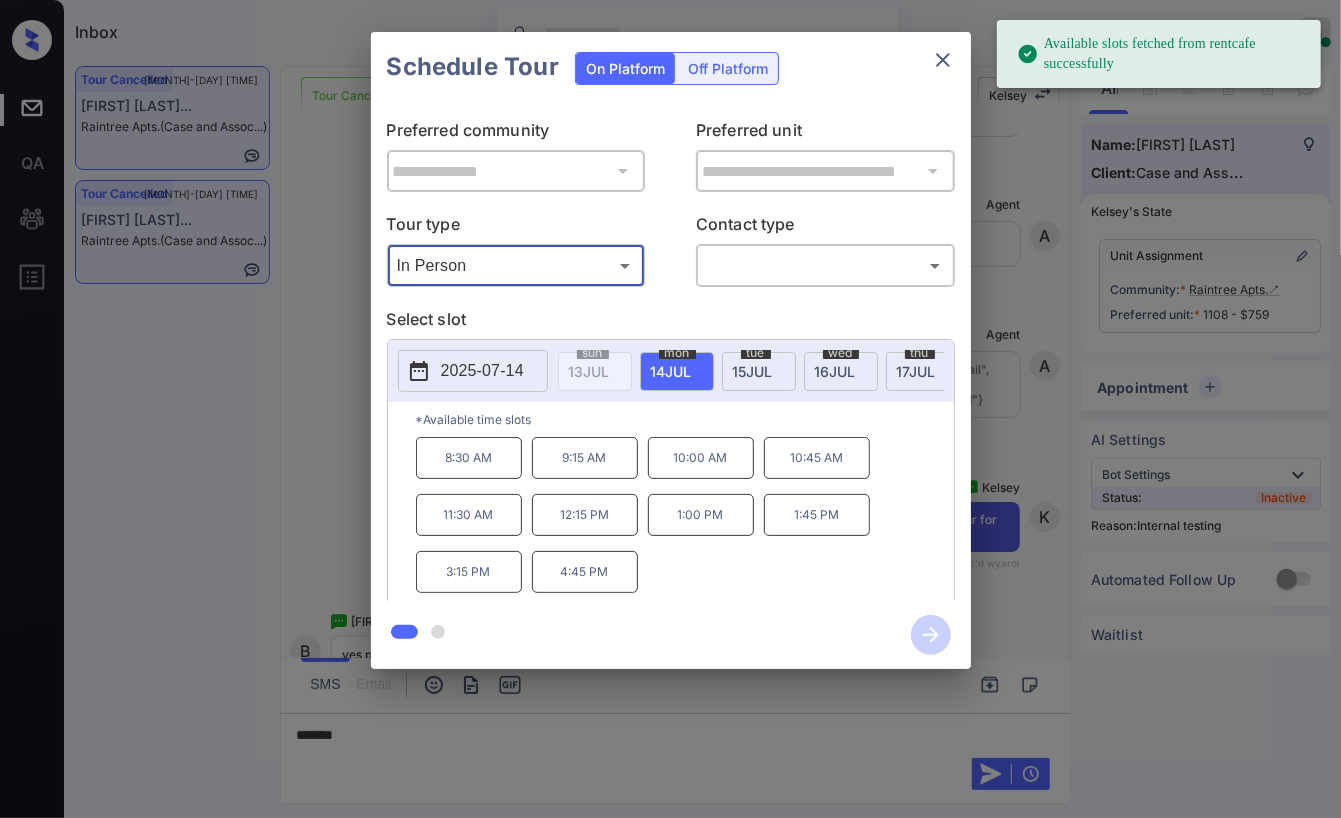 click 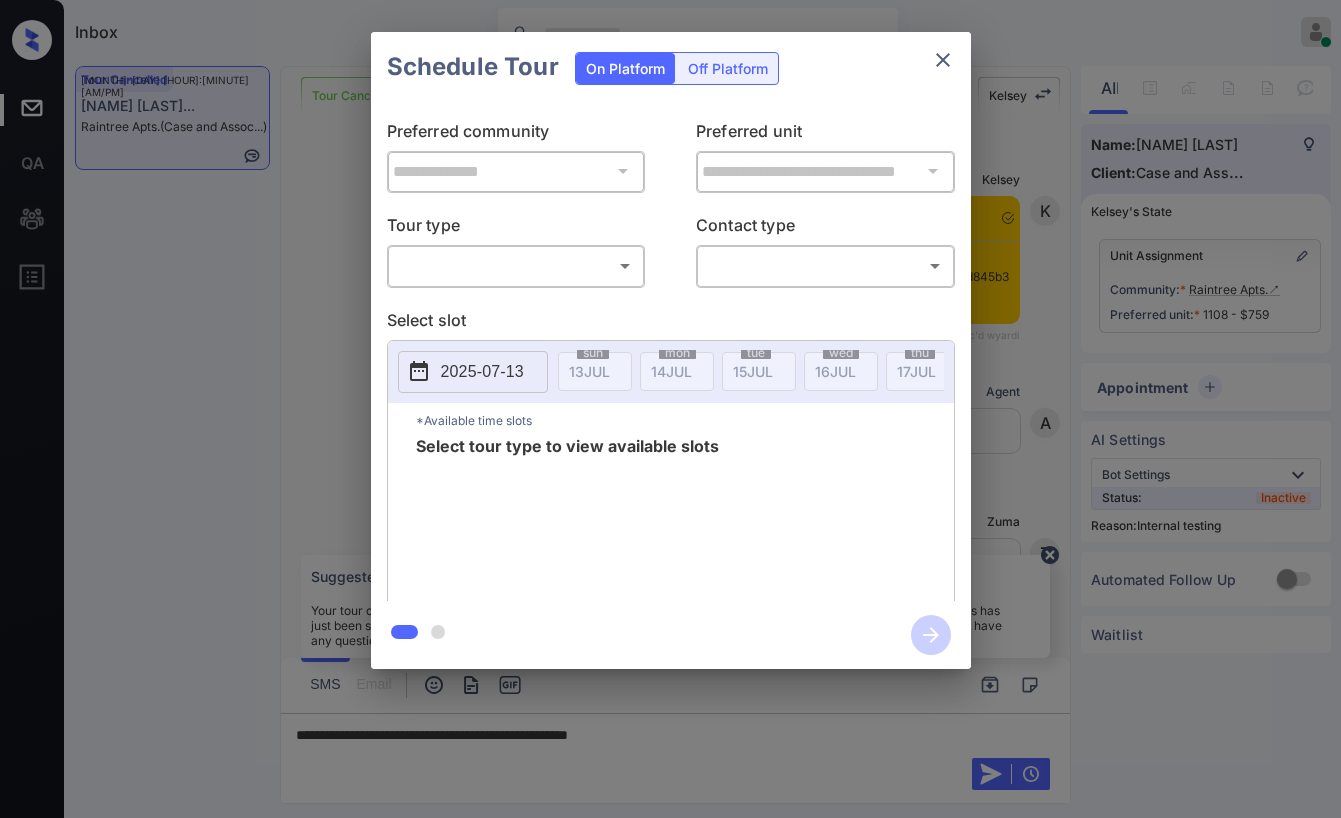 scroll, scrollTop: 0, scrollLeft: 0, axis: both 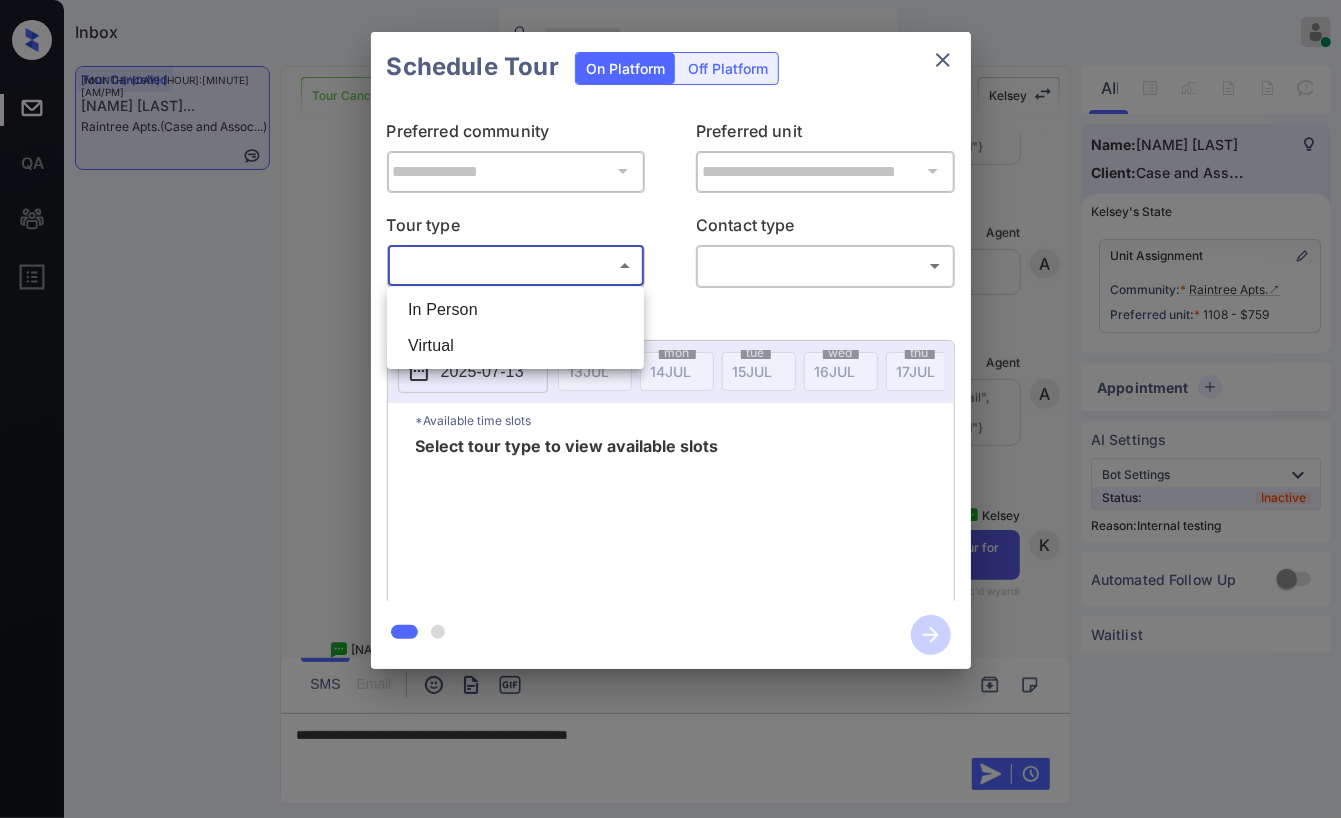 click on "Inbox Danielle Dela Cruz Online Set yourself   offline Set yourself   on break Profile Switch to  dark  mode Sign out Tour Cancelled Jul-13 03:08 pm   Brianna Donald... Raintree Apts.  (Case and Assoc...) Tour Cancelled Lost Lead Sentiment: Angry Upon sliding the acknowledgement:  Lead will move to lost stage. * ​ SMS and call option will be set to opt out. AFM will be turned off for the lead. Kelsey New Message Kelsey Notes Note: https://conversation.getzuma.com/6869c34df874d845b36c8643 - Paste this link into your browser to view Kelsey’s conversation with the prospect Jul 05, 2025 05:29 pm  Sync'd w  yardi K New Message Agent Lead created via leadPoller in Inbound stage. Jul 05, 2025 05:29 pm A New Message Zuma Lead transferred to leasing agent: kelsey Jul 05, 2025 05:29 pm  Sync'd w  yardi Z New Message Agent AFM Request sent to Kelsey. Jul 05, 2025 05:29 pm A New Message Agent Notes Note: Structured Note:
Move In Date: 2025-10-25
Jul 05, 2025 05:29 pm A New Message Kelsey Jul 05, 2025 05:29 pm K" at bounding box center [670, 409] 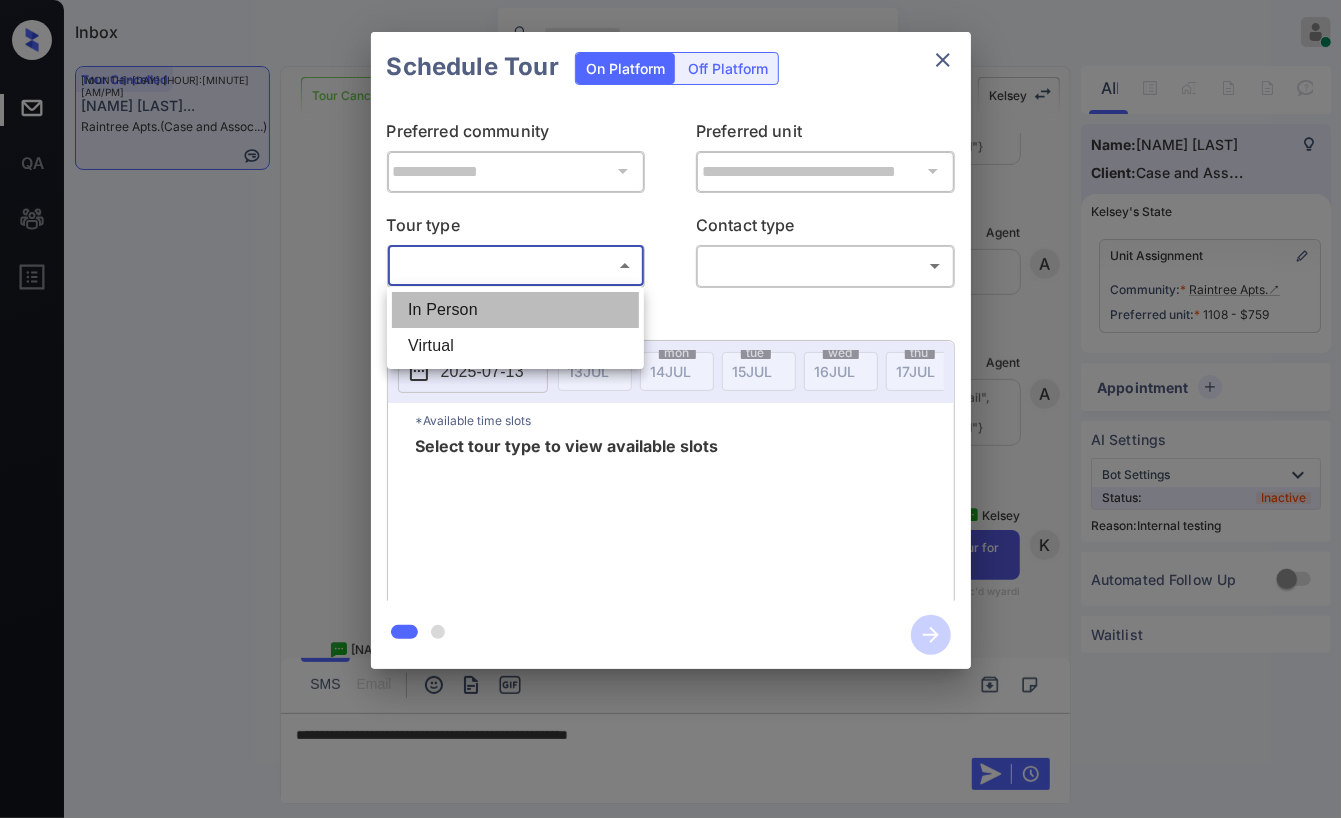 click on "In Person" at bounding box center [515, 310] 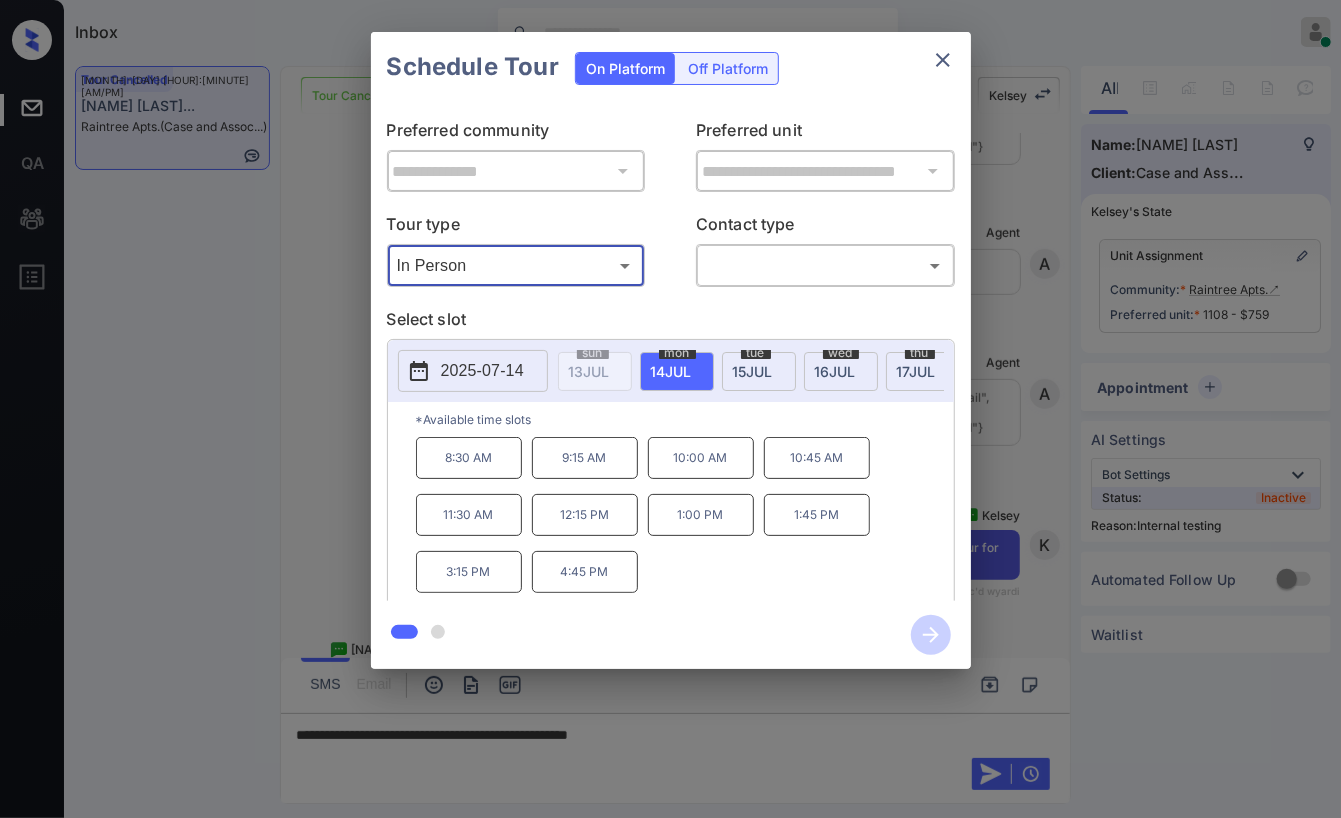 click 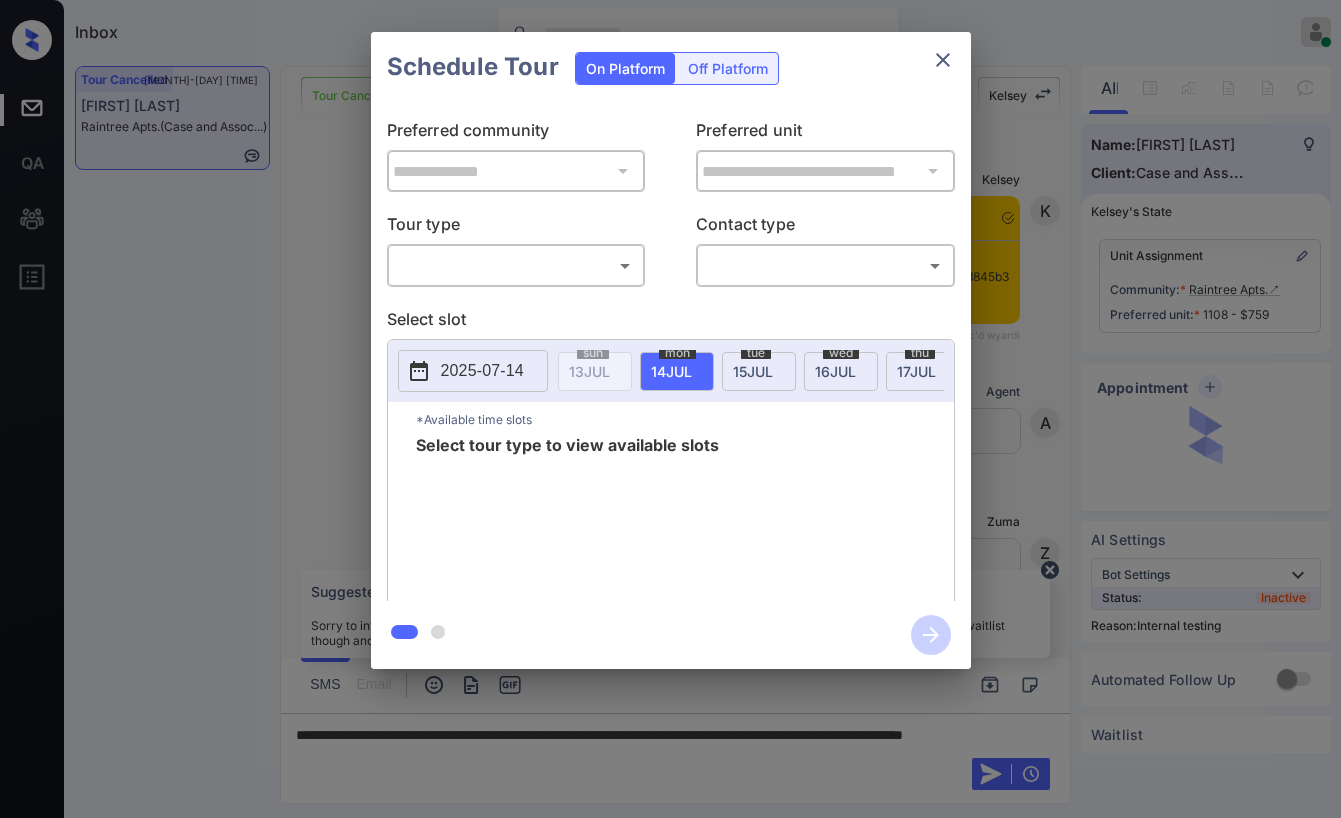 scroll, scrollTop: 0, scrollLeft: 0, axis: both 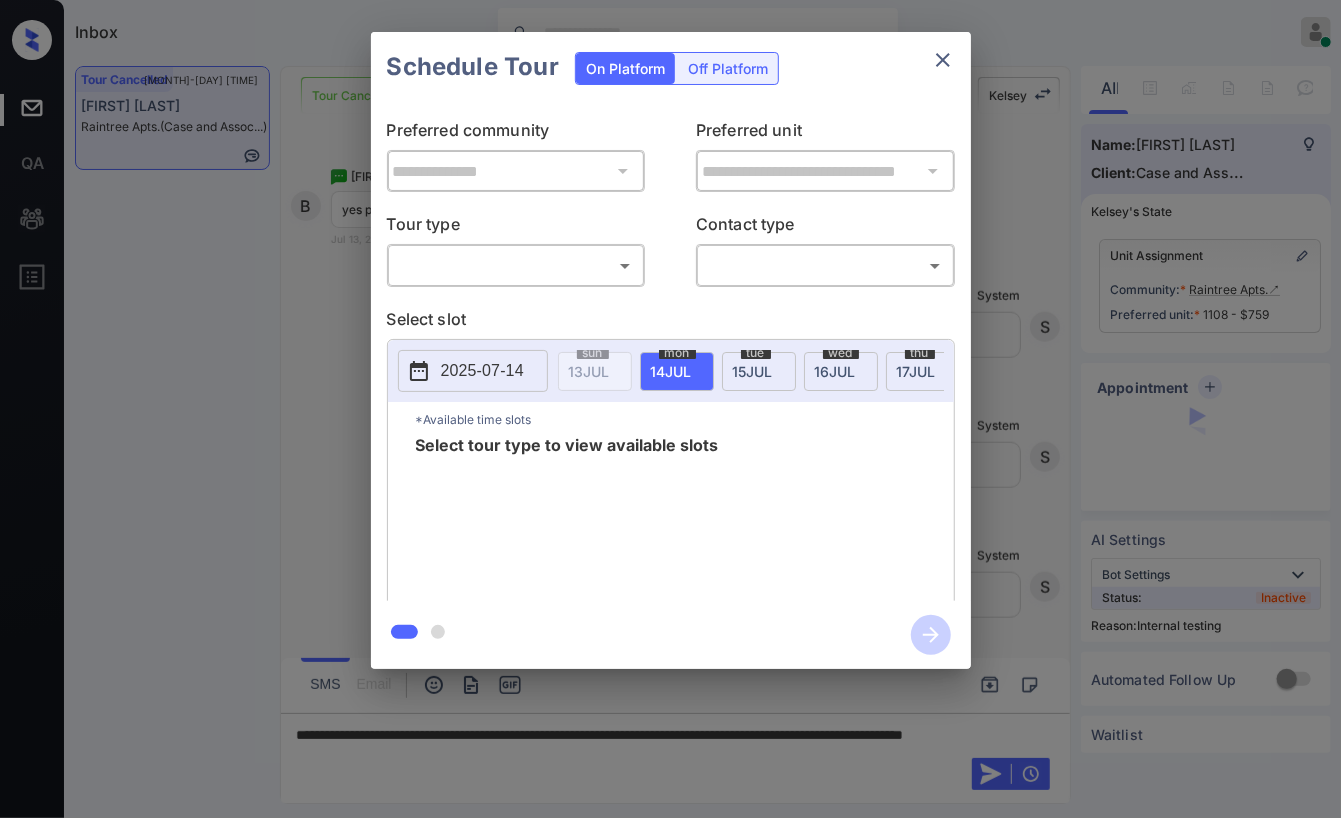 click on "Inbox Danielle Dela Cruz Online Set yourself   offline Set yourself   on break Profile Switch to  dark  mode Sign out Tour Cancelled Jul-13 03:08 pm   Brianna Donald... Raintree Apts.  (Case and Assoc...) Tour Cancelled Lost Lead Sentiment: Angry Upon sliding the acknowledgement:  Lead will move to lost stage. * ​ SMS and call option will be set to opt out. AFM will be turned off for the lead. Kelsey New Message Kelsey Notes Note: https://conversation.getzuma.com/6869c34df874d845b36c8643 - Paste this link into your browser to view Kelsey’s conversation with the prospect Jul 05, 2025 05:29 pm  Sync'd w  yardi K New Message Agent Lead created via leadPoller in Inbound stage. Jul 05, 2025 05:29 pm A New Message Zuma Lead transferred to leasing agent: kelsey Jul 05, 2025 05:29 pm  Sync'd w  yardi Z New Message Agent AFM Request sent to Kelsey. Jul 05, 2025 05:29 pm A New Message Agent Notes Note: Structured Note:
Move In Date: 2025-10-25
Jul 05, 2025 05:29 pm A New Message Kelsey Jul 05, 2025 05:29 pm K" at bounding box center (670, 409) 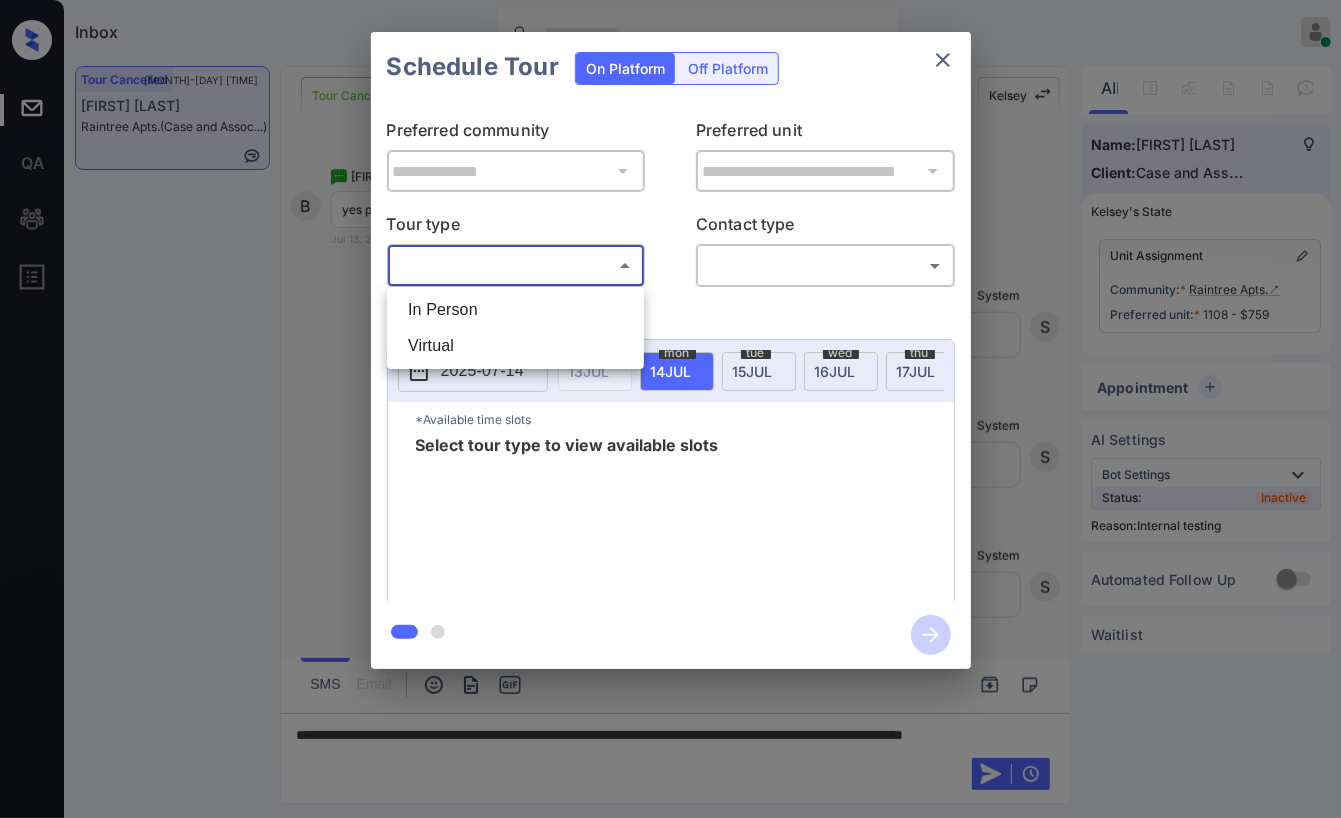 click on "In Person" at bounding box center (515, 310) 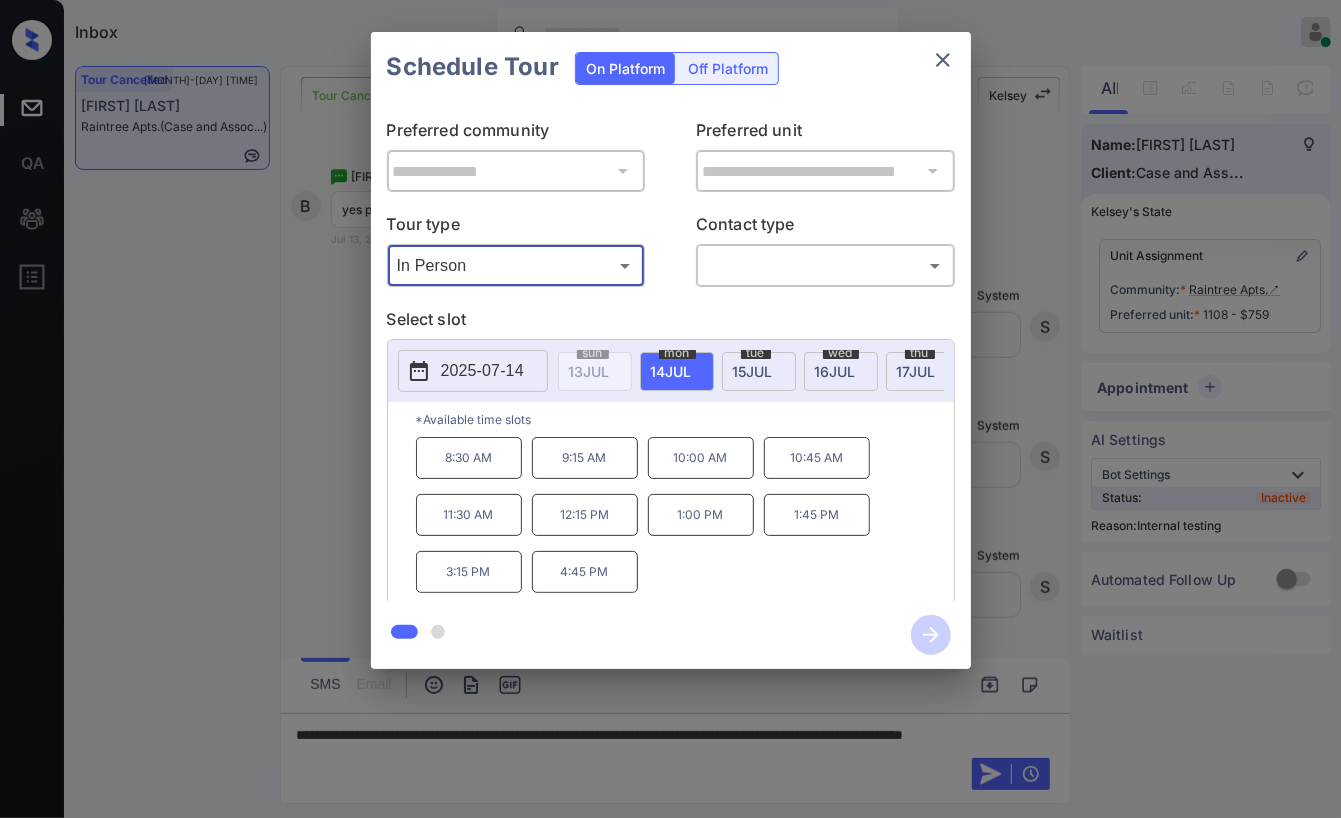click 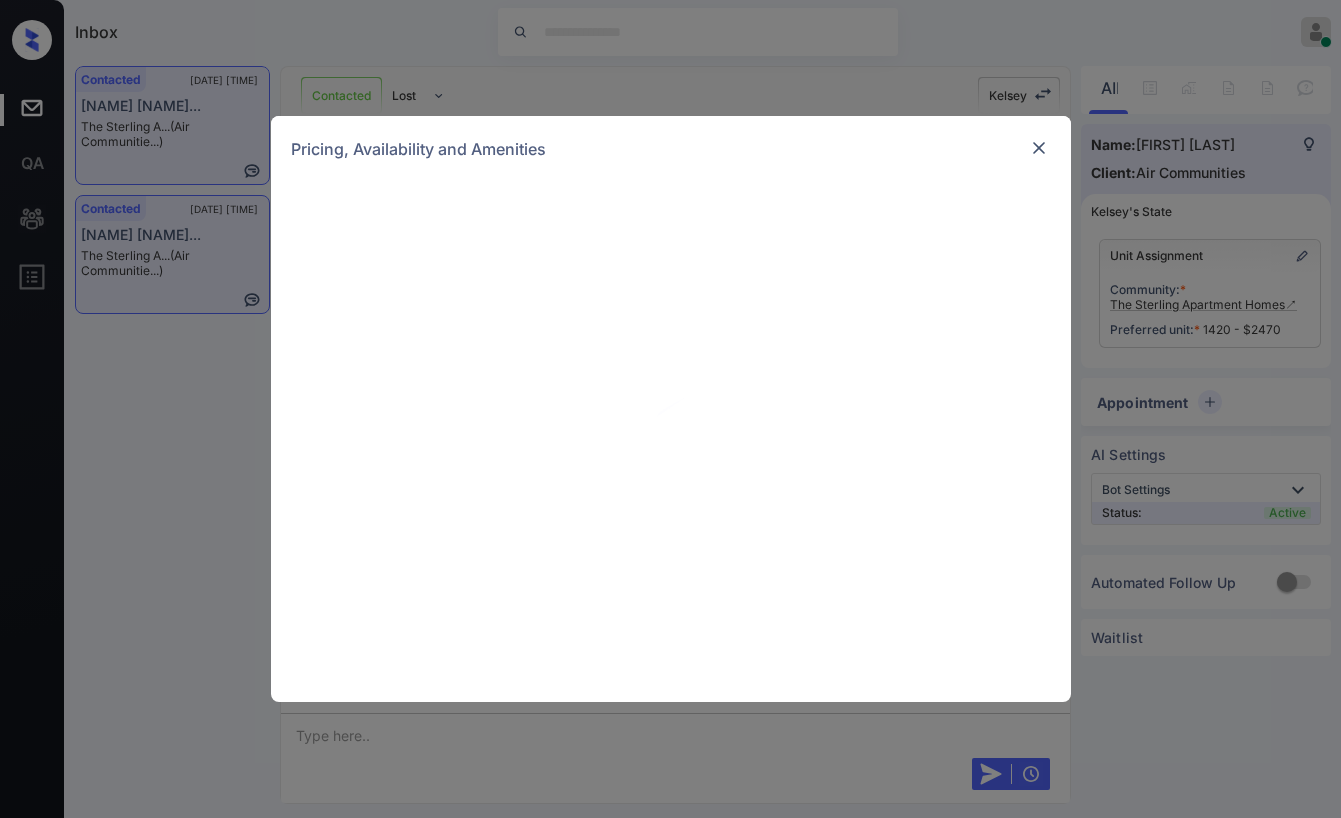 scroll, scrollTop: 0, scrollLeft: 0, axis: both 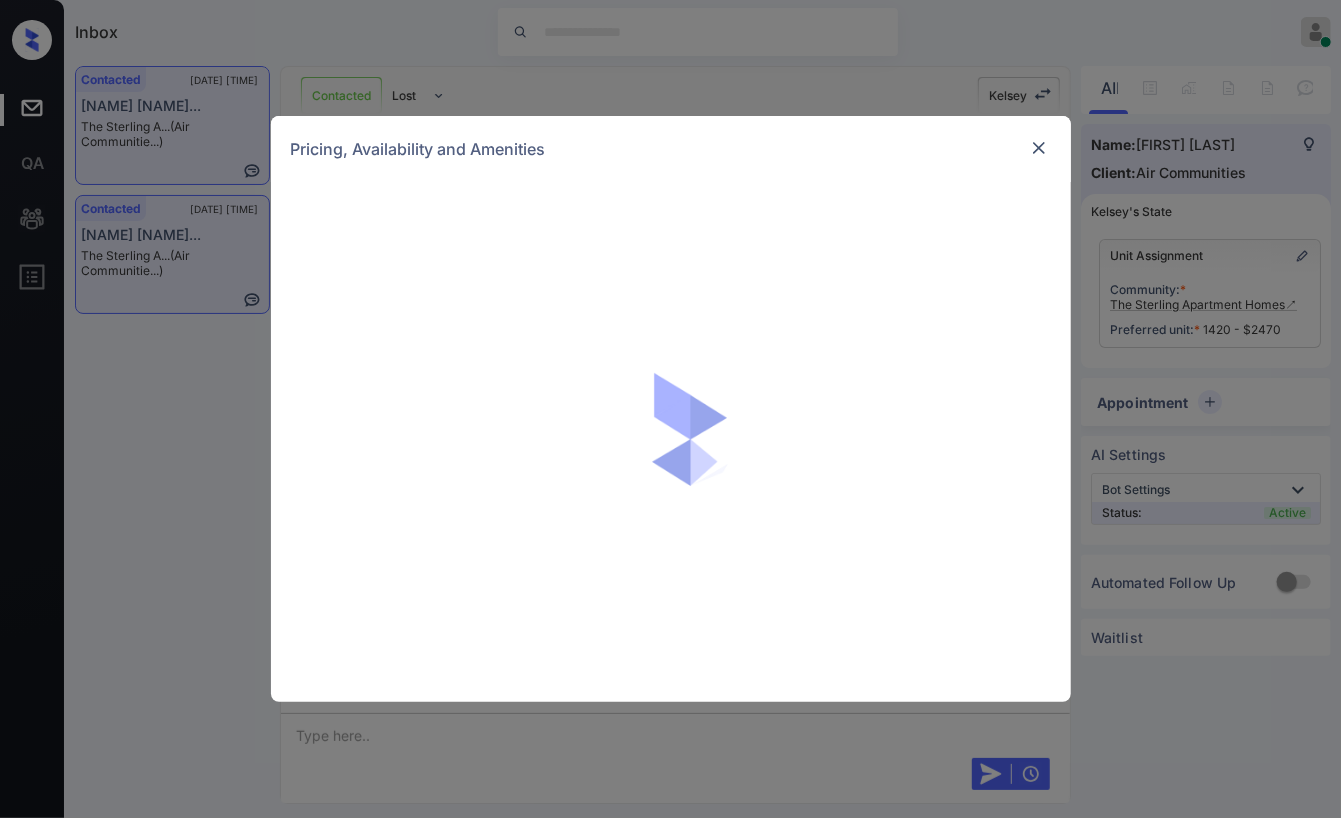 click at bounding box center (1039, 148) 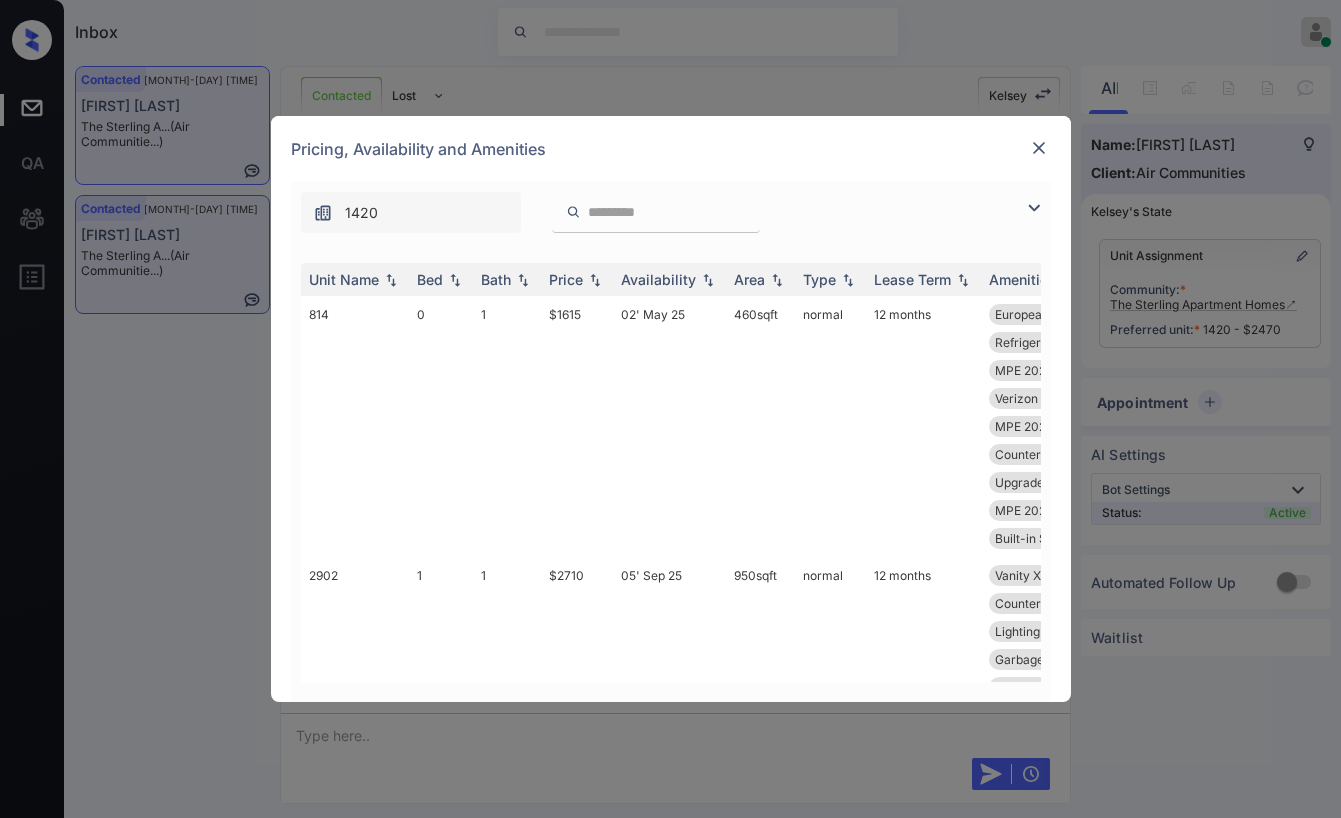 scroll, scrollTop: 0, scrollLeft: 0, axis: both 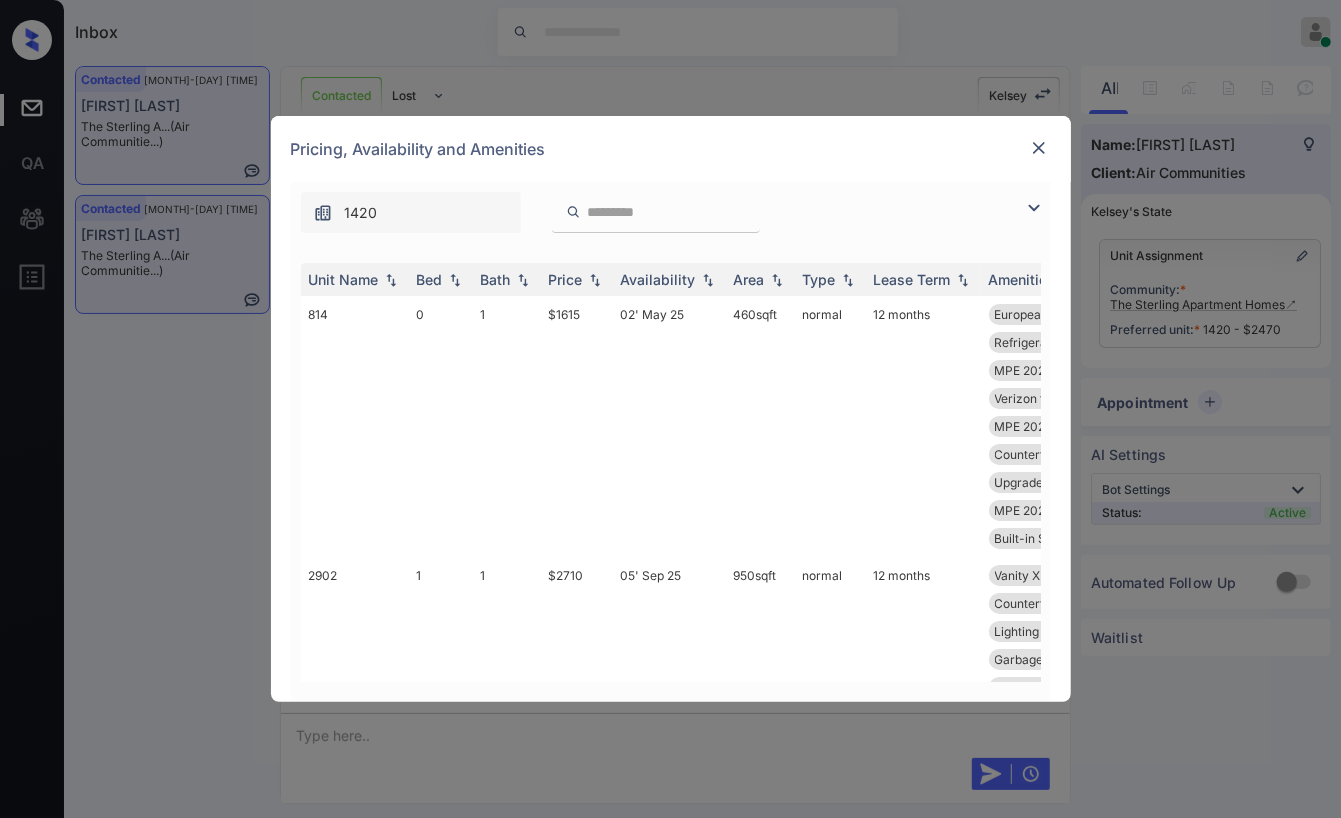 click at bounding box center [1039, 148] 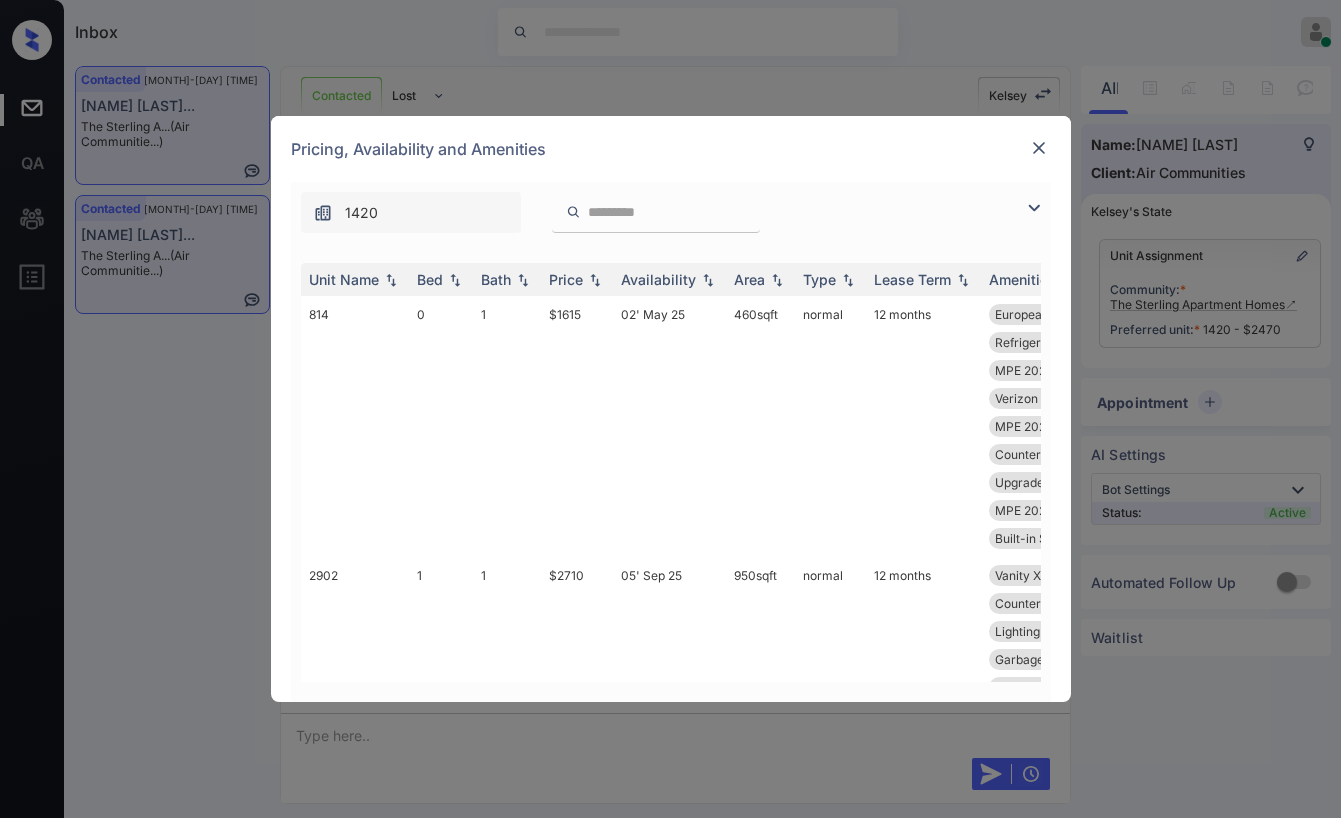 scroll, scrollTop: 0, scrollLeft: 0, axis: both 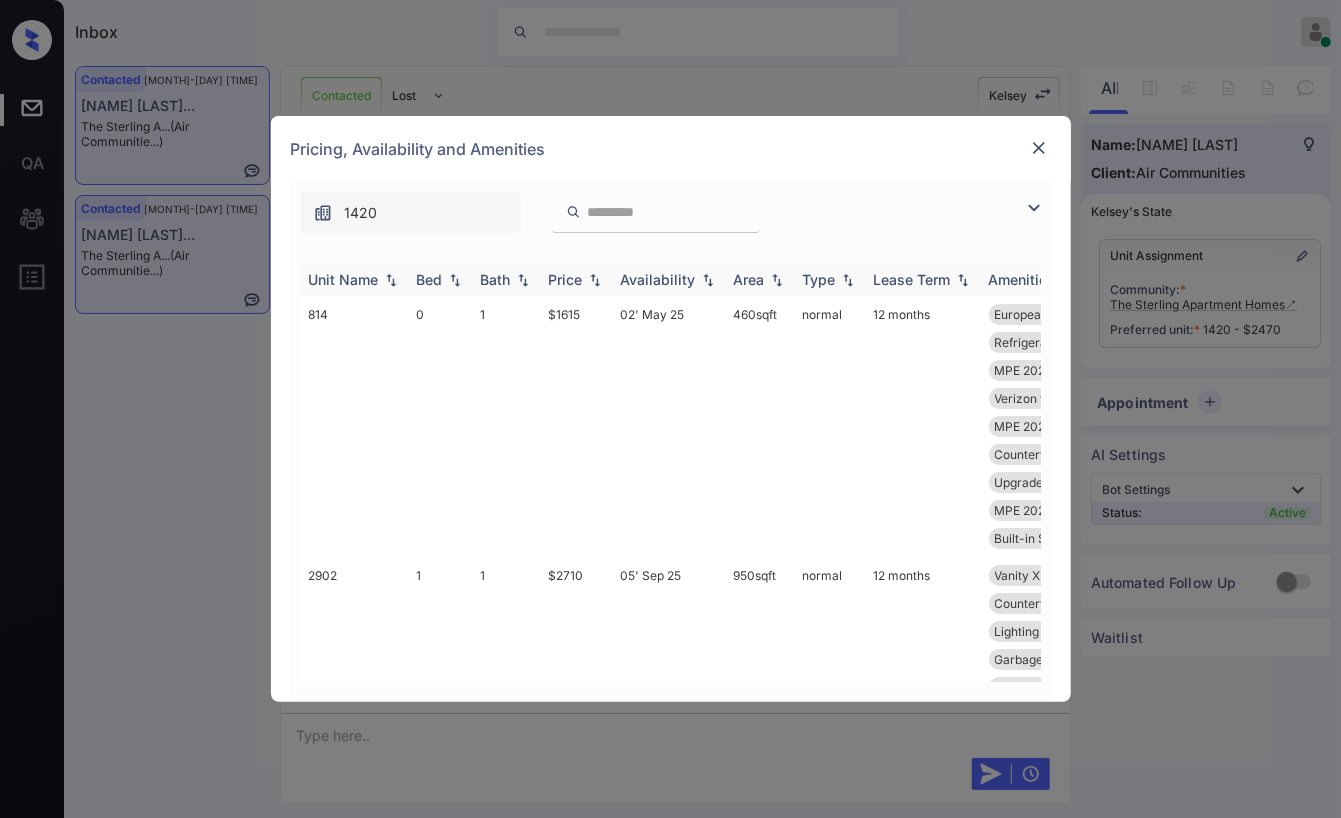 click on "Bed" at bounding box center (430, 279) 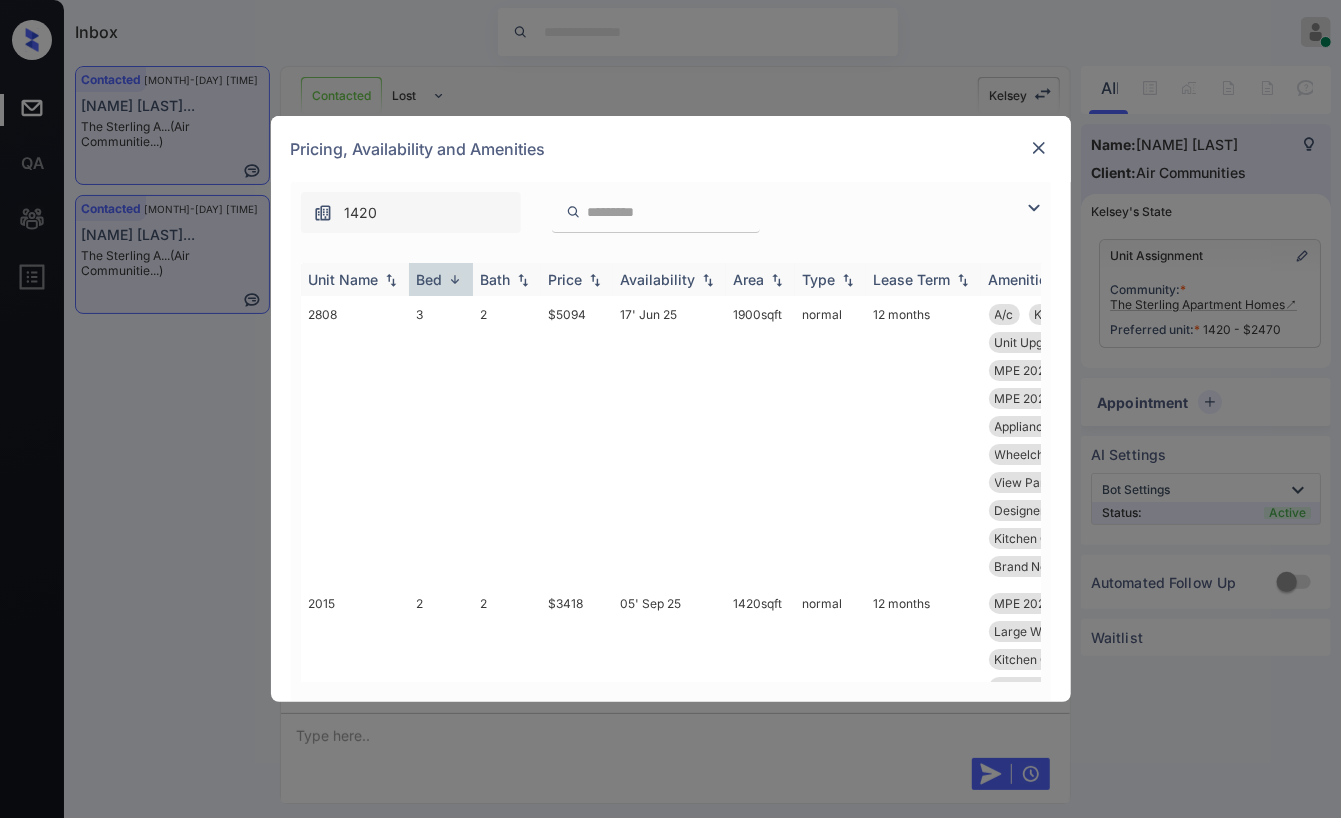 click on "Bed" at bounding box center [430, 279] 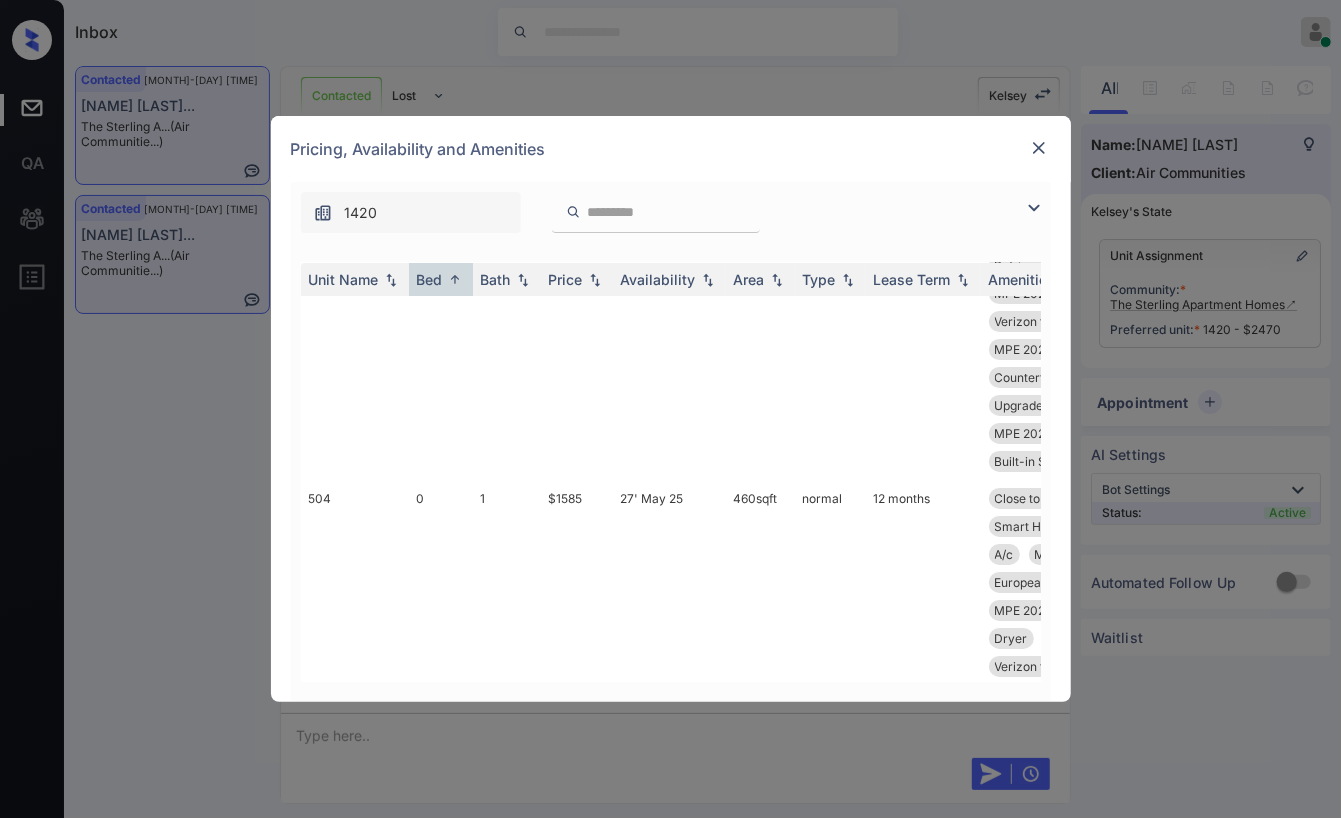 scroll, scrollTop: 0, scrollLeft: 0, axis: both 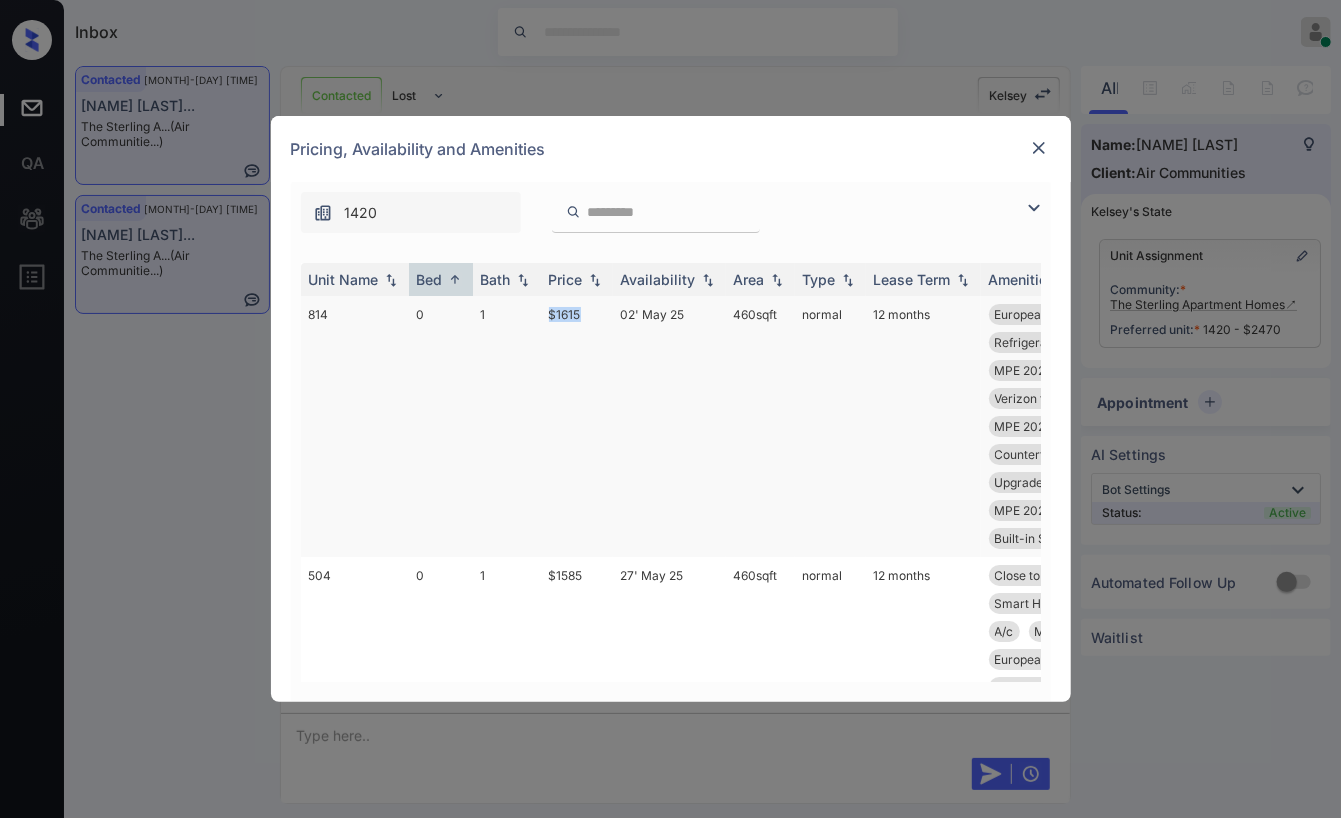 drag, startPoint x: 545, startPoint y: 318, endPoint x: 594, endPoint y: 317, distance: 49.010204 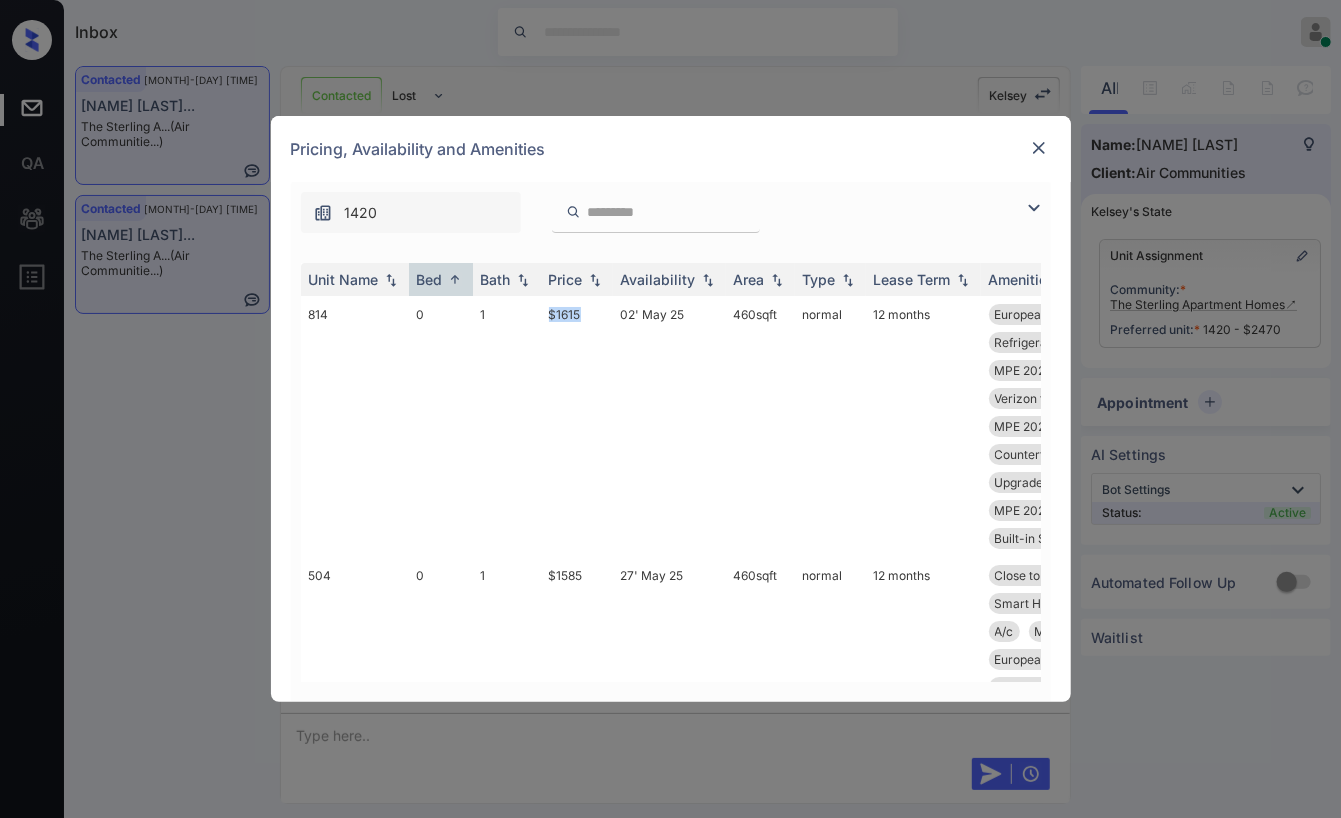 click at bounding box center (1039, 148) 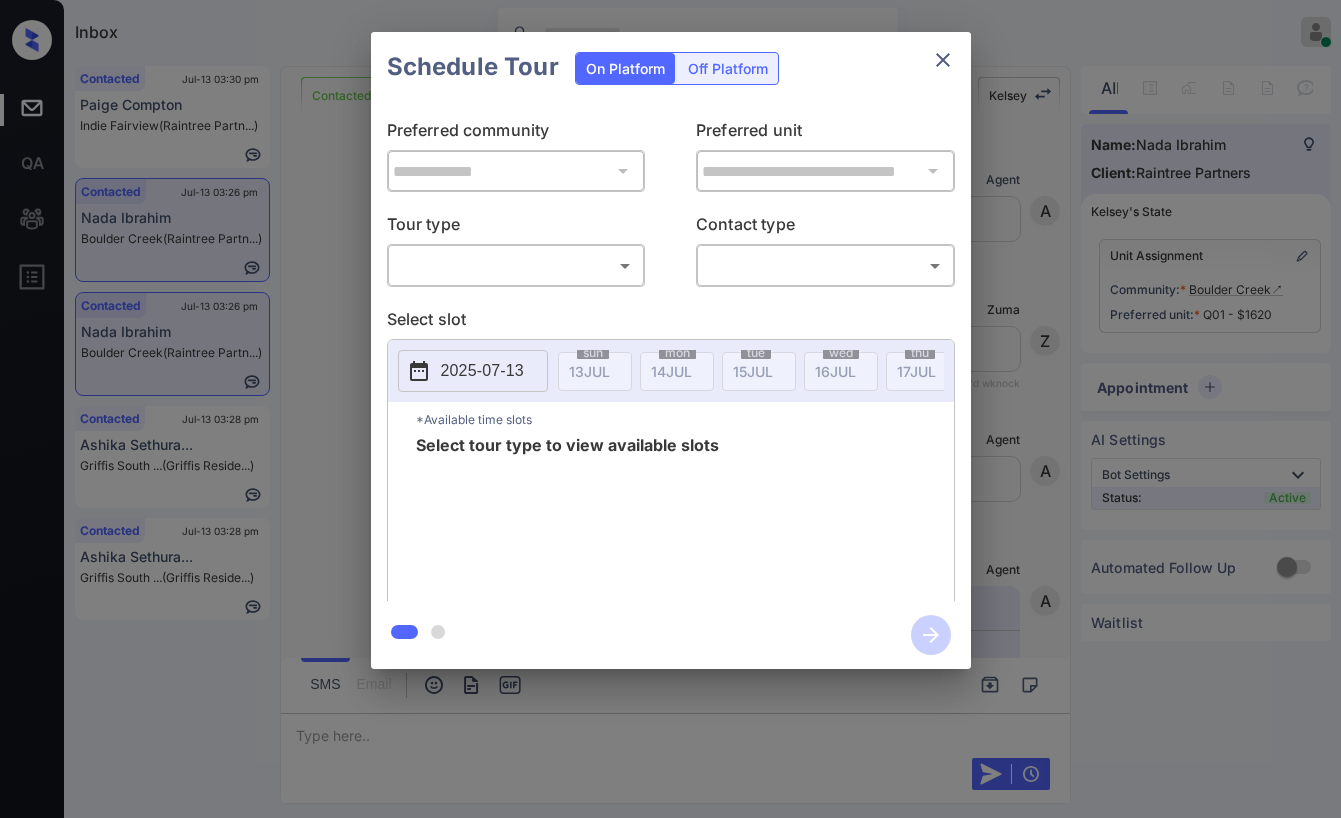 scroll, scrollTop: 0, scrollLeft: 0, axis: both 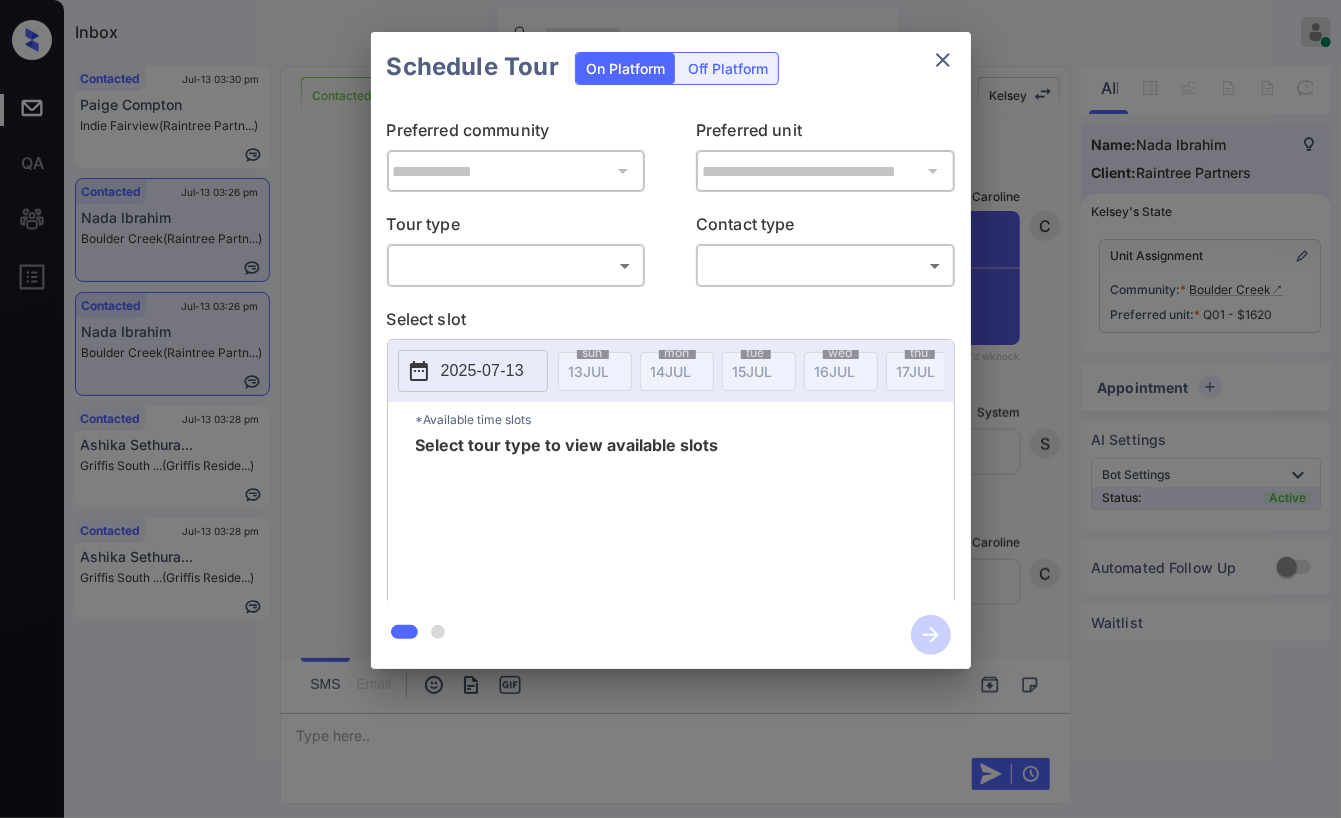 click on "Inbox [FIRST] [LAST] Online Set yourself   offline Set yourself   on break Profile Switch to  dark  mode Sign out Contacted Jul-13 03:30 pm   Paige Compton Indie Fairview  (Raintree Partn...) Contacted Jul-13 03:26 pm   Nada Ibrahim Boulder Creek  (Raintree Partn...) Contacted Jul-13 03:26 pm   Nada Ibrahim Boulder Creek  (Raintree Partn...) Contacted Jul-13 03:28 pm   Ashika Sethura... Griffis South ...  (Griffis Reside...) Contacted Jul-13 03:28 pm   Ashika Sethura... Griffis South ...  (Griffis Reside...) Contacted Lost Lead Sentiment: Angry Upon sliding the acknowledgement:  Lead will move to lost stage. * ​ SMS and call option will be set to opt out. AFM will be turned off for the lead. Kelsey New Message Agent Lead created via webhook in Inbound stage. Jul 13, 2025 11:45 am A New Message Zuma Lead transferred to leasing agent: kelsey Jul 13, 2025 11:45 am  Sync'd w  knock Z New Message Agent AFM Request sent to Kelsey. Jul 13, 2025 11:45 am A New Message Agent Notes Note: Jul 13, 2025 11:45 am A K" at bounding box center (670, 409) 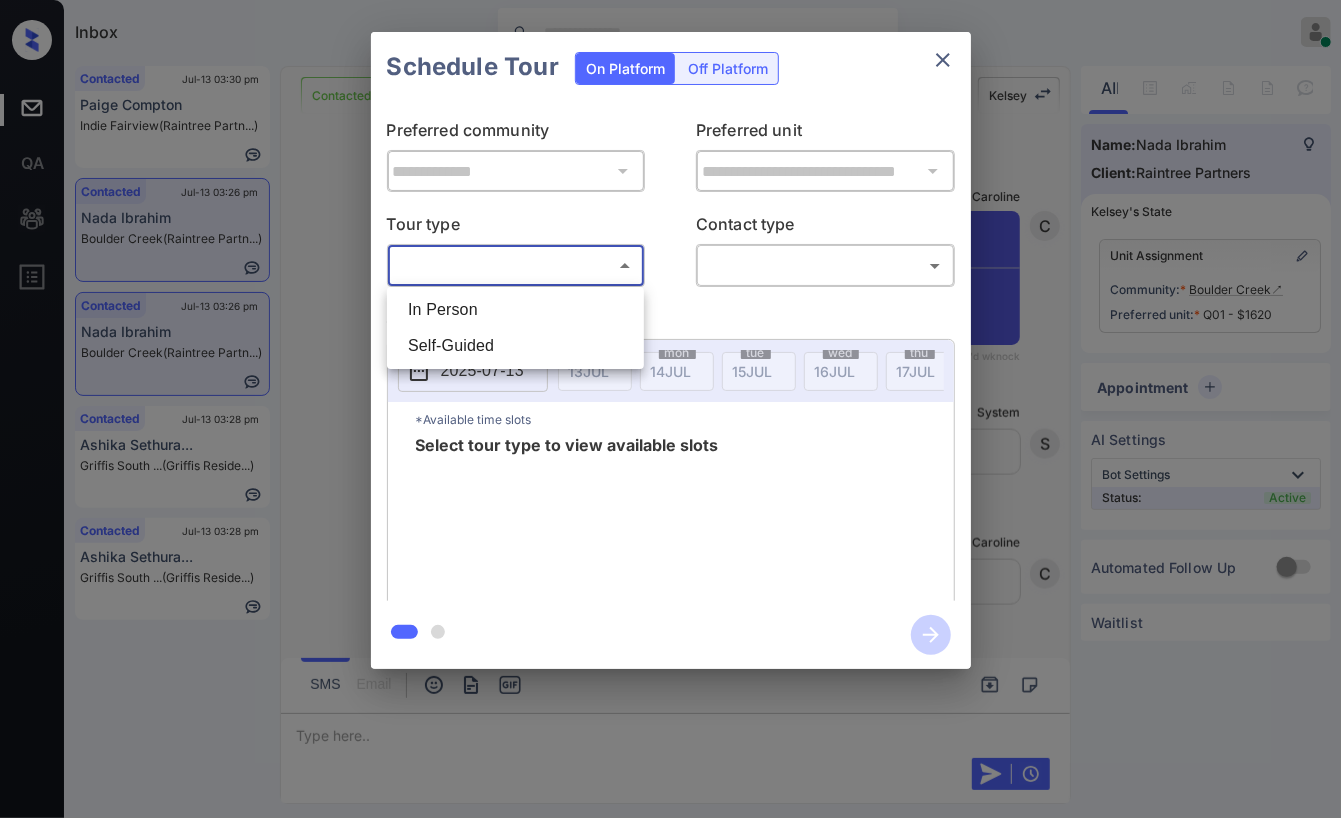 click at bounding box center [670, 409] 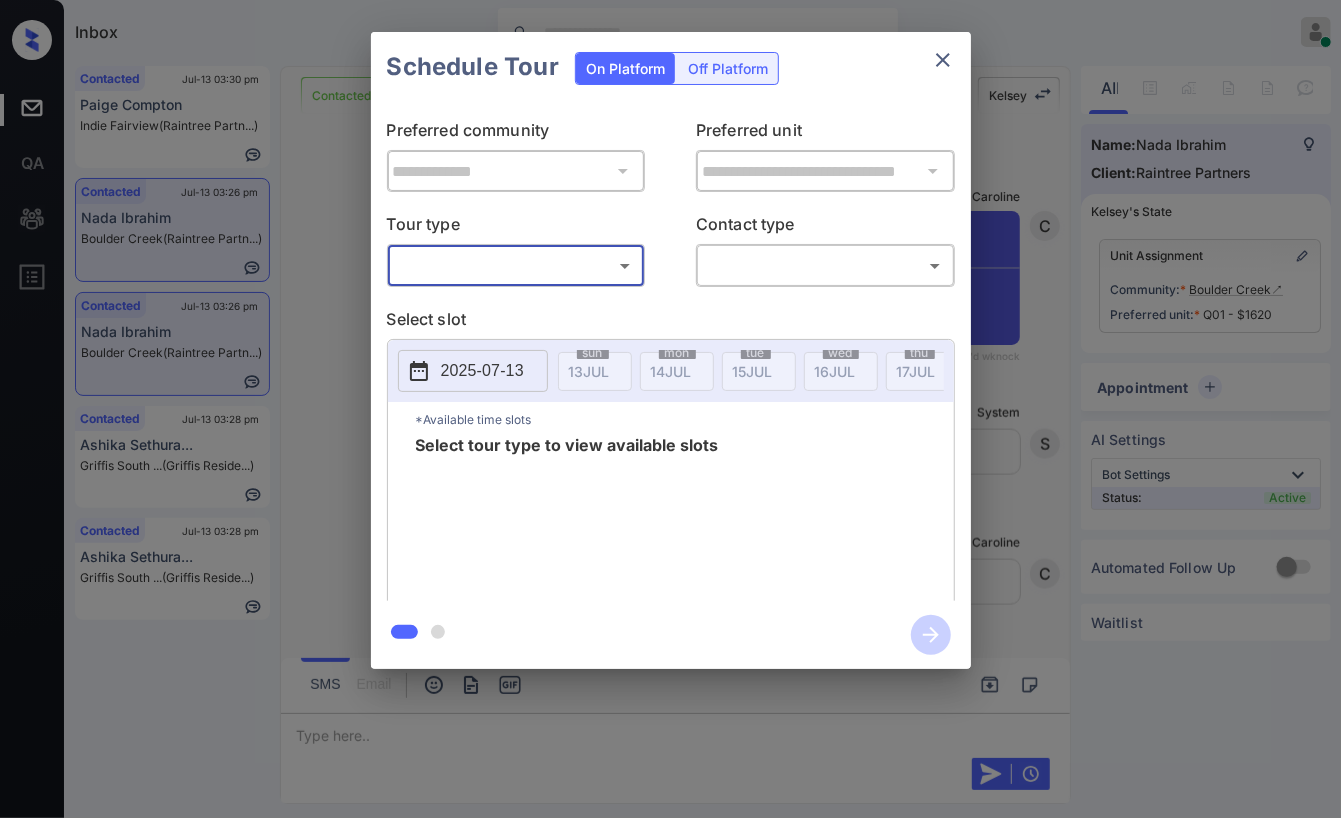 click at bounding box center [943, 60] 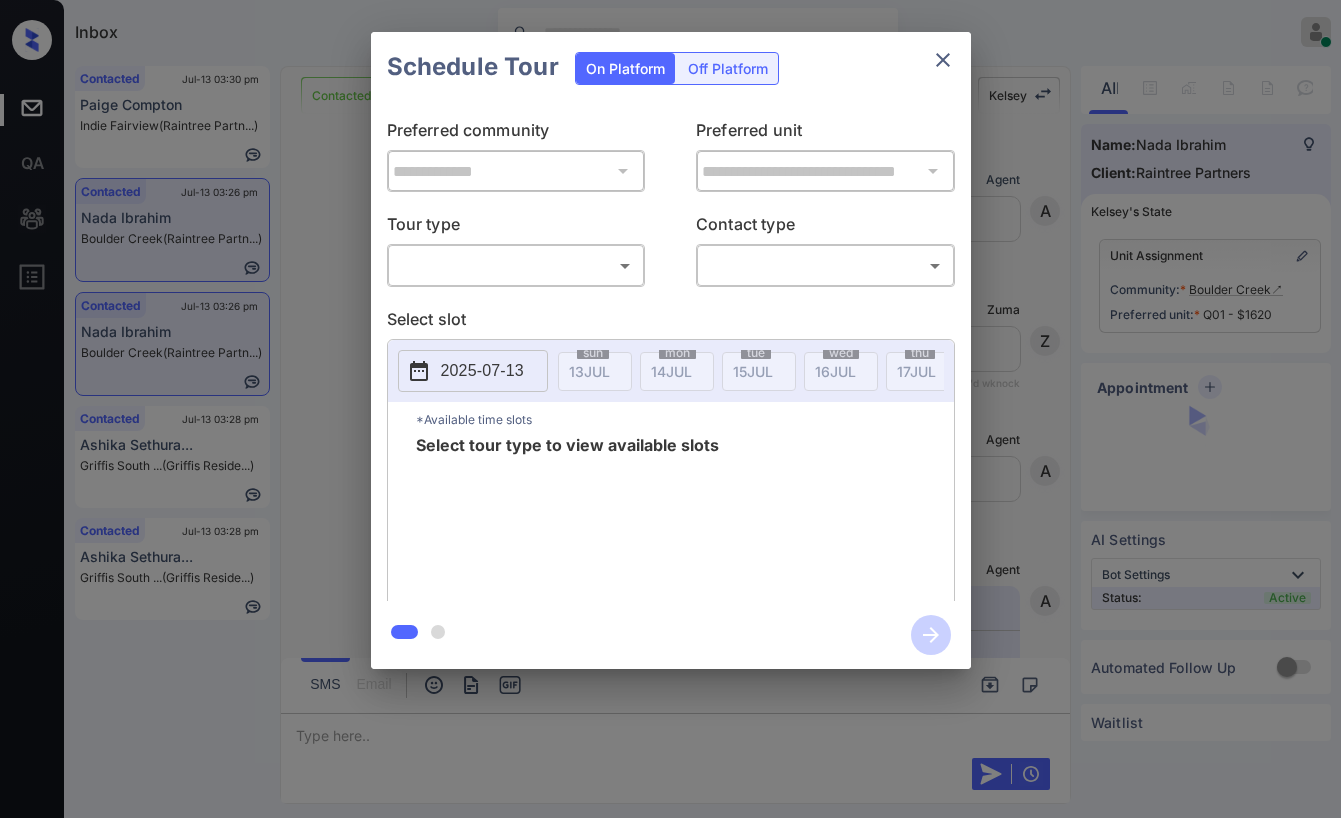 scroll, scrollTop: 0, scrollLeft: 0, axis: both 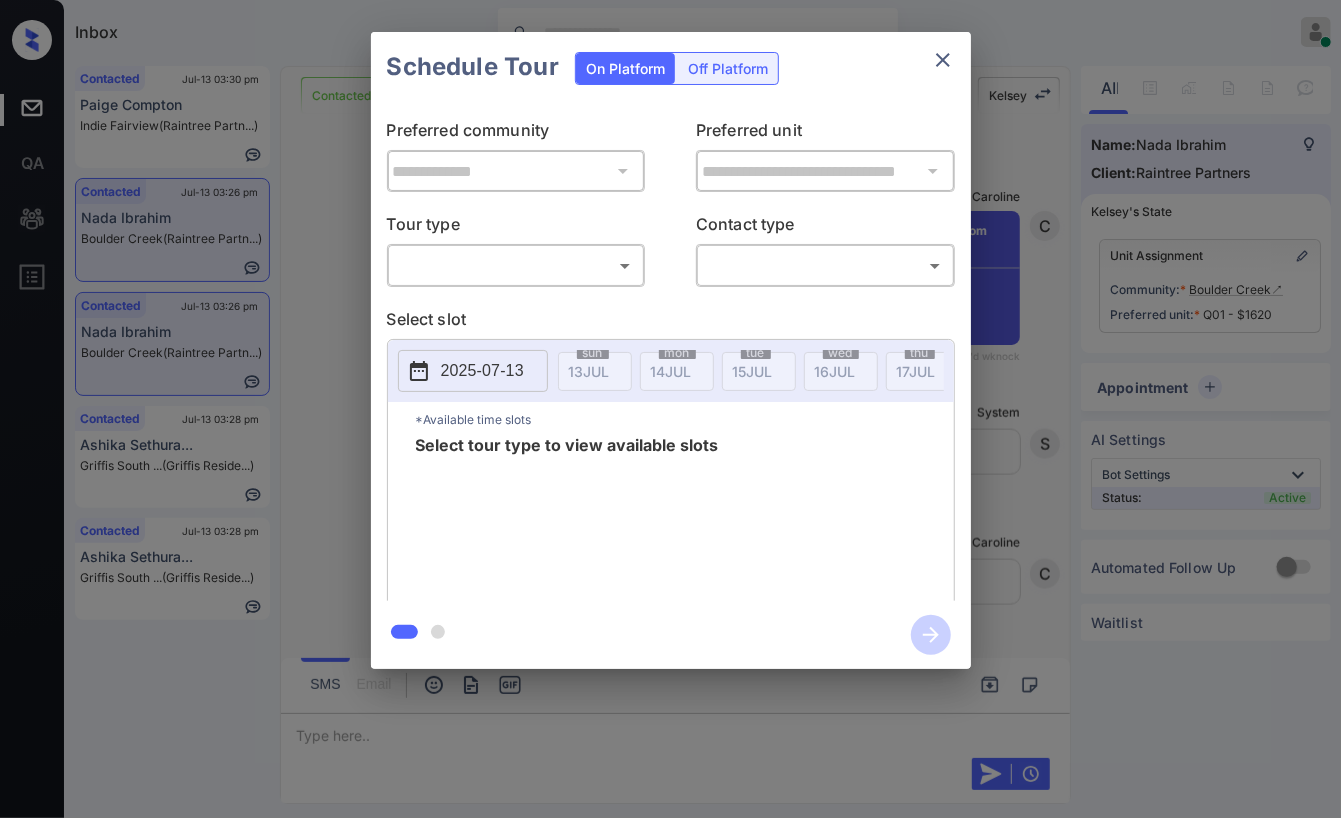 click on "Inbox Danielle Dela Cruz Online Set yourself   offline Set yourself   on break Profile Switch to  dark  mode Sign out Contacted Jul-13 03:30 pm   Paige Compton Indie Fairview  (Raintree Partn...) Contacted Jul-13 03:26 pm   Nada Ibrahim Boulder Creek  (Raintree Partn...) Contacted Jul-13 03:26 pm   Nada Ibrahim Boulder Creek  (Raintree Partn...) Contacted Jul-13 03:28 pm   Ashika Sethura... Griffis South ...  (Griffis Reside...) Contacted Jul-13 03:28 pm   Ashika Sethura... Griffis South ...  (Griffis Reside...) Contacted Lost Lead Sentiment: Angry Upon sliding the acknowledgement:  Lead will move to lost stage. * ​ SMS and call option will be set to opt out. AFM will be turned off for the lead. Kelsey New Message Agent Lead created via webhook in Inbound stage. Jul 13, 2025 11:45 am A New Message Zuma Lead transferred to leasing agent: kelsey Jul 13, 2025 11:45 am  Sync'd w  knock Z New Message Agent AFM Request sent to Kelsey. Jul 13, 2025 11:45 am A New Message Agent Notes Note: Jul 13, 2025 11:45 am A K" at bounding box center [670, 409] 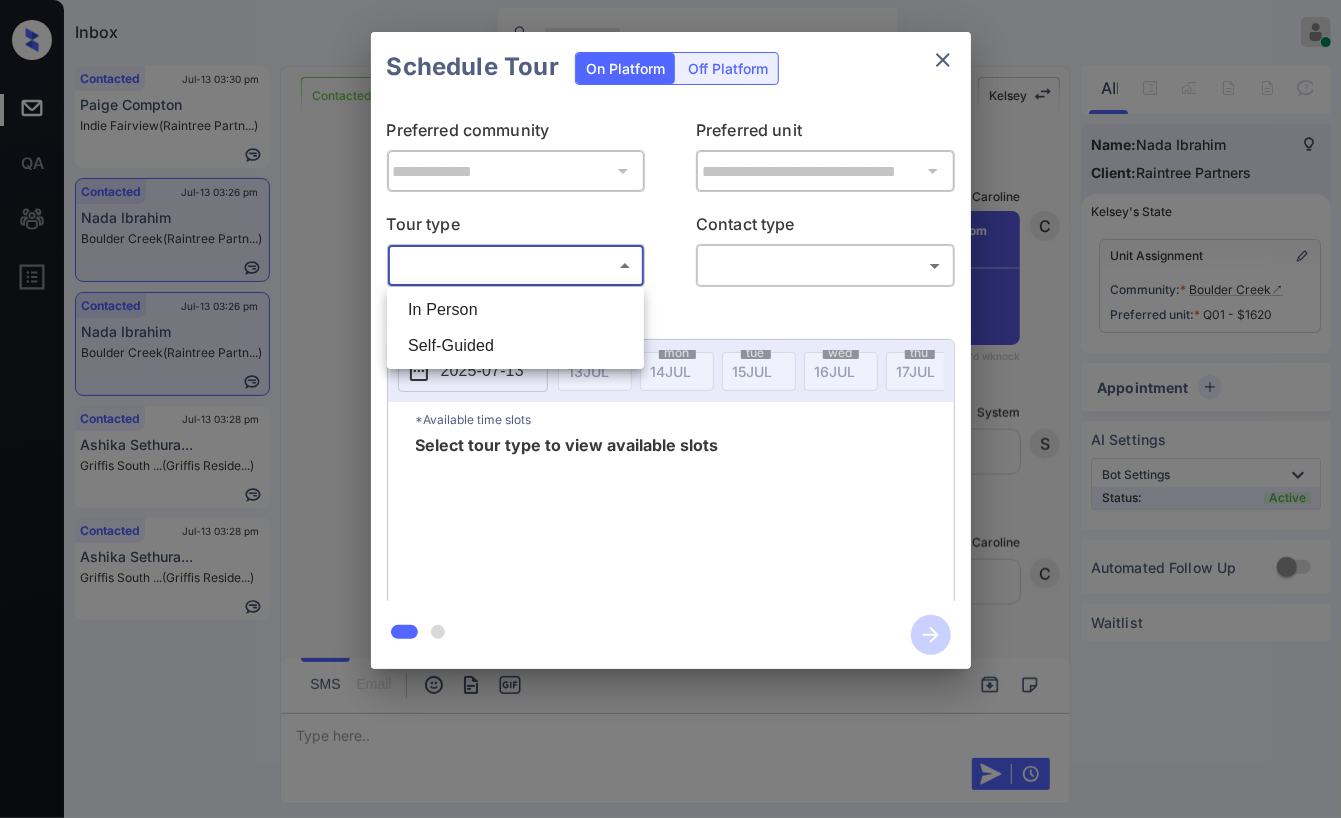 click on "In Person" at bounding box center [515, 310] 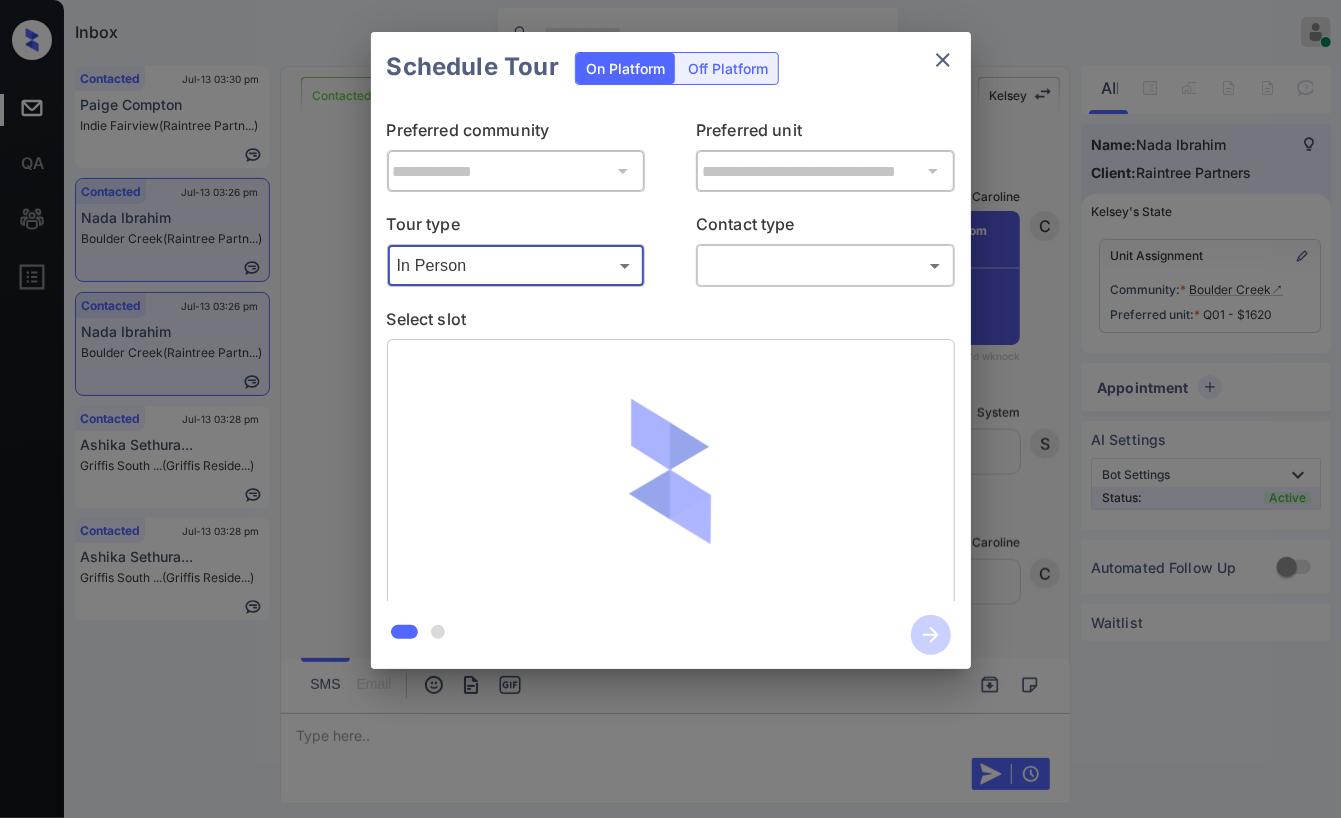 click on "Inbox Danielle Dela Cruz Online Set yourself   offline Set yourself   on break Profile Switch to  dark  mode Sign out Contacted Jul-13 03:30 pm   Paige Compton Indie Fairview  (Raintree Partn...) Contacted Jul-13 03:26 pm   Nada Ibrahim Boulder Creek  (Raintree Partn...) Contacted Jul-13 03:26 pm   Nada Ibrahim Boulder Creek  (Raintree Partn...) Contacted Jul-13 03:28 pm   Ashika Sethura... Griffis South ...  (Griffis Reside...) Contacted Jul-13 03:28 pm   Ashika Sethura... Griffis South ...  (Griffis Reside...) Contacted Lost Lead Sentiment: Angry Upon sliding the acknowledgement:  Lead will move to lost stage. * ​ SMS and call option will be set to opt out. AFM will be turned off for the lead. Kelsey New Message Agent Lead created via webhook in Inbound stage. Jul 13, 2025 11:45 am A New Message Zuma Lead transferred to leasing agent: kelsey Jul 13, 2025 11:45 am  Sync'd w  knock Z New Message Agent AFM Request sent to Kelsey. Jul 13, 2025 11:45 am A New Message Agent Notes Note: Jul 13, 2025 11:45 am A K" at bounding box center [670, 409] 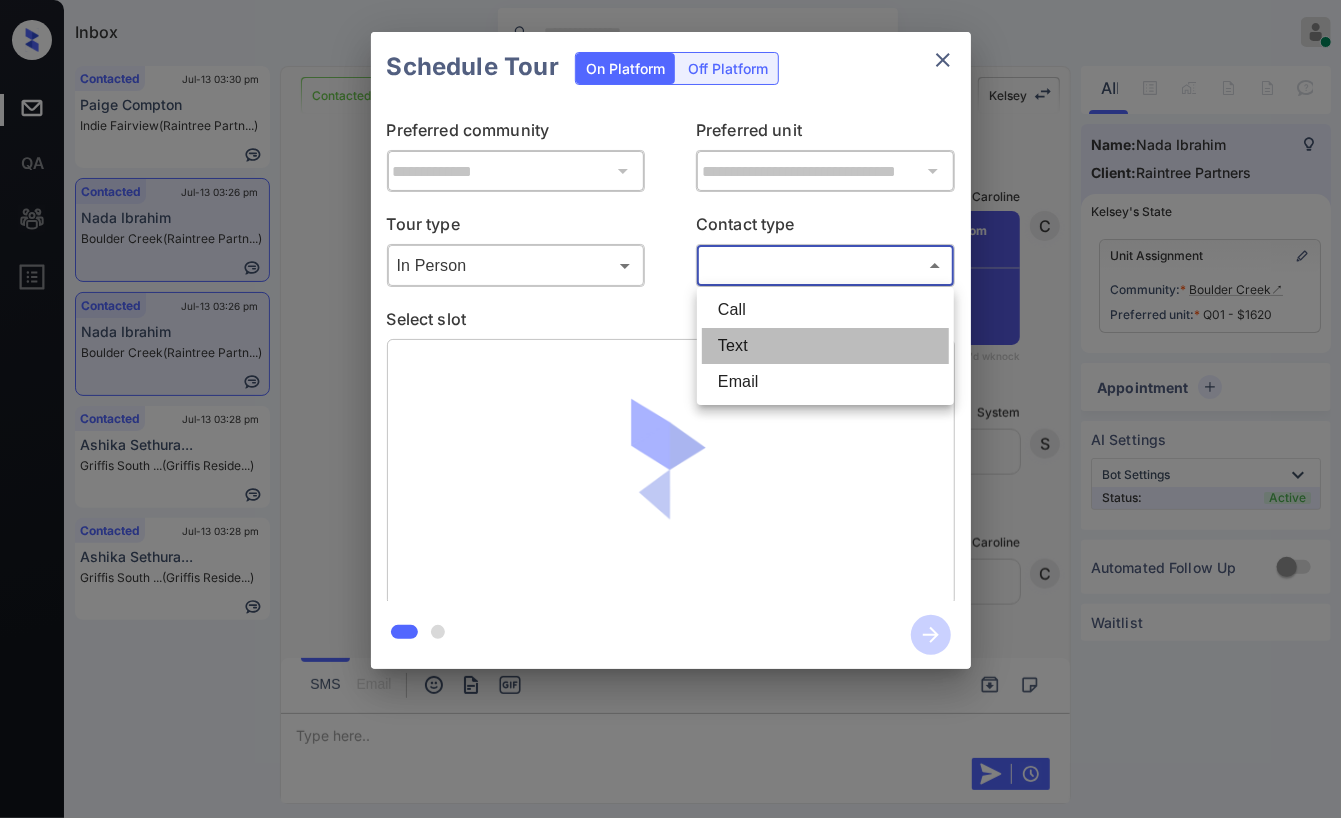click on "Text" at bounding box center [825, 346] 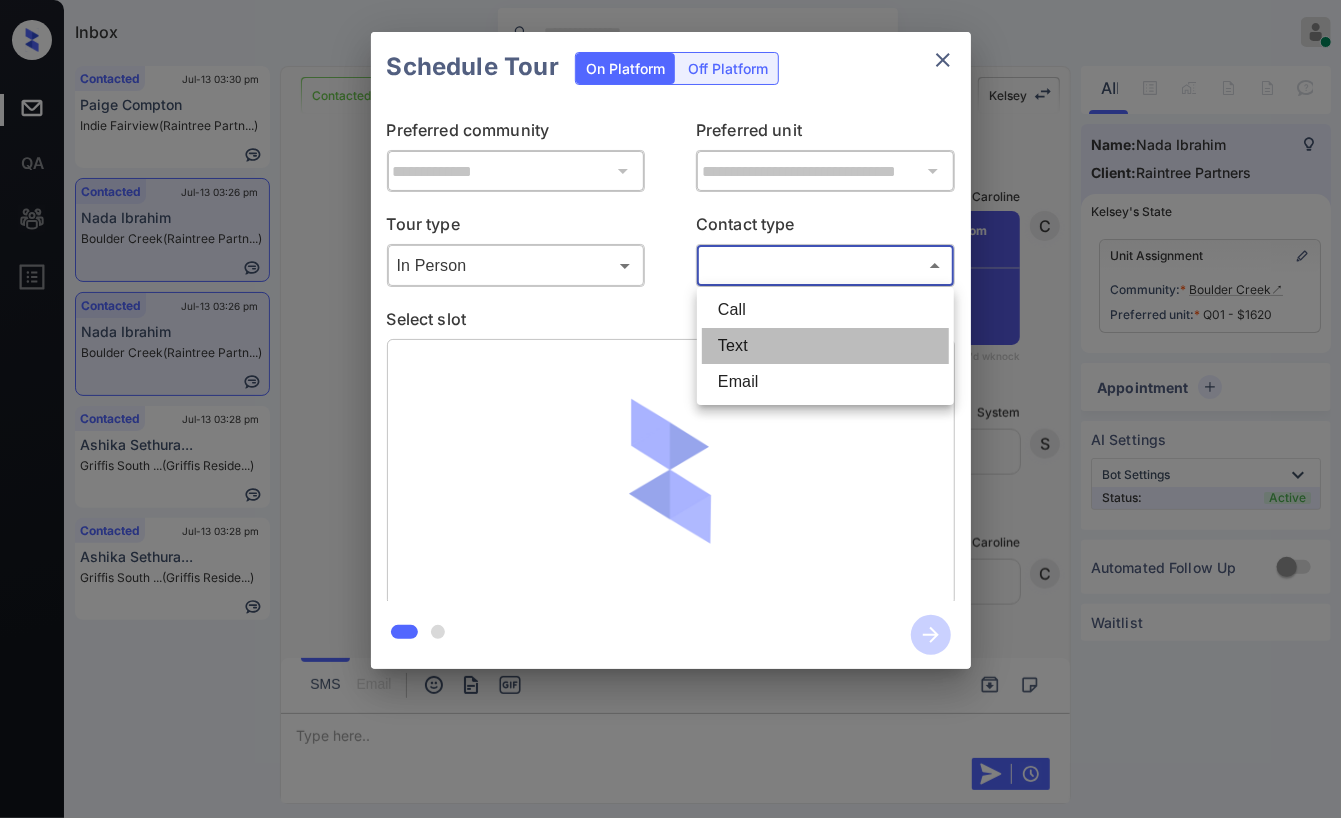 type on "****" 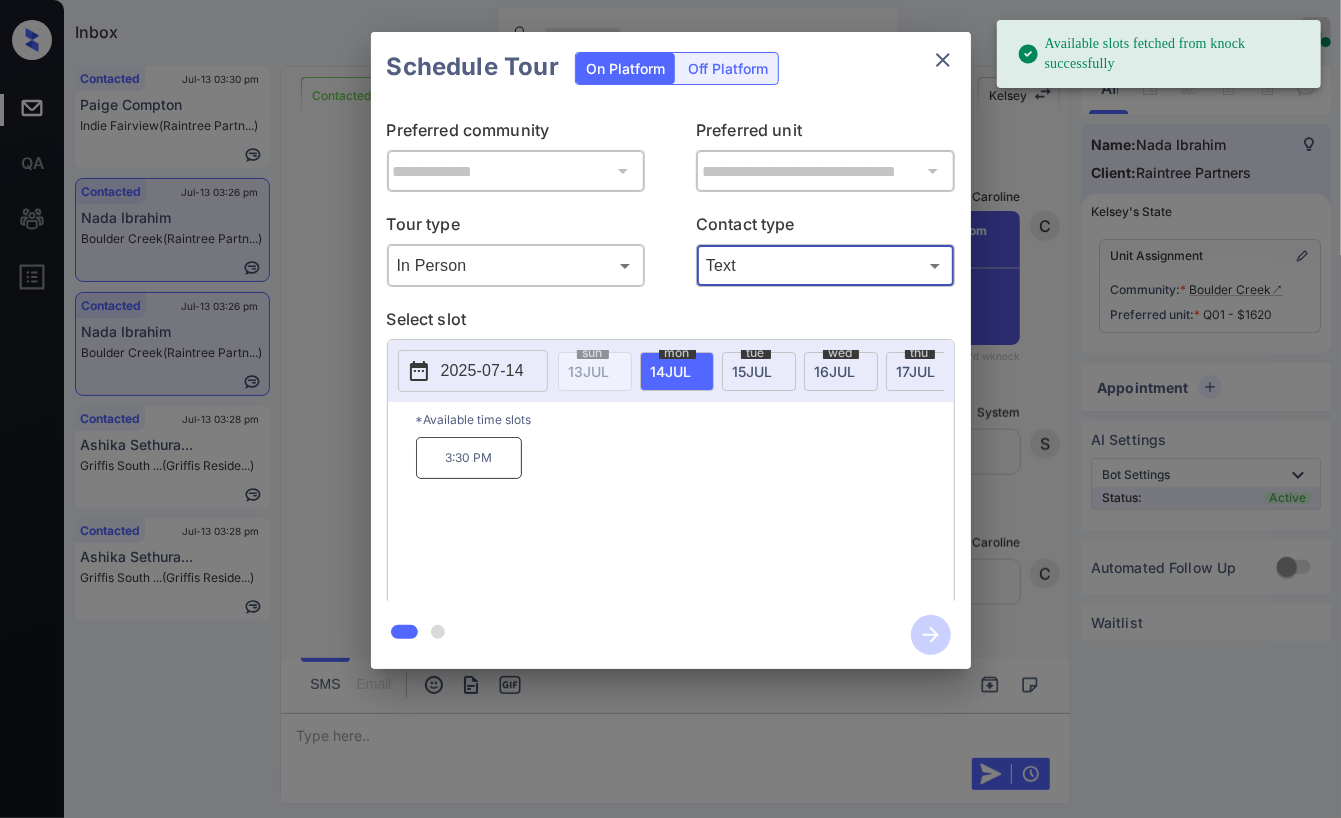 click 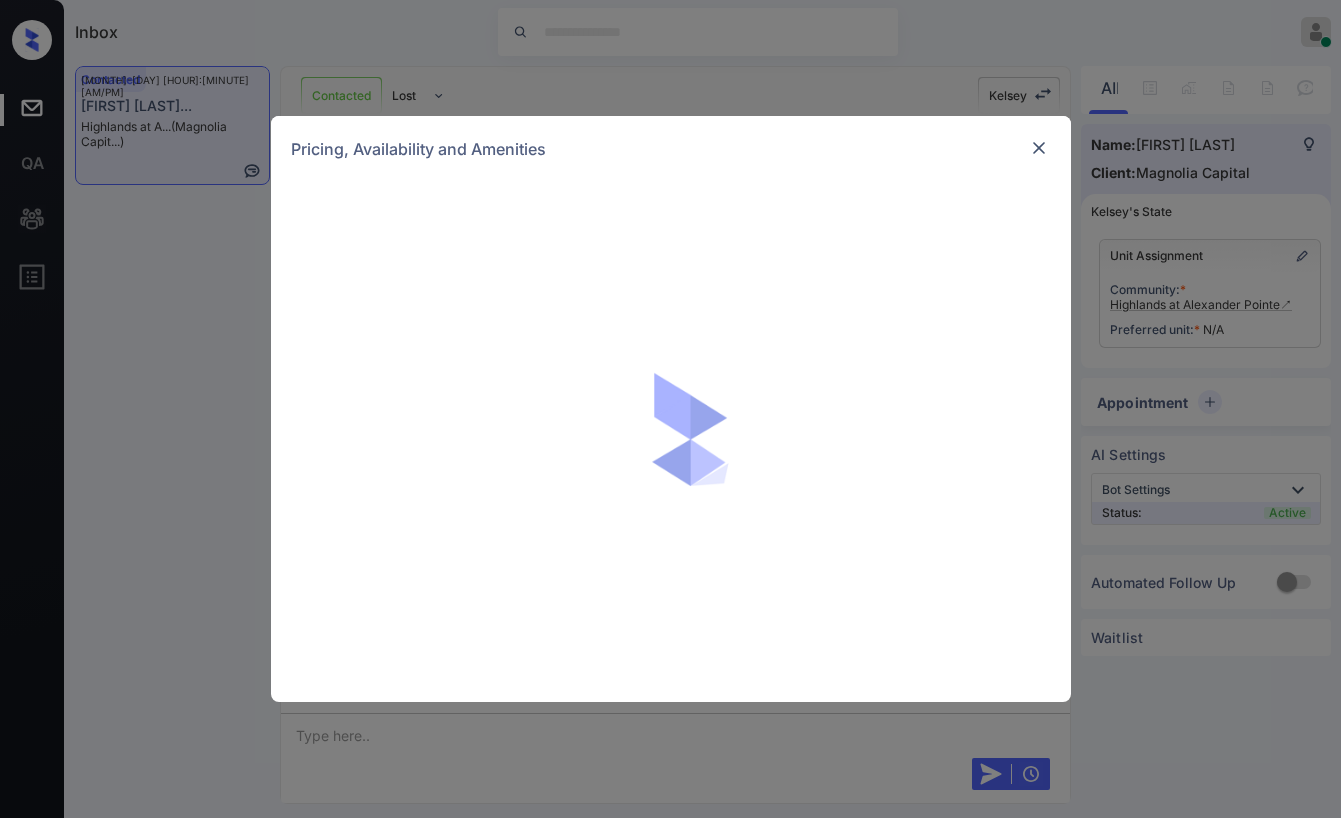 scroll, scrollTop: 0, scrollLeft: 0, axis: both 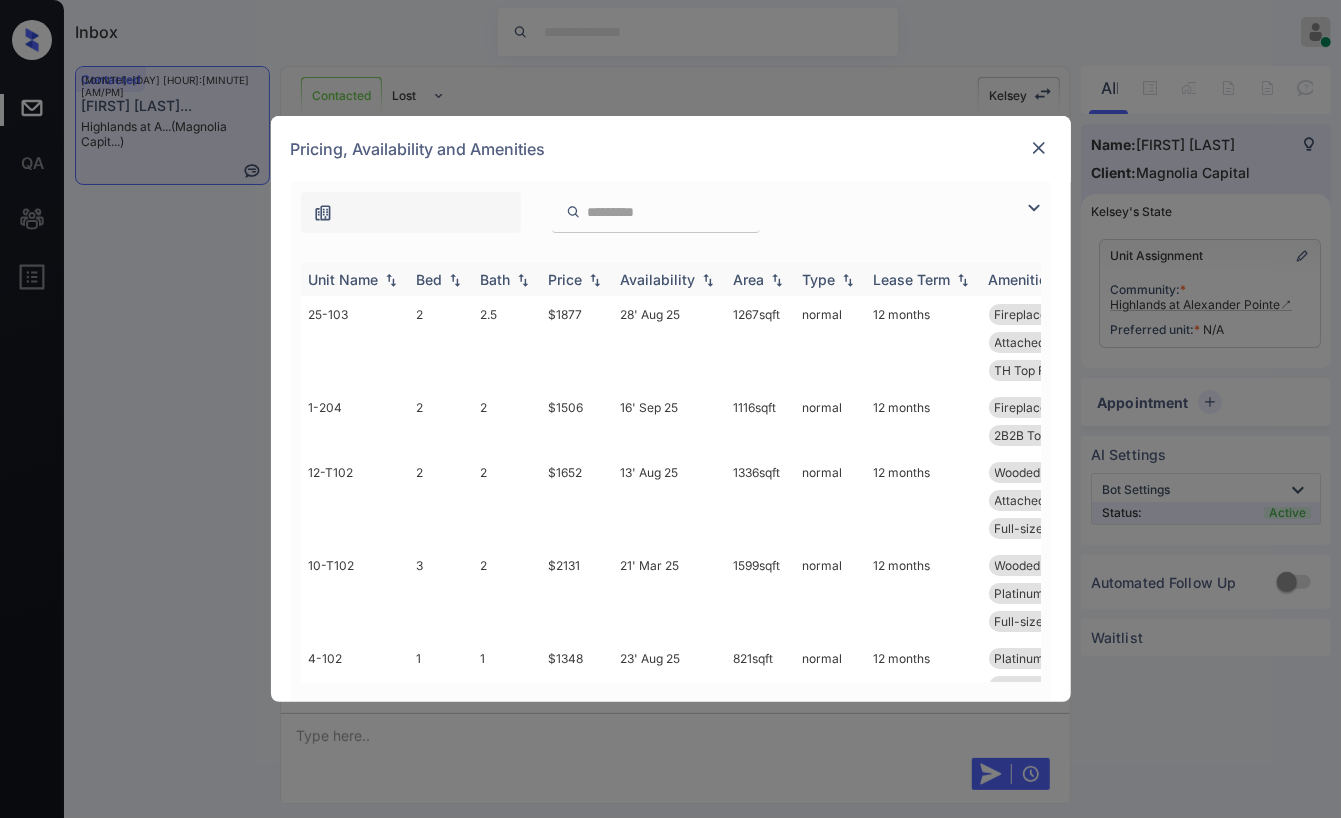 click on "Bed" at bounding box center (430, 279) 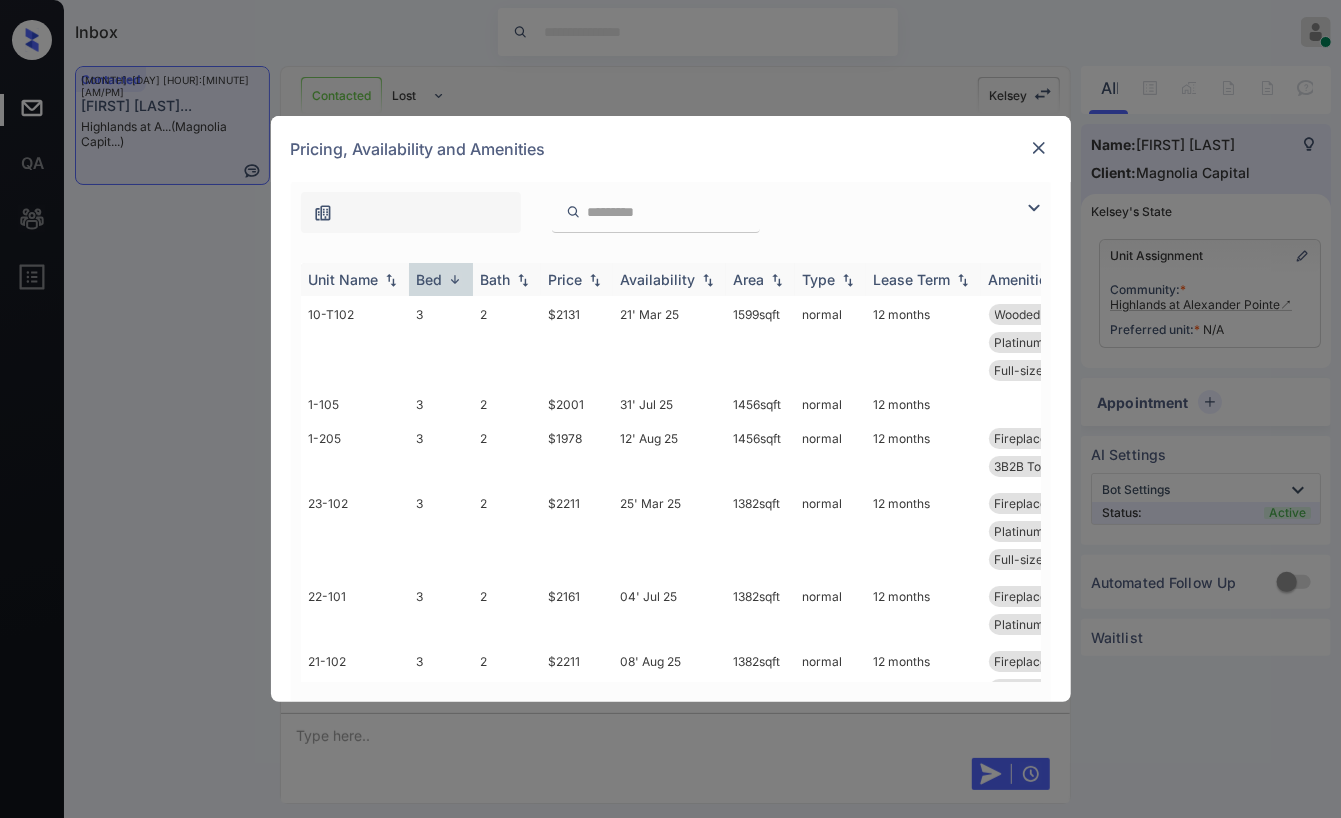 click on "Bed" at bounding box center [430, 279] 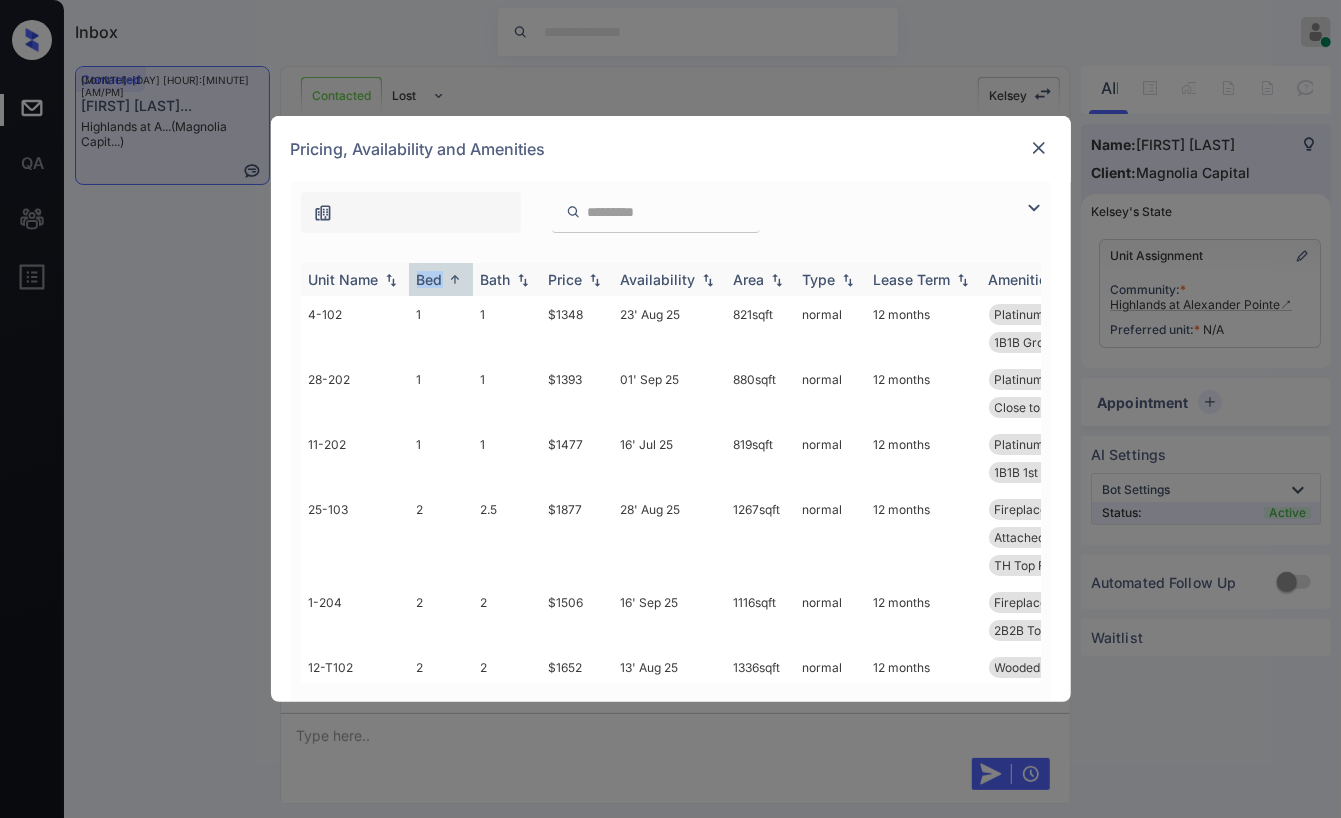 click on "Bed" at bounding box center [430, 279] 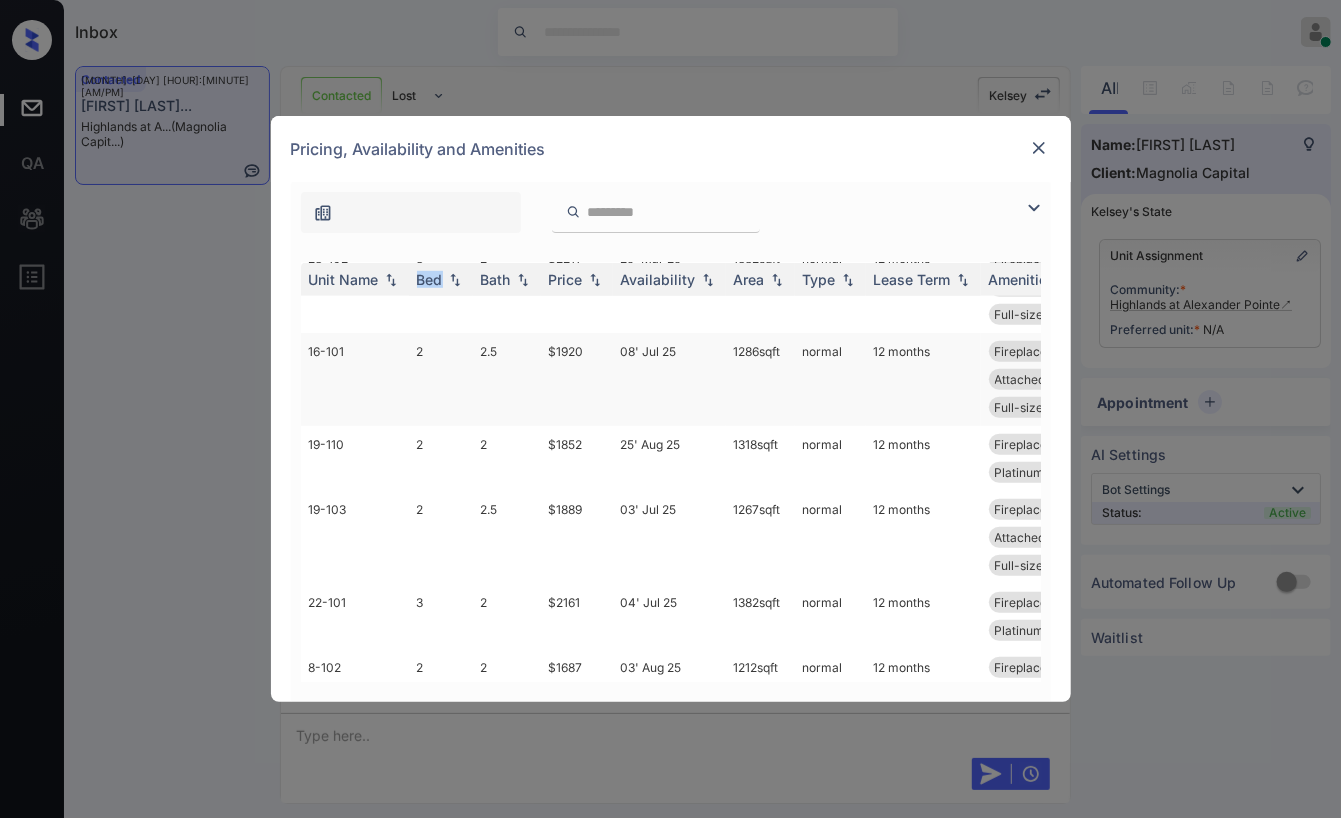 scroll, scrollTop: 888, scrollLeft: 0, axis: vertical 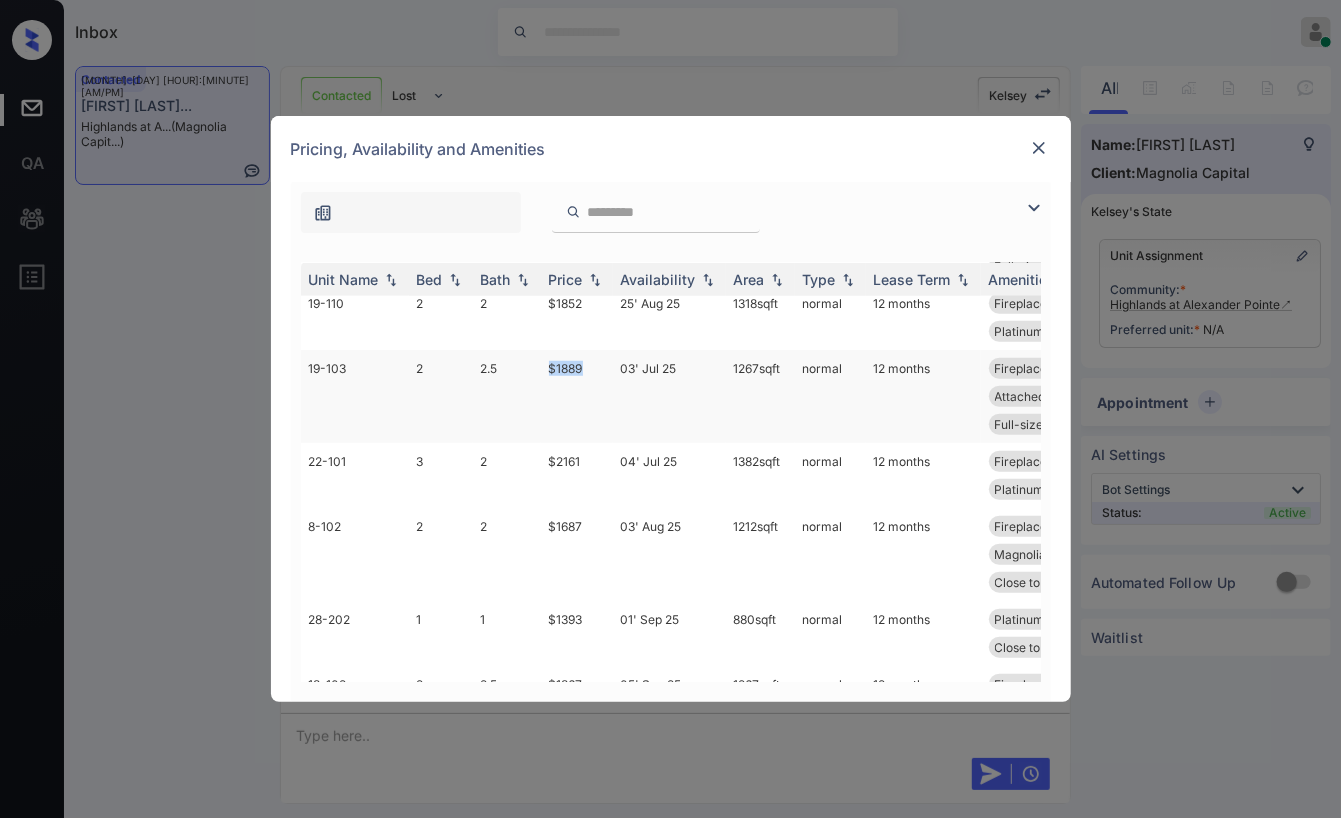 drag, startPoint x: 552, startPoint y: 422, endPoint x: 593, endPoint y: 424, distance: 41.04875 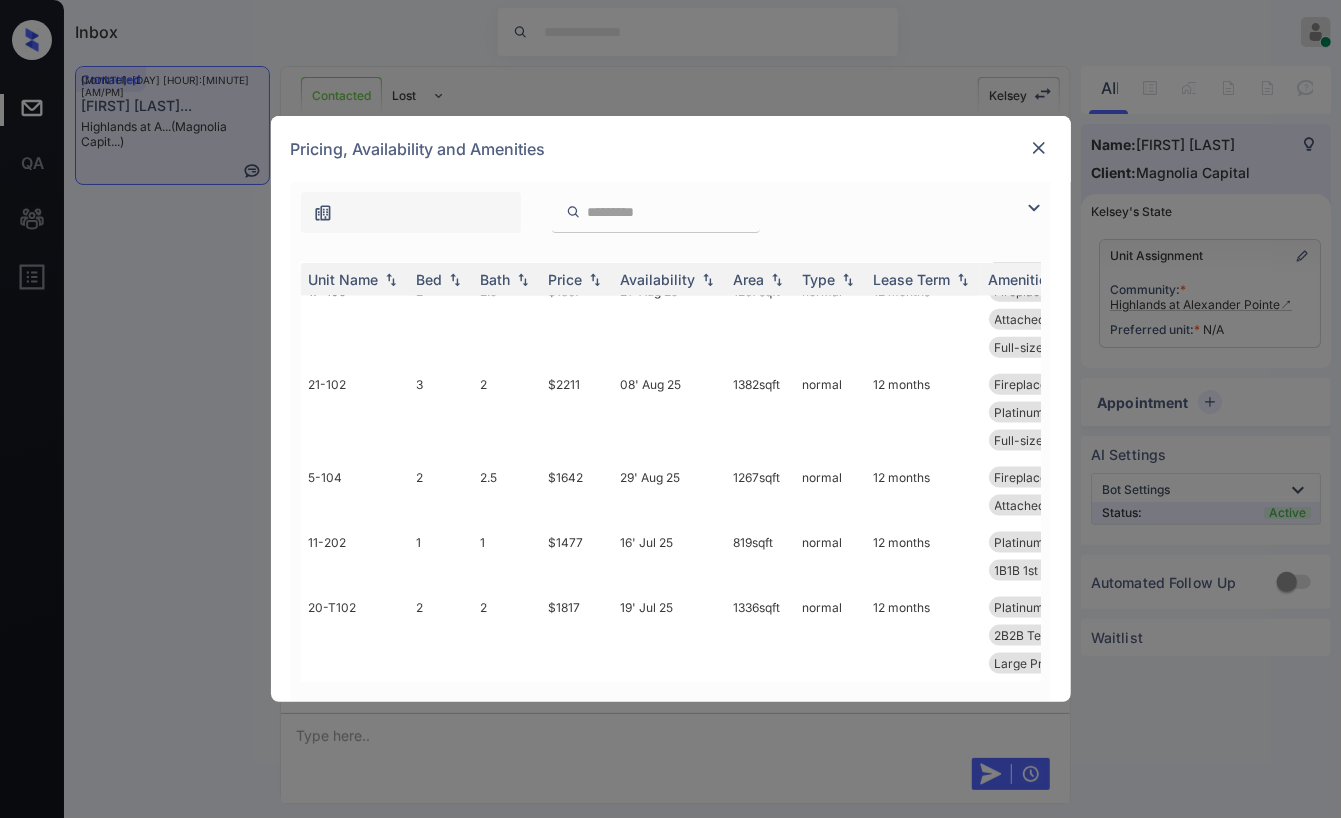 scroll, scrollTop: 1473, scrollLeft: 0, axis: vertical 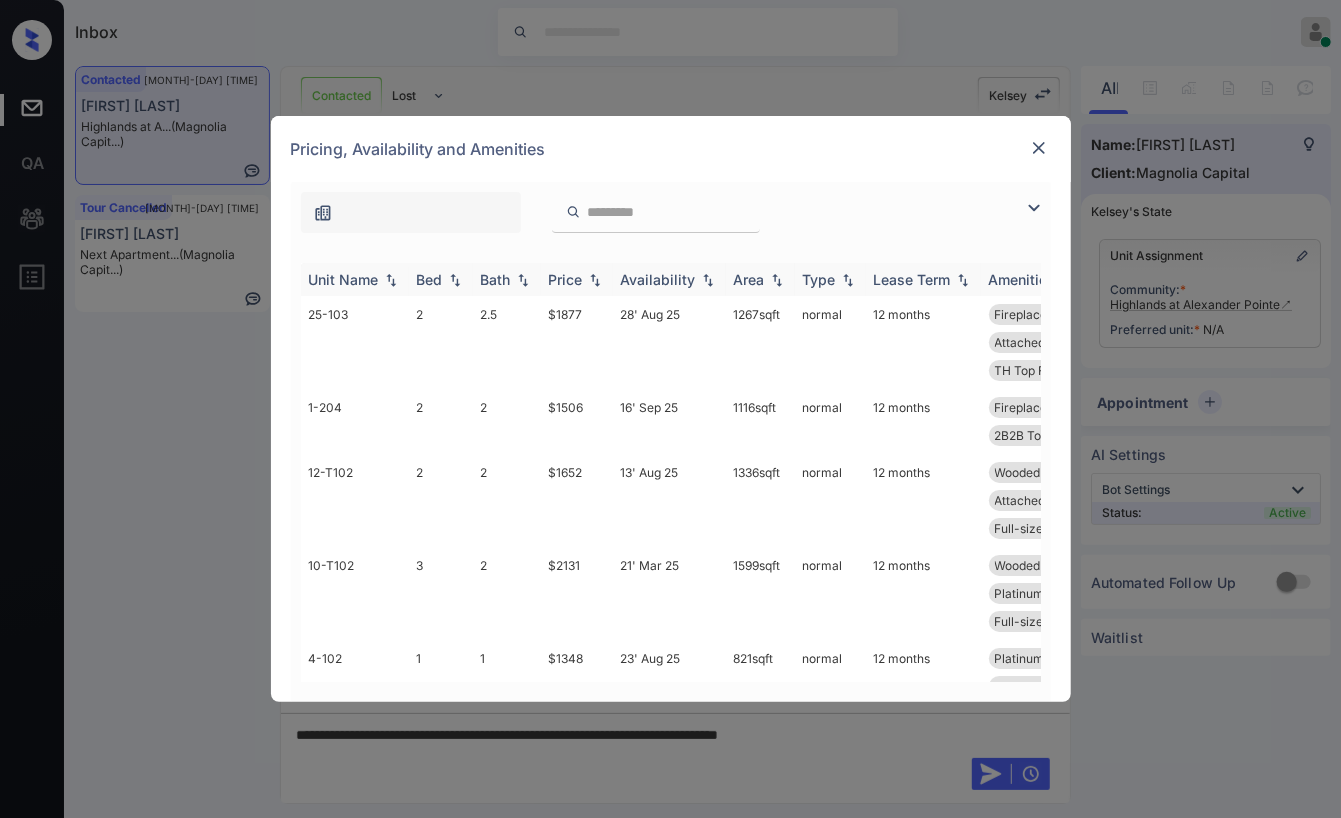 click on "Bed" at bounding box center [430, 279] 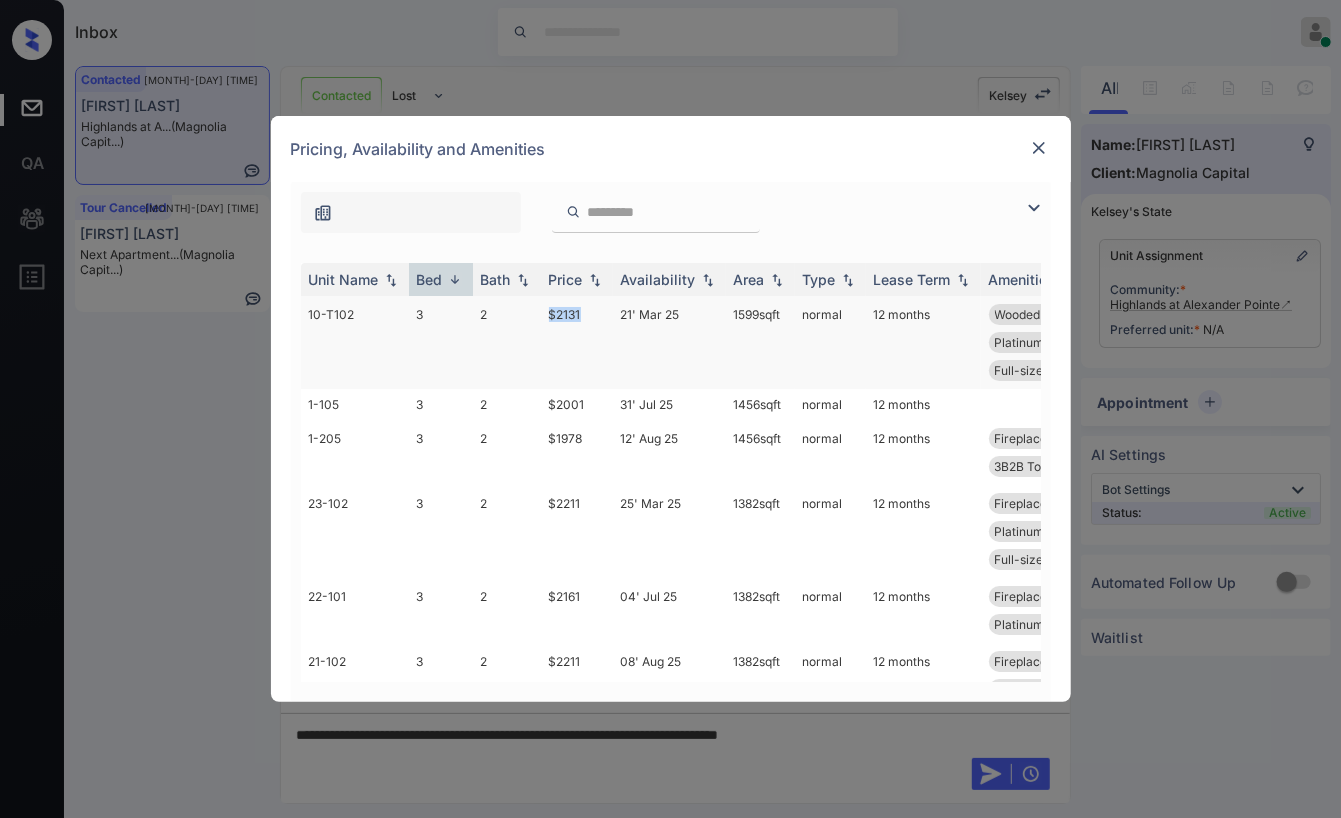 drag, startPoint x: 560, startPoint y: 314, endPoint x: 585, endPoint y: 314, distance: 25 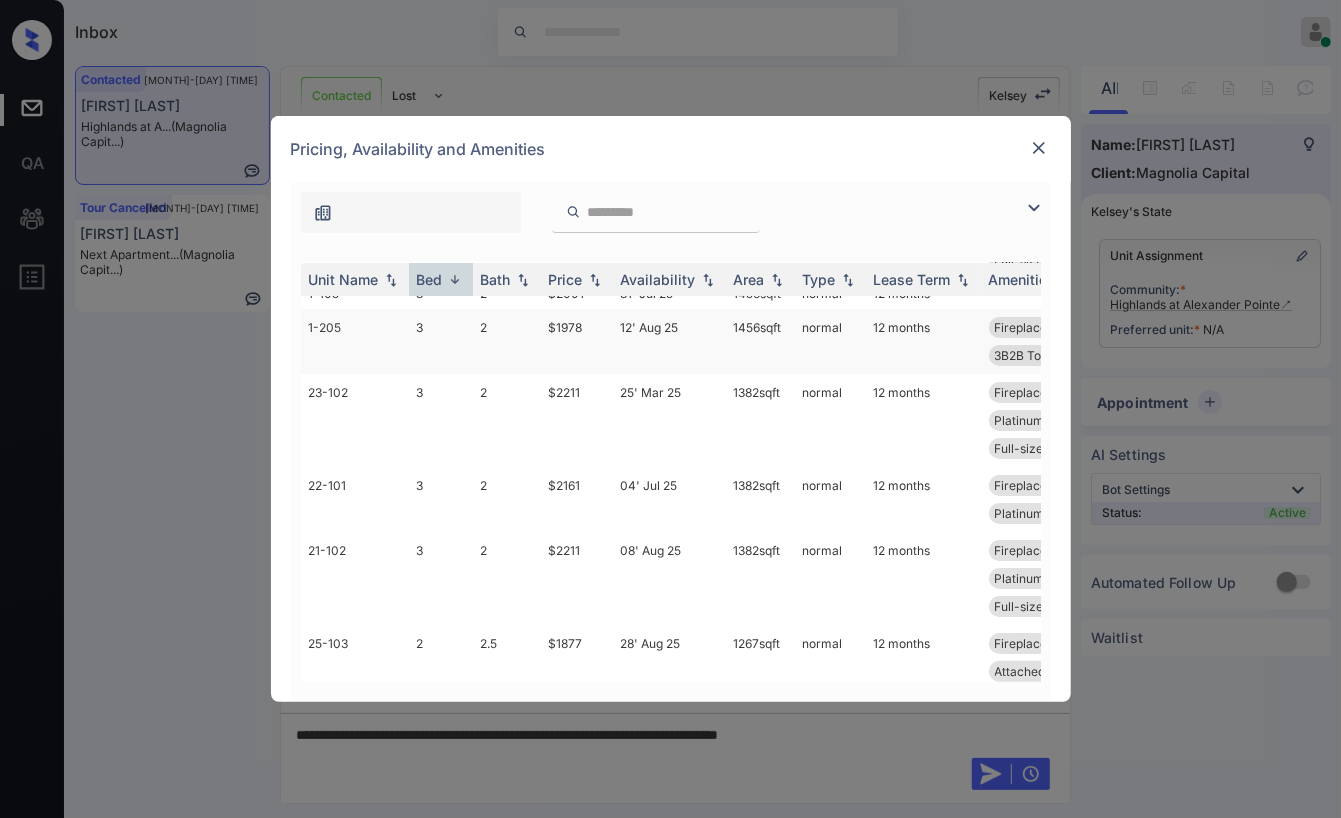 scroll, scrollTop: 222, scrollLeft: 0, axis: vertical 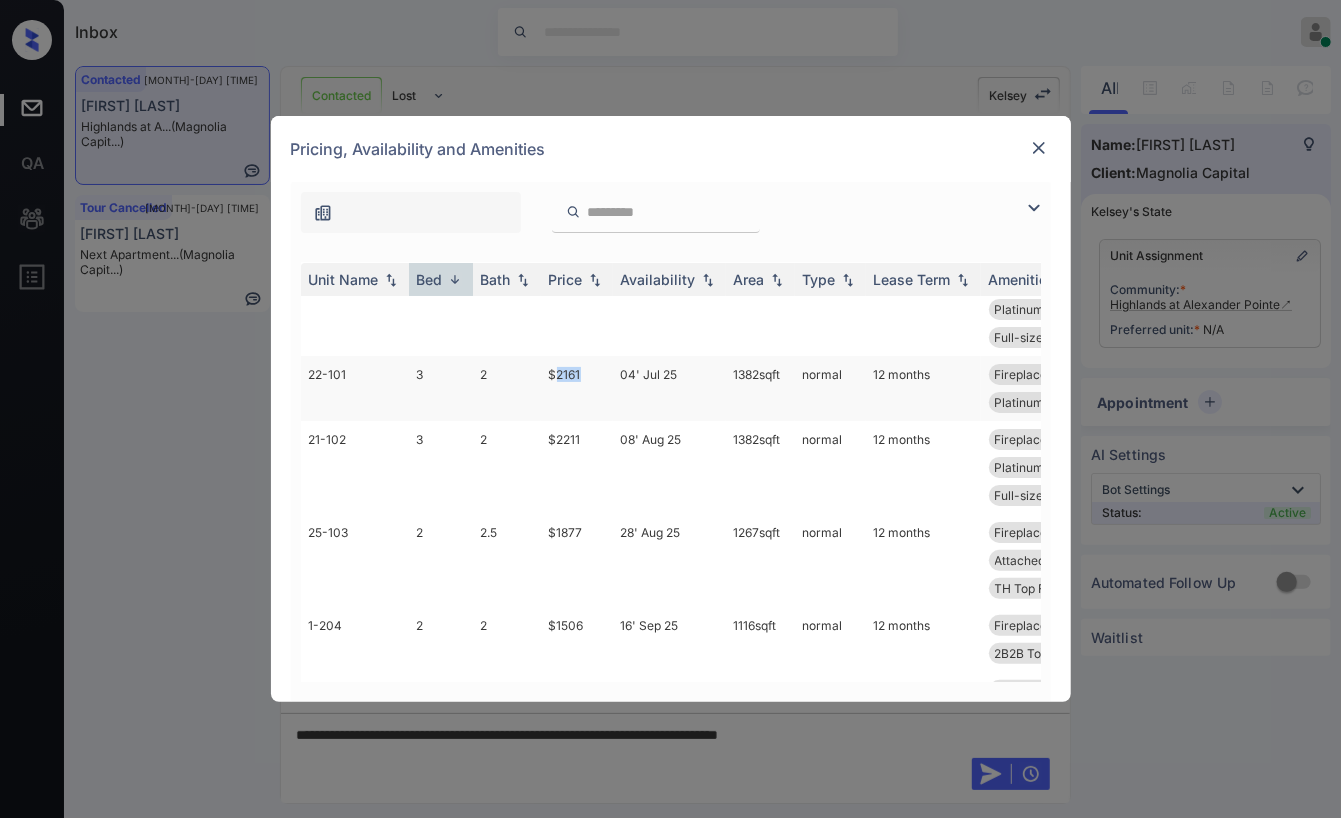 drag, startPoint x: 555, startPoint y: 396, endPoint x: 591, endPoint y: 399, distance: 36.124783 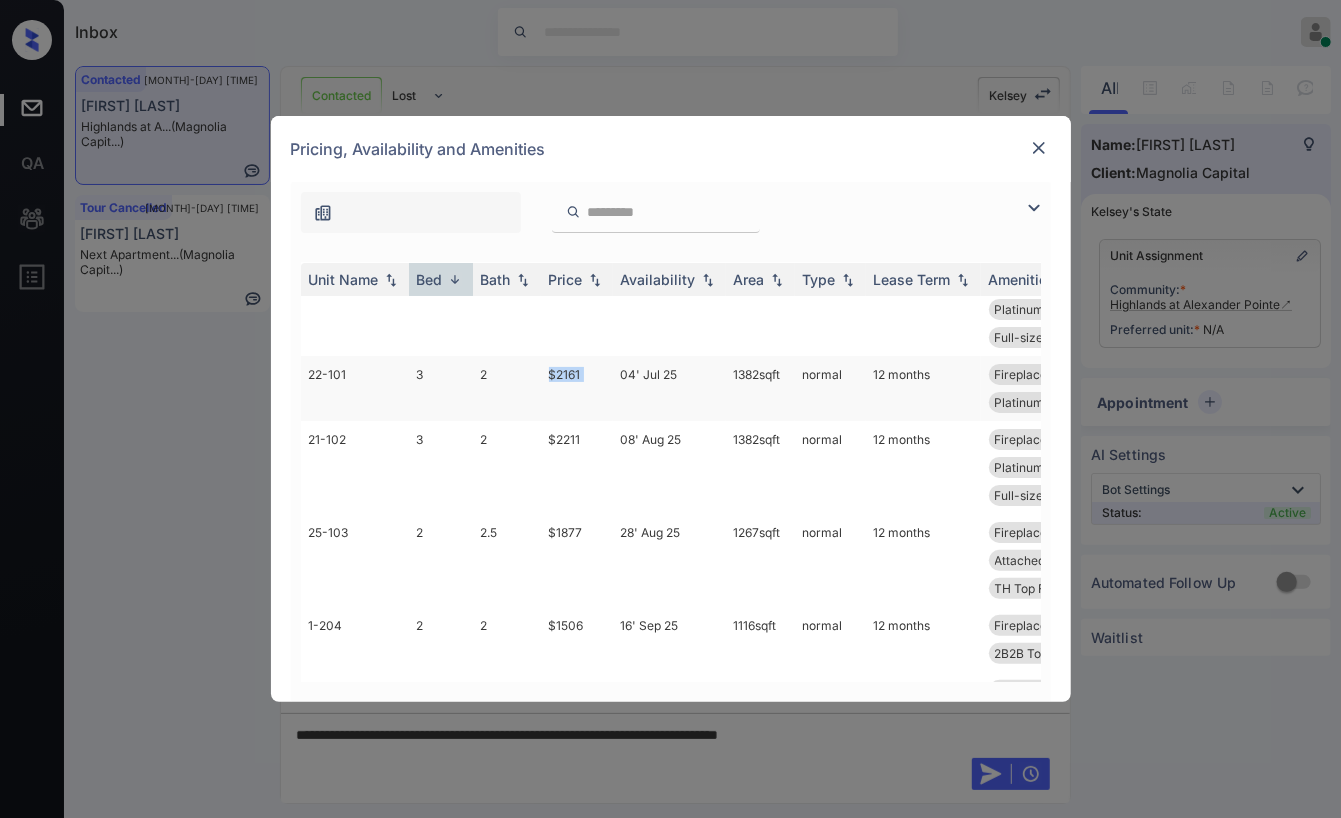 drag, startPoint x: 546, startPoint y: 399, endPoint x: 613, endPoint y: 400, distance: 67.00746 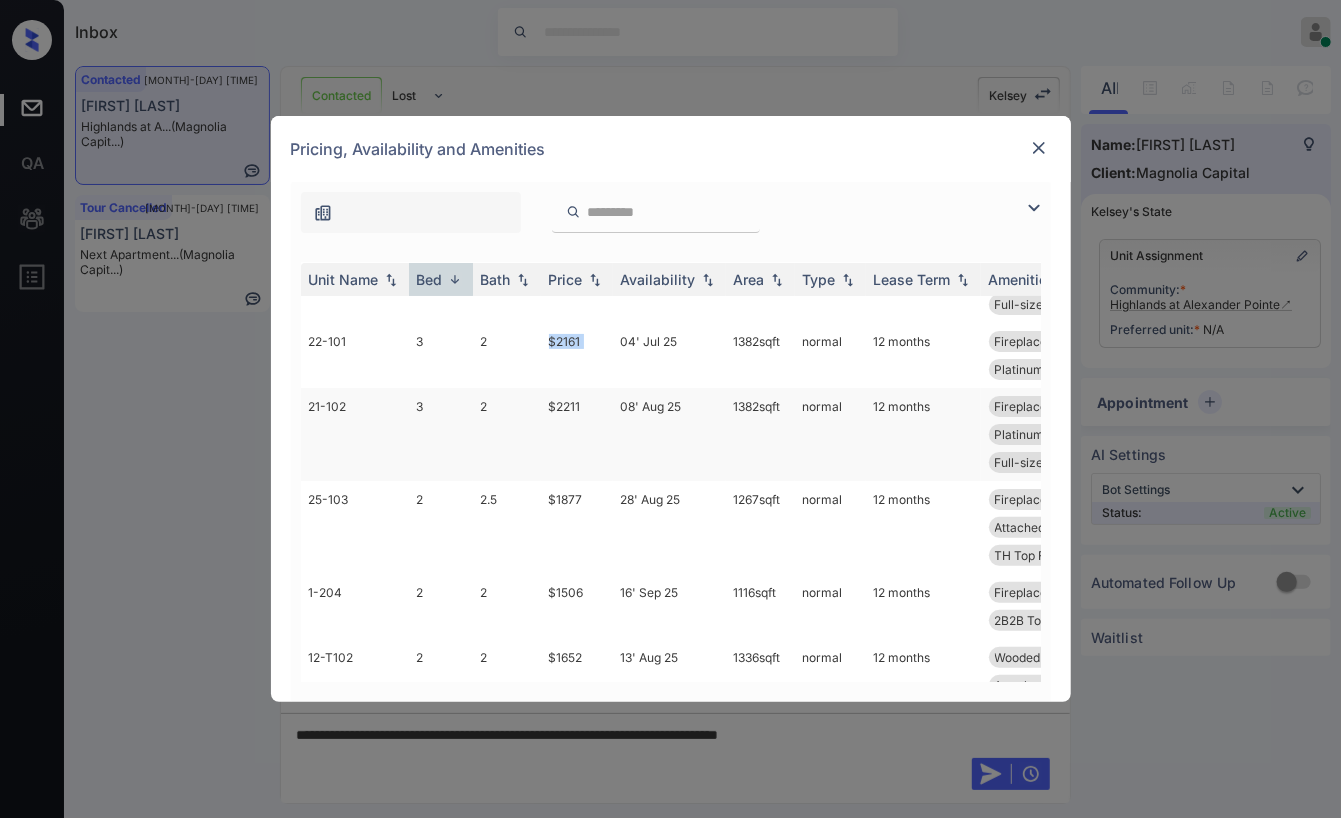 scroll, scrollTop: 251, scrollLeft: 0, axis: vertical 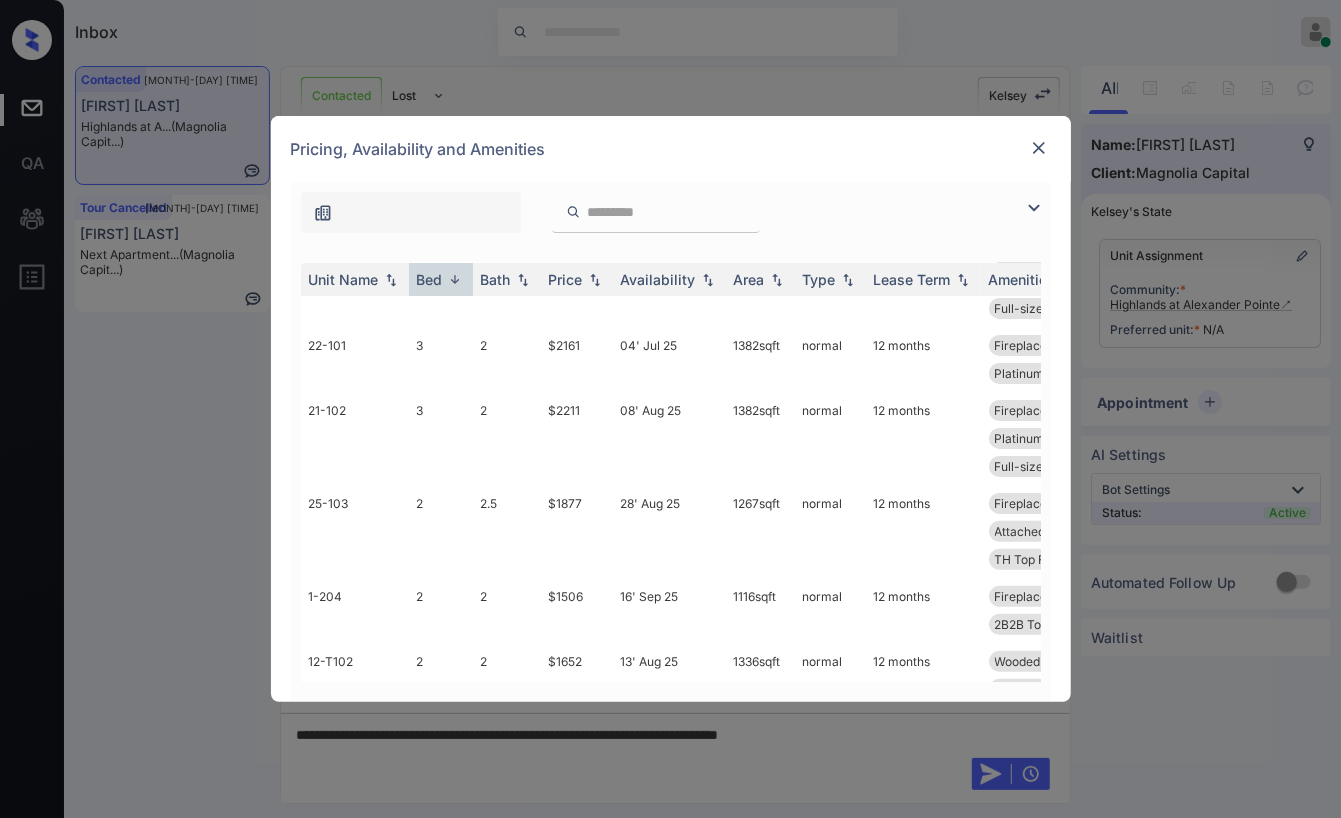 click at bounding box center (1039, 149) 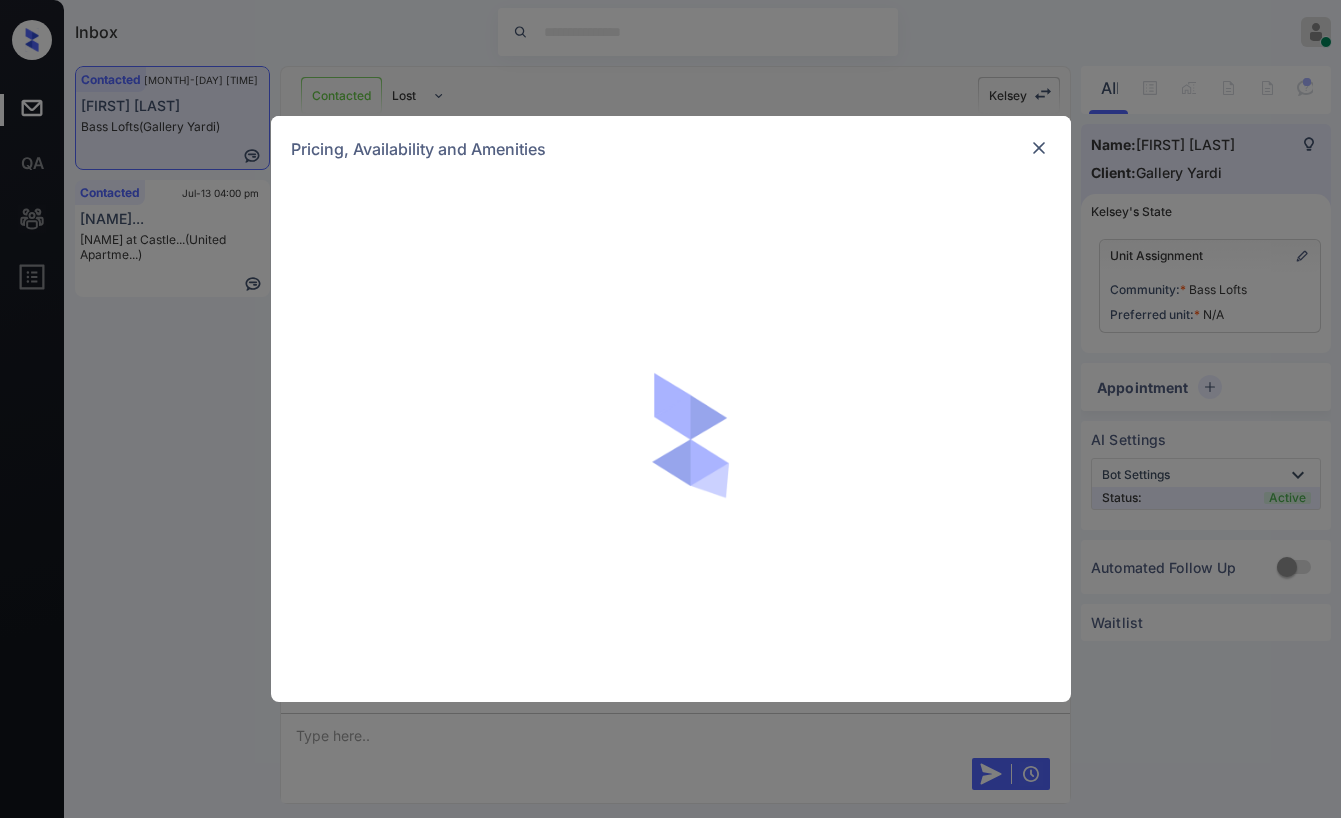 scroll, scrollTop: 0, scrollLeft: 0, axis: both 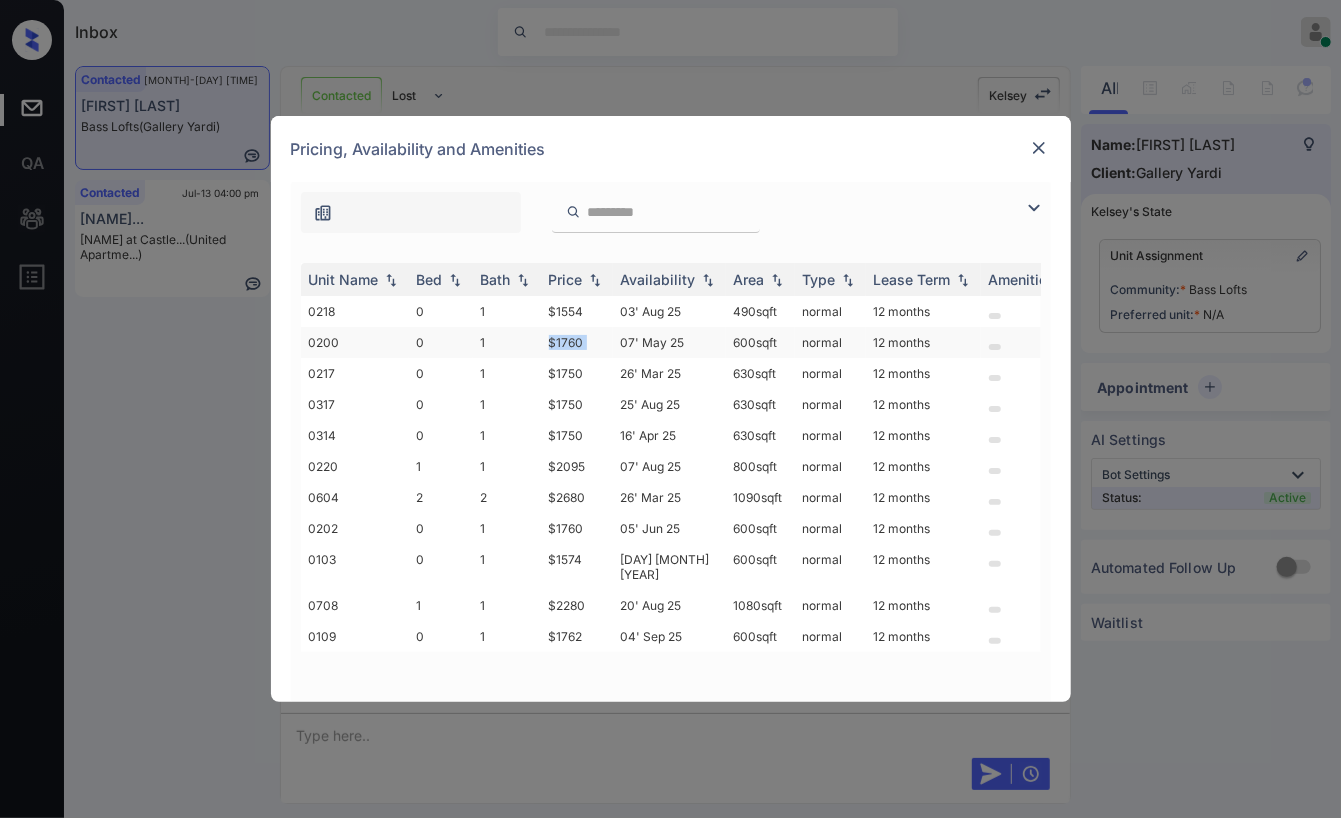 drag, startPoint x: 563, startPoint y: 346, endPoint x: 614, endPoint y: 346, distance: 51 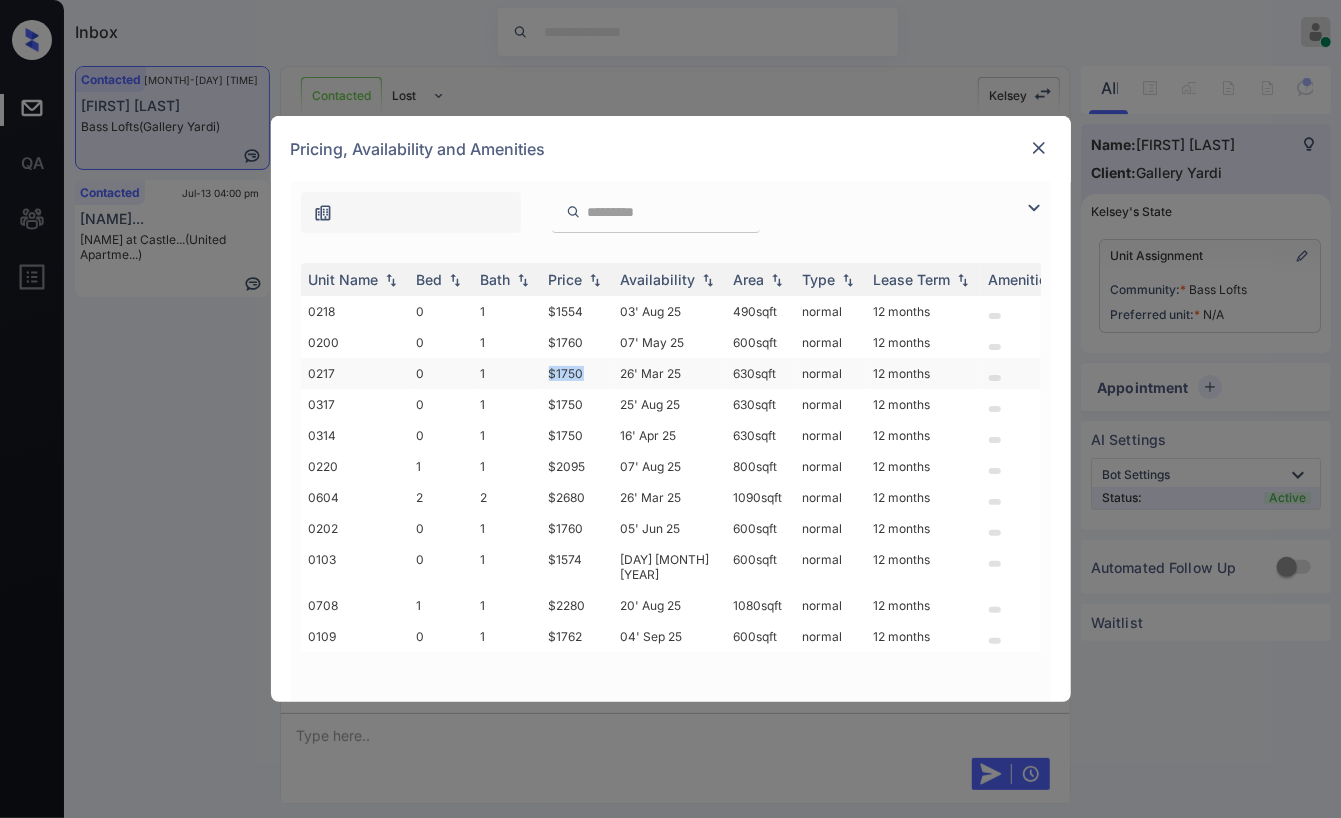drag, startPoint x: 552, startPoint y: 370, endPoint x: 592, endPoint y: 370, distance: 40 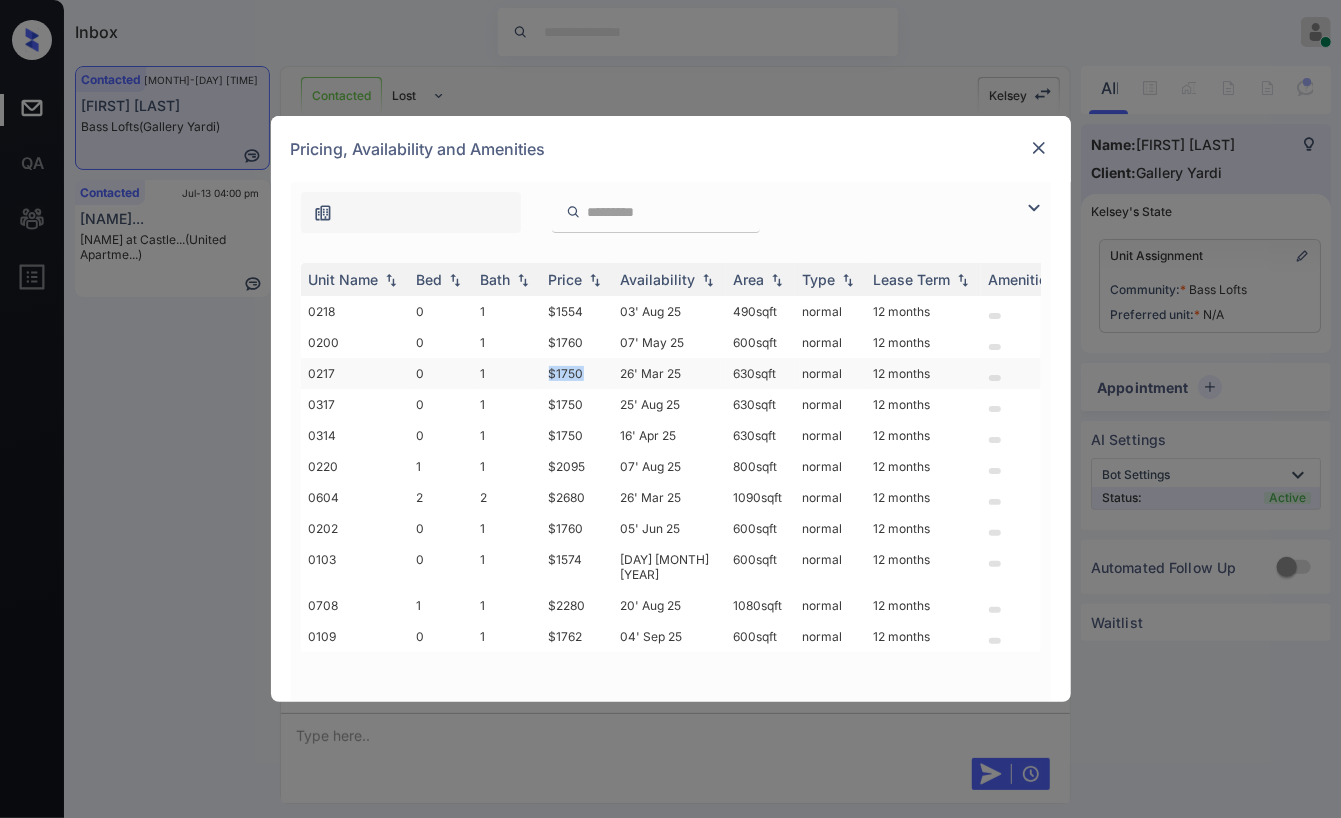 click on "$1750" at bounding box center [577, 373] 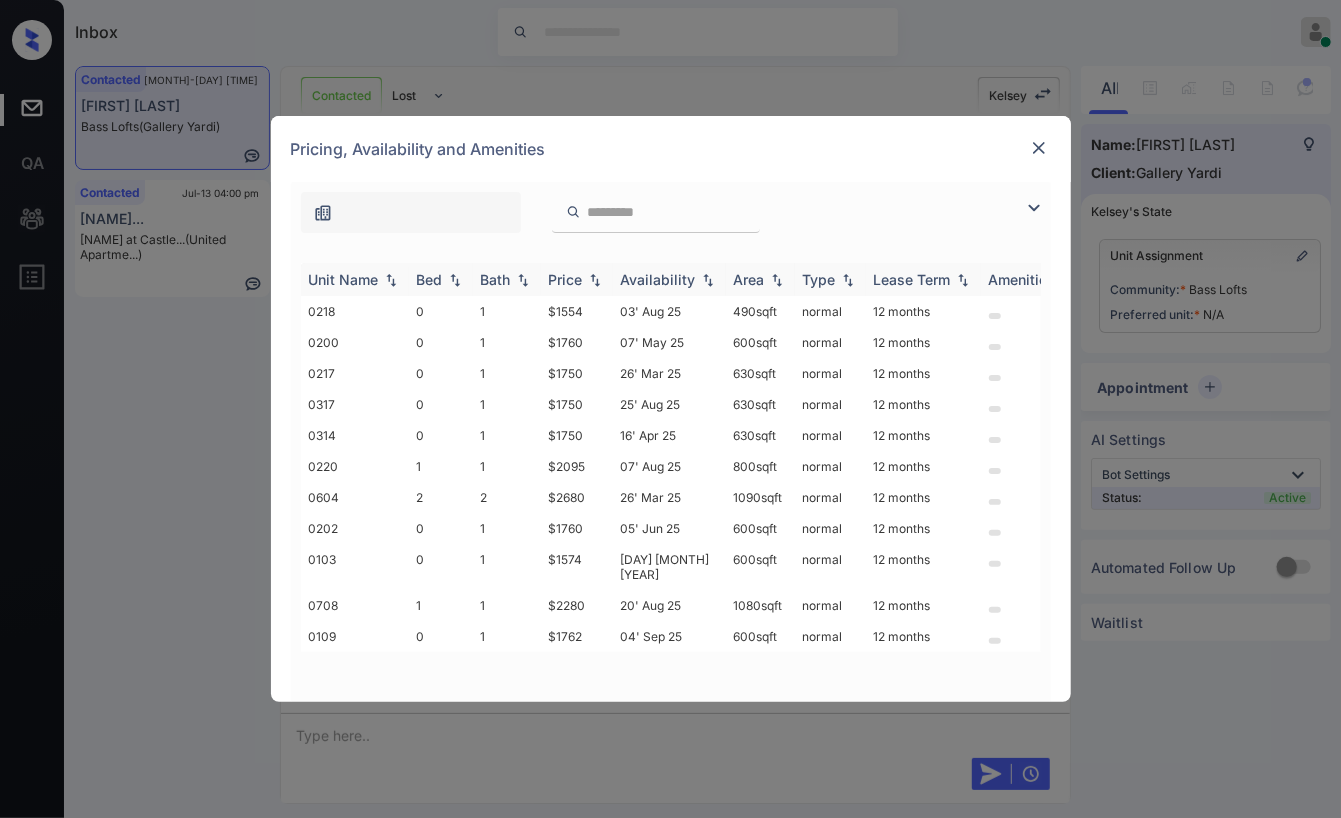 click on "Bed" at bounding box center (430, 279) 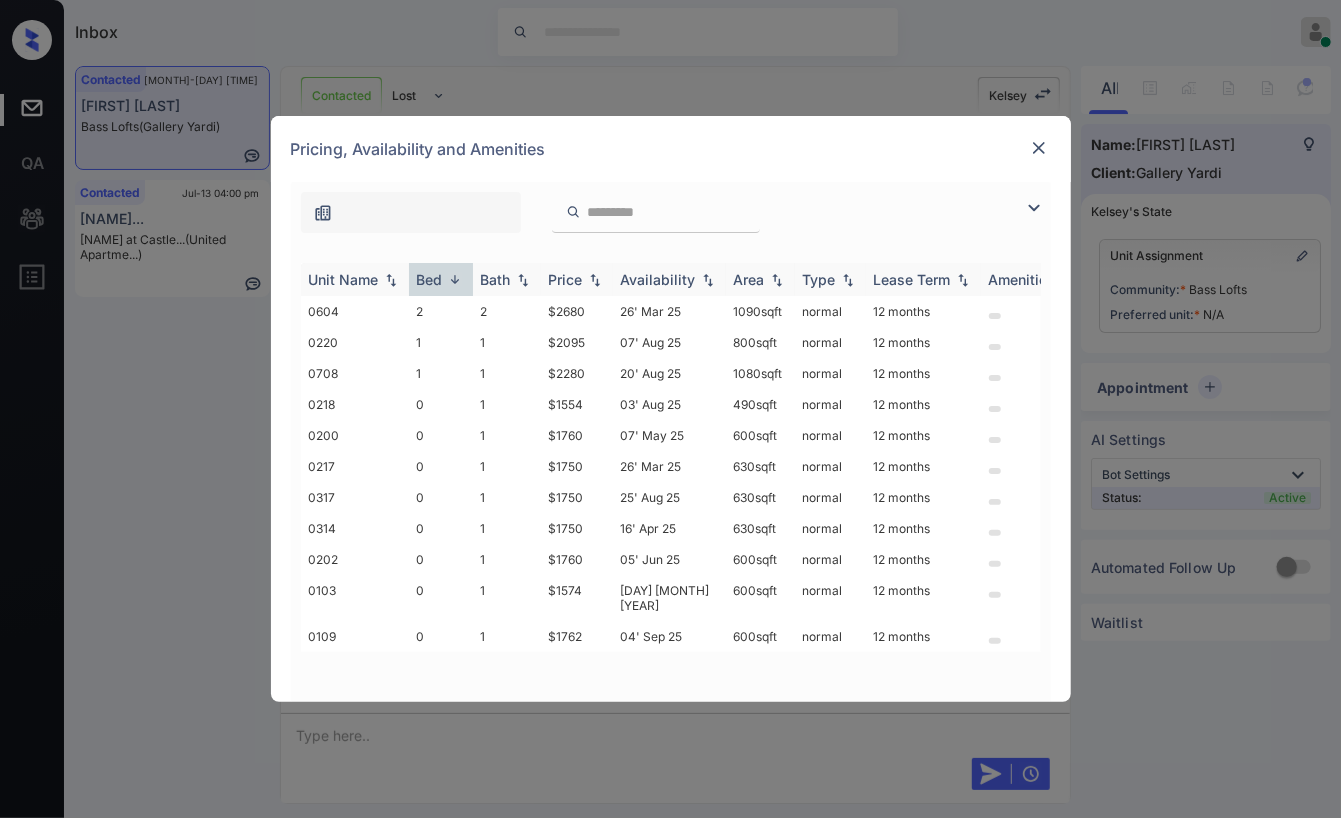 click on "Bed" at bounding box center (430, 279) 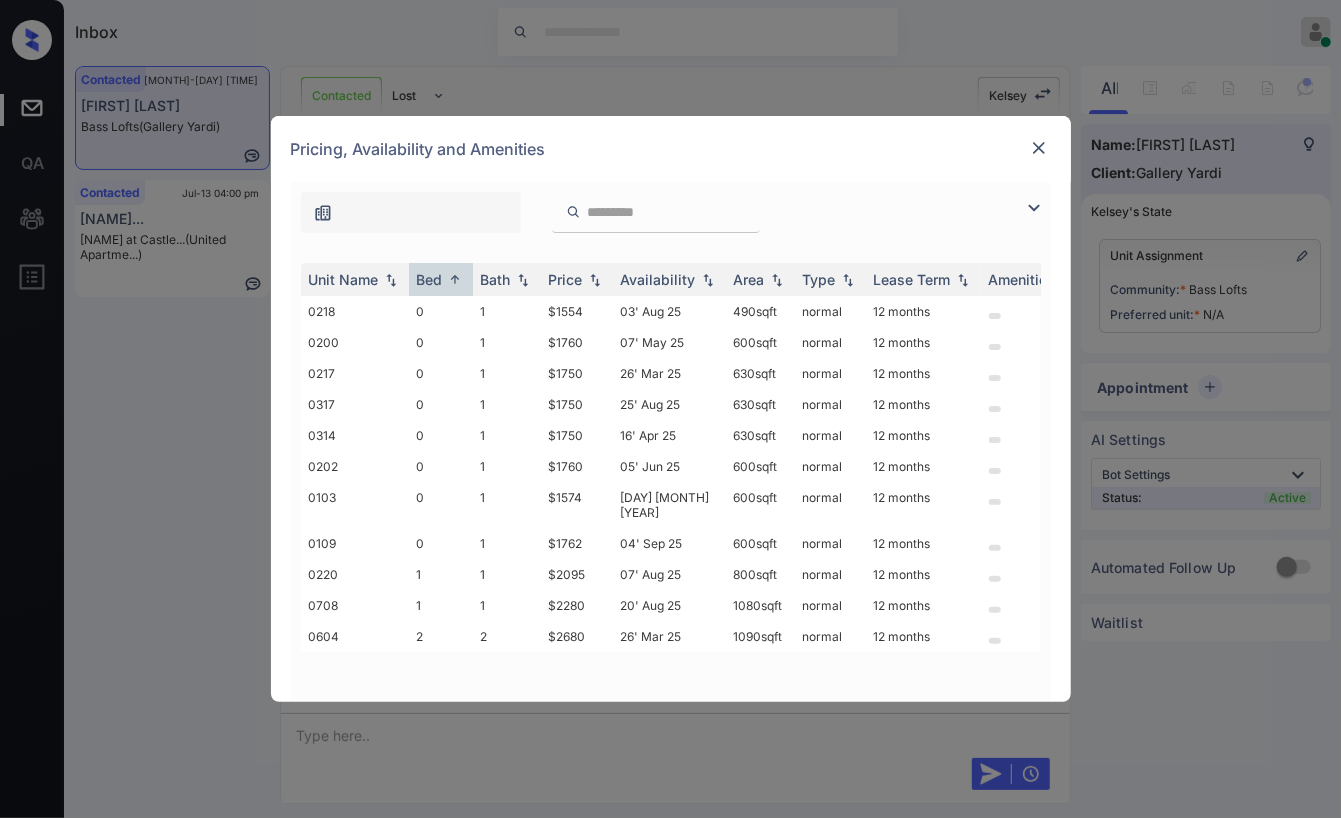 click on "Pricing, Availability and Amenities" at bounding box center (671, 149) 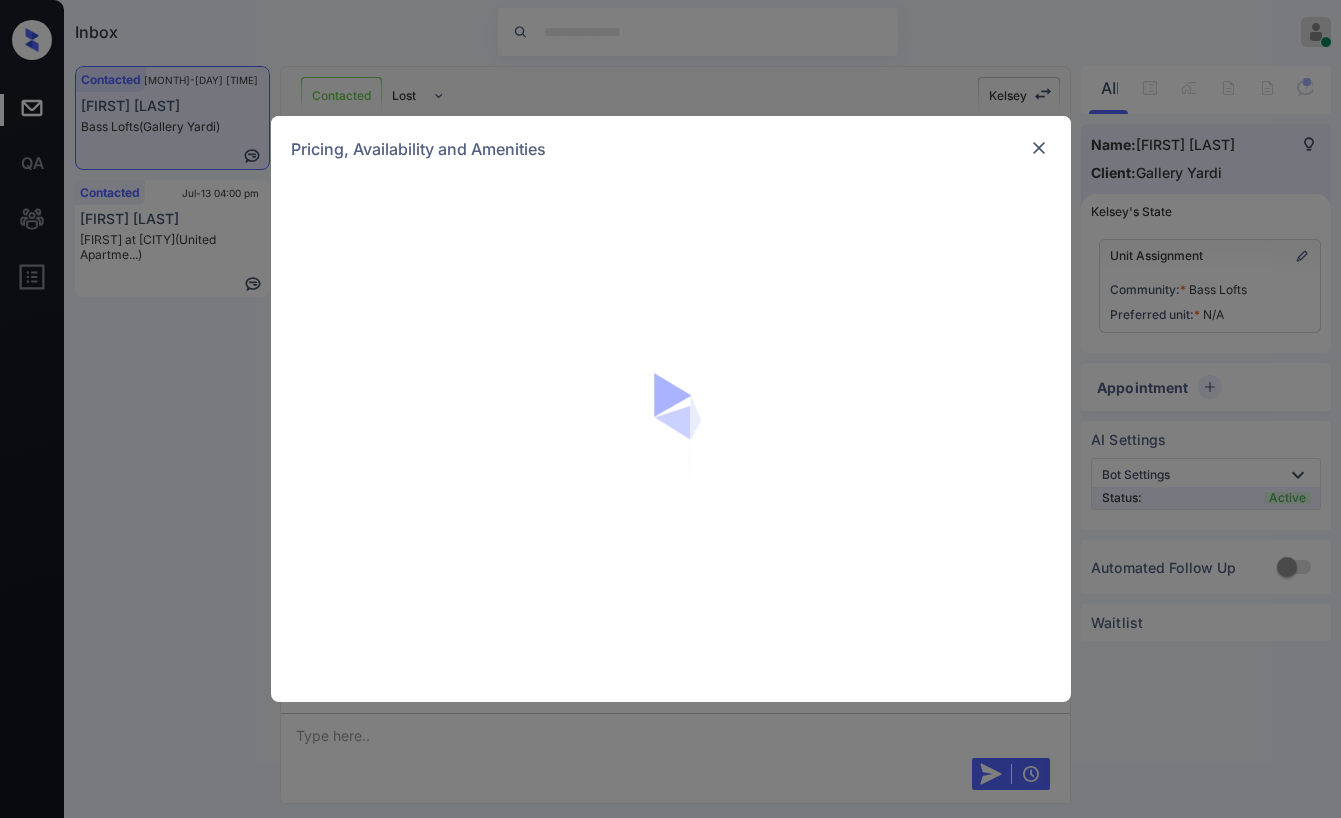 scroll, scrollTop: 0, scrollLeft: 0, axis: both 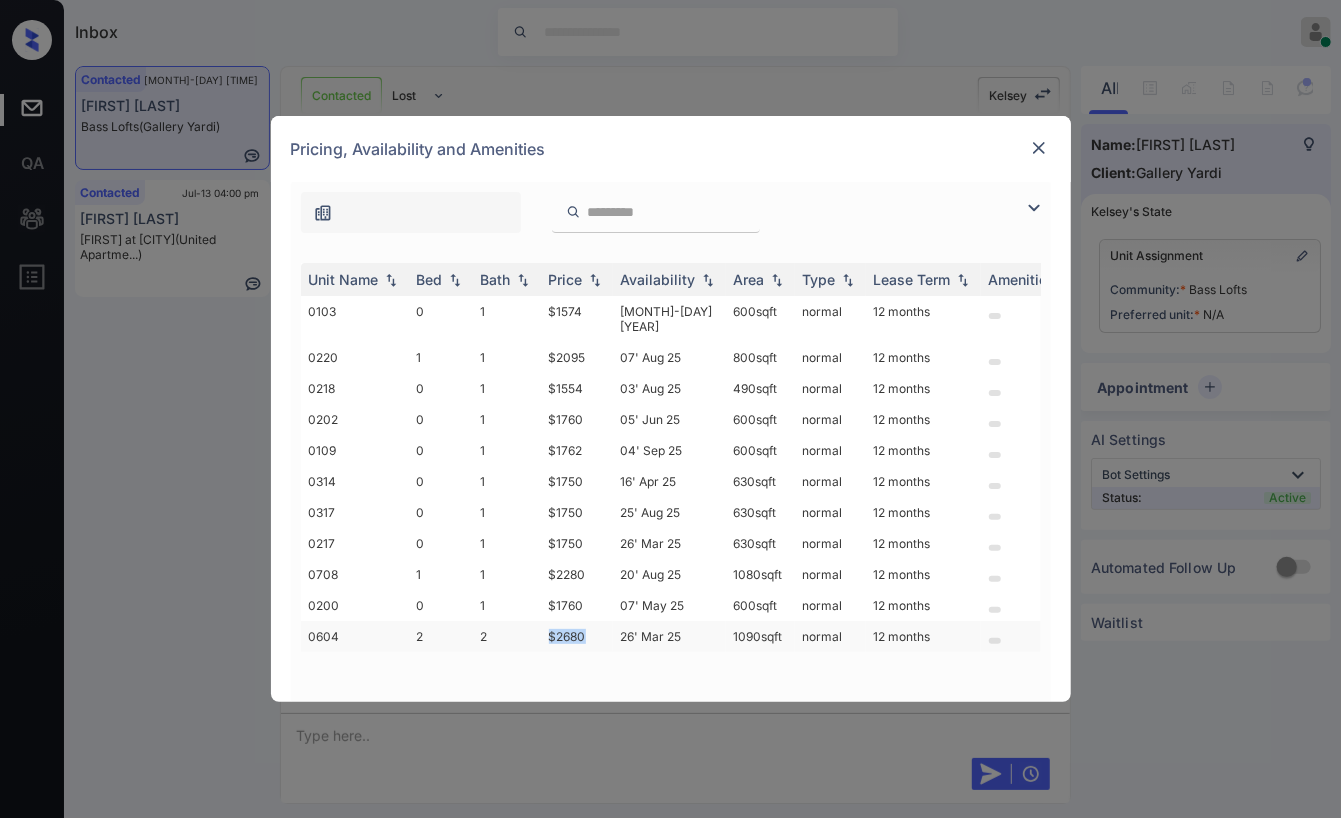 drag, startPoint x: 549, startPoint y: 615, endPoint x: 604, endPoint y: 608, distance: 55.443665 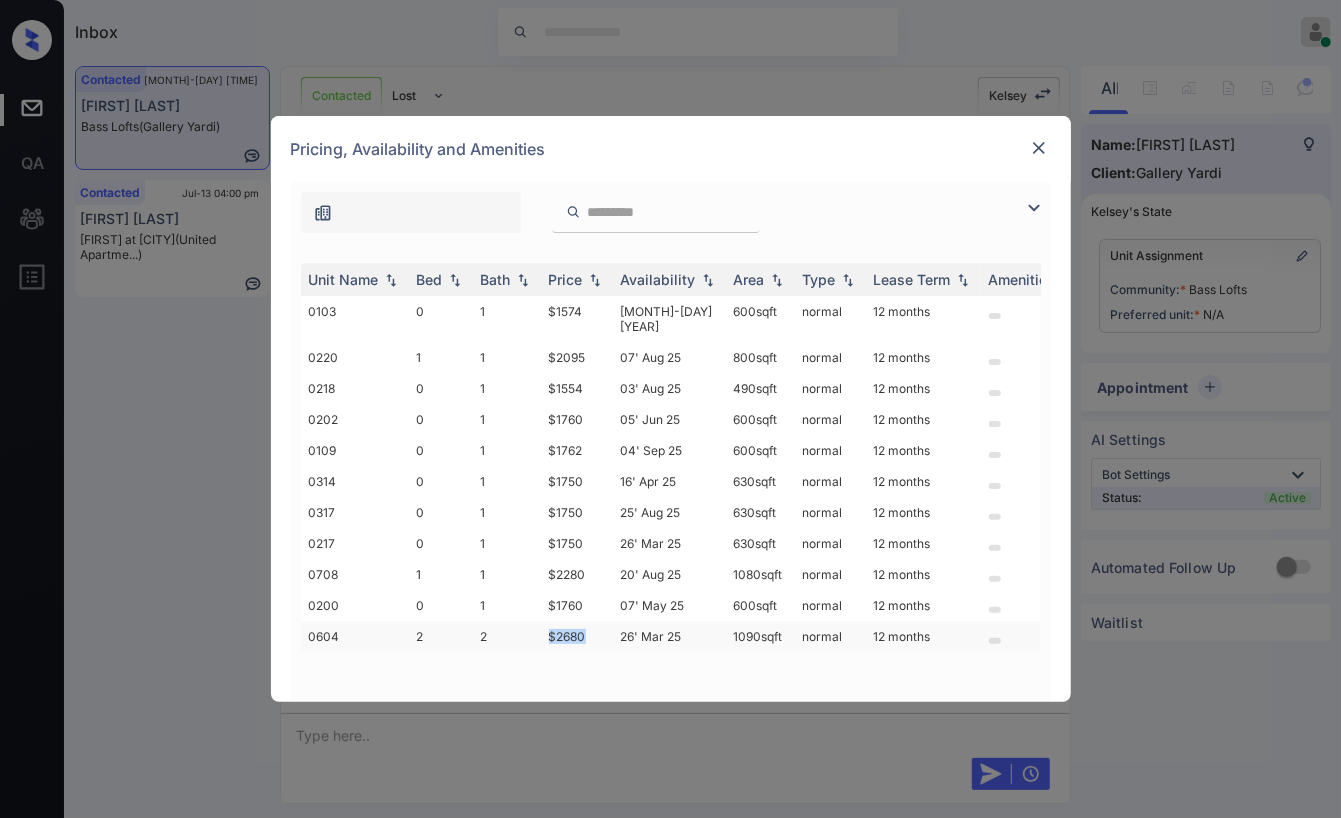 click on "$2680" at bounding box center (577, 636) 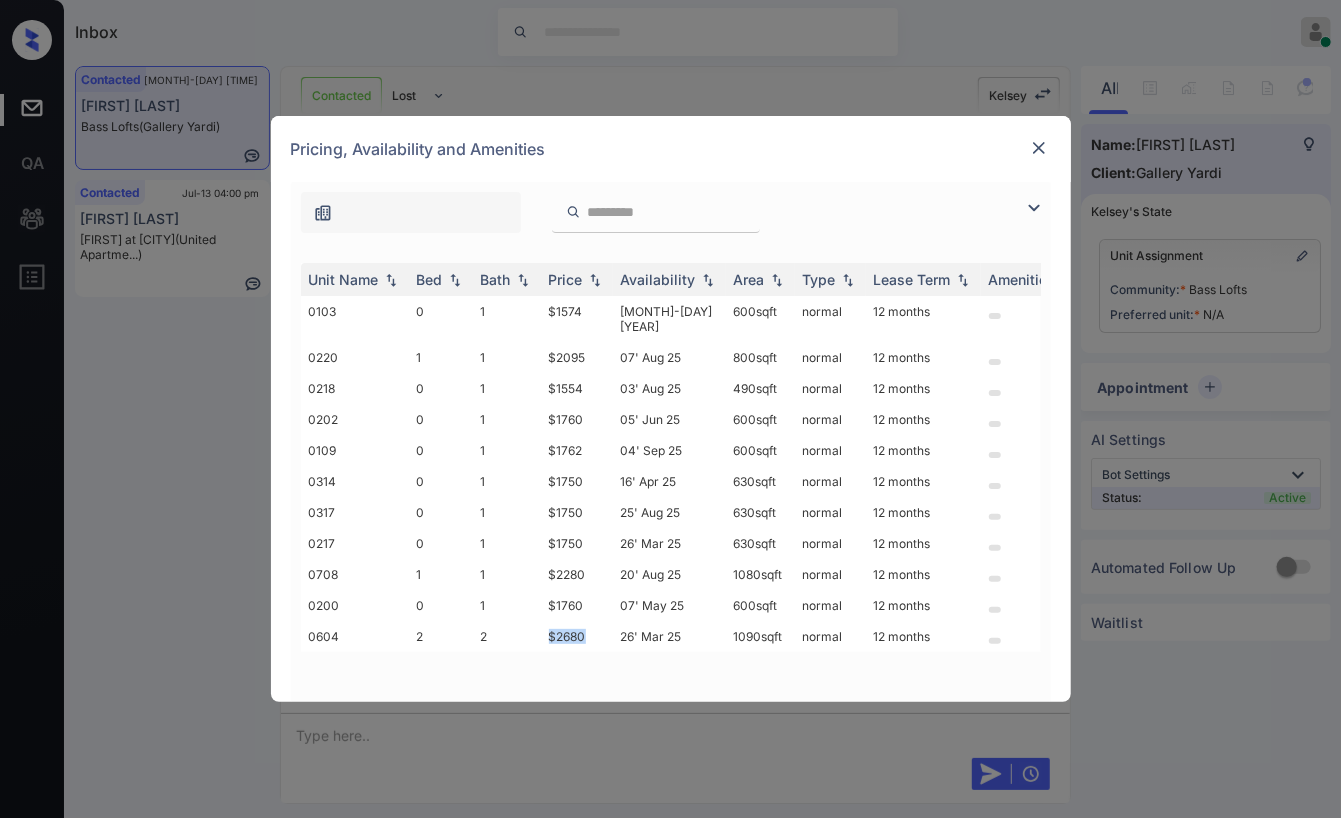 click at bounding box center [1039, 148] 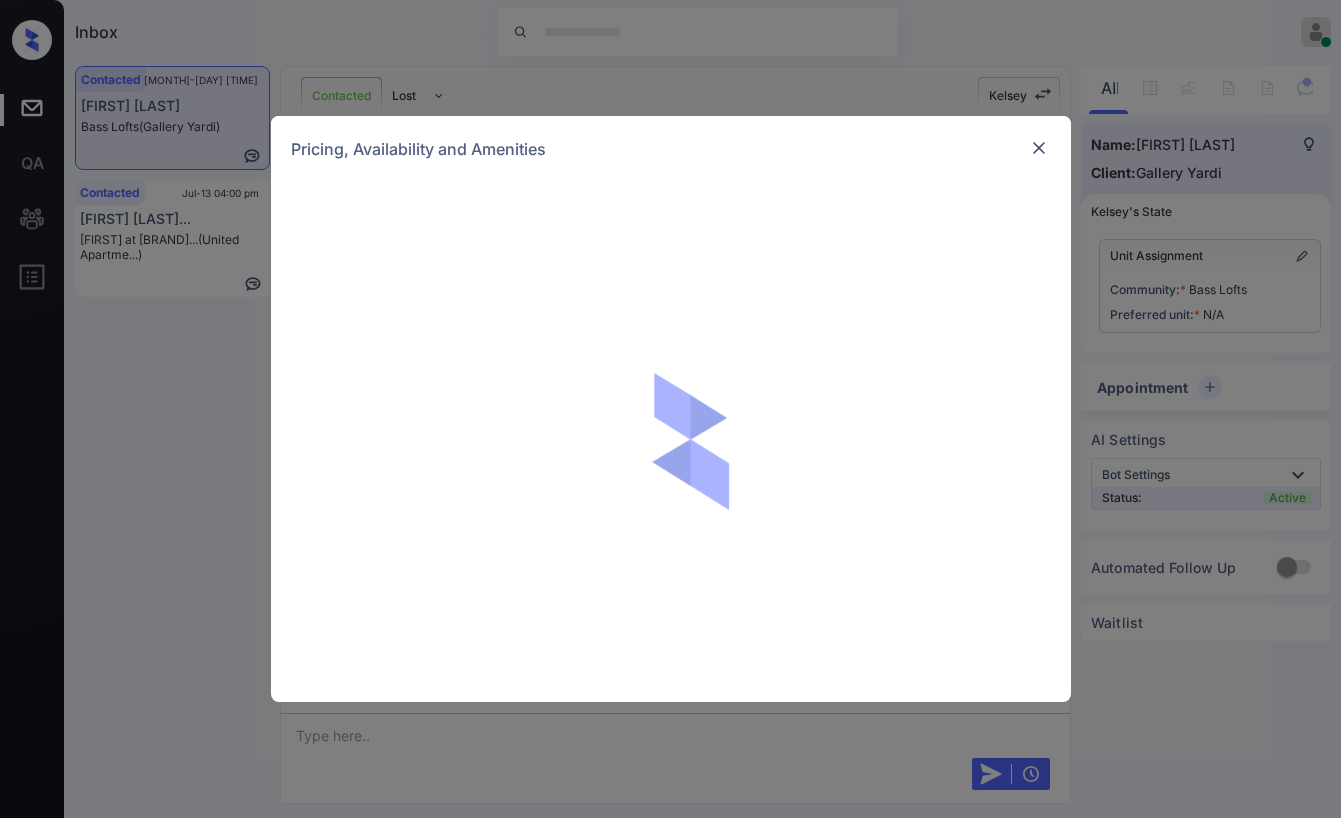 scroll, scrollTop: 0, scrollLeft: 0, axis: both 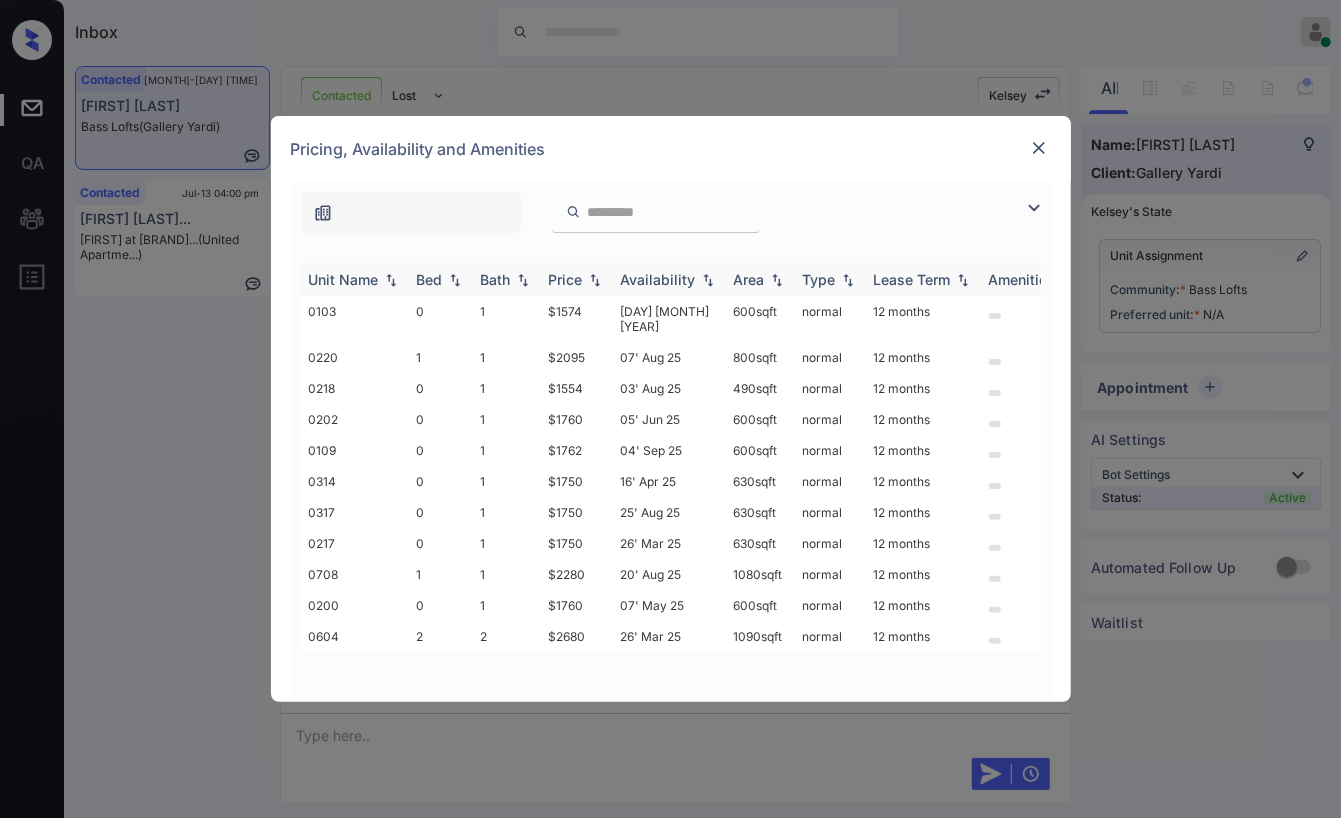 click on "Bed" at bounding box center (441, 279) 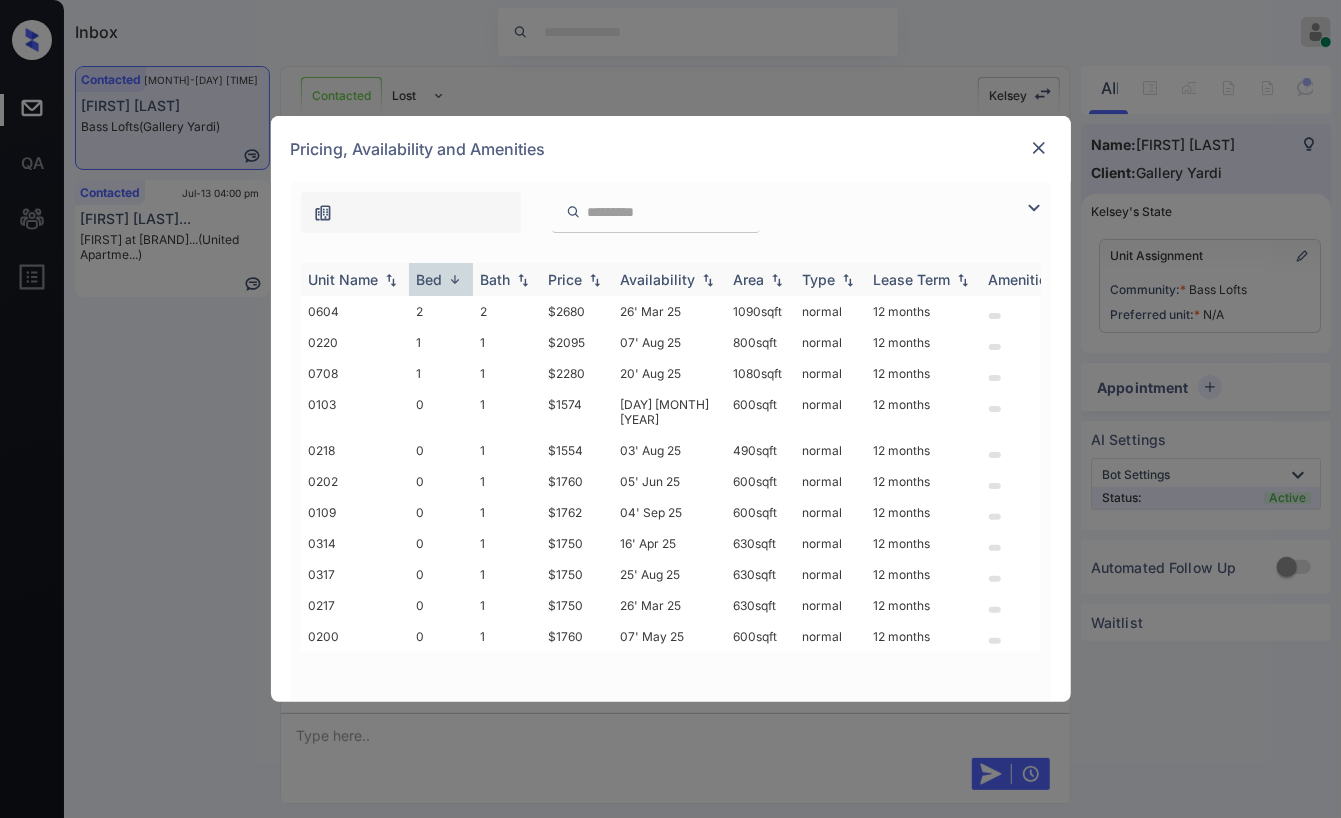 click on "Bed" at bounding box center (430, 279) 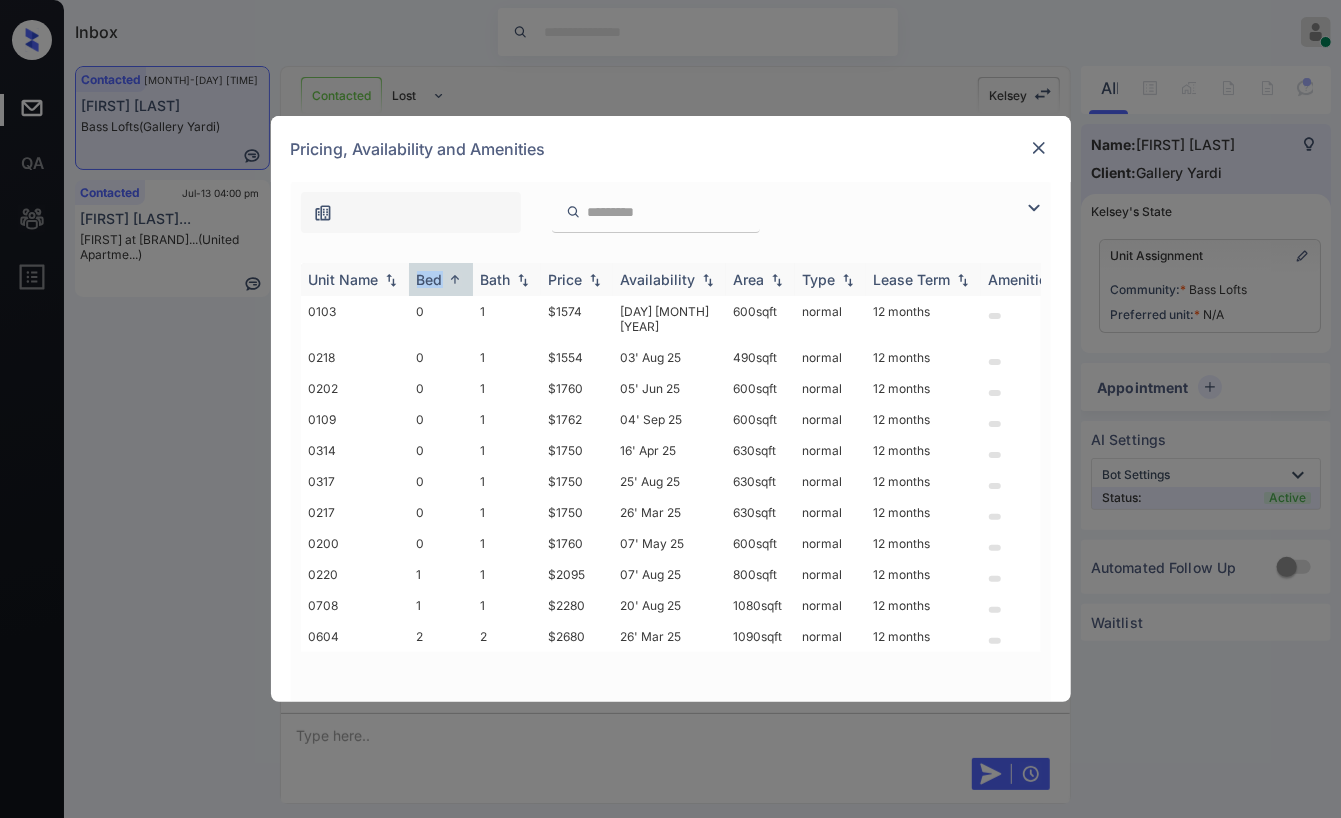click on "Bed" at bounding box center (430, 279) 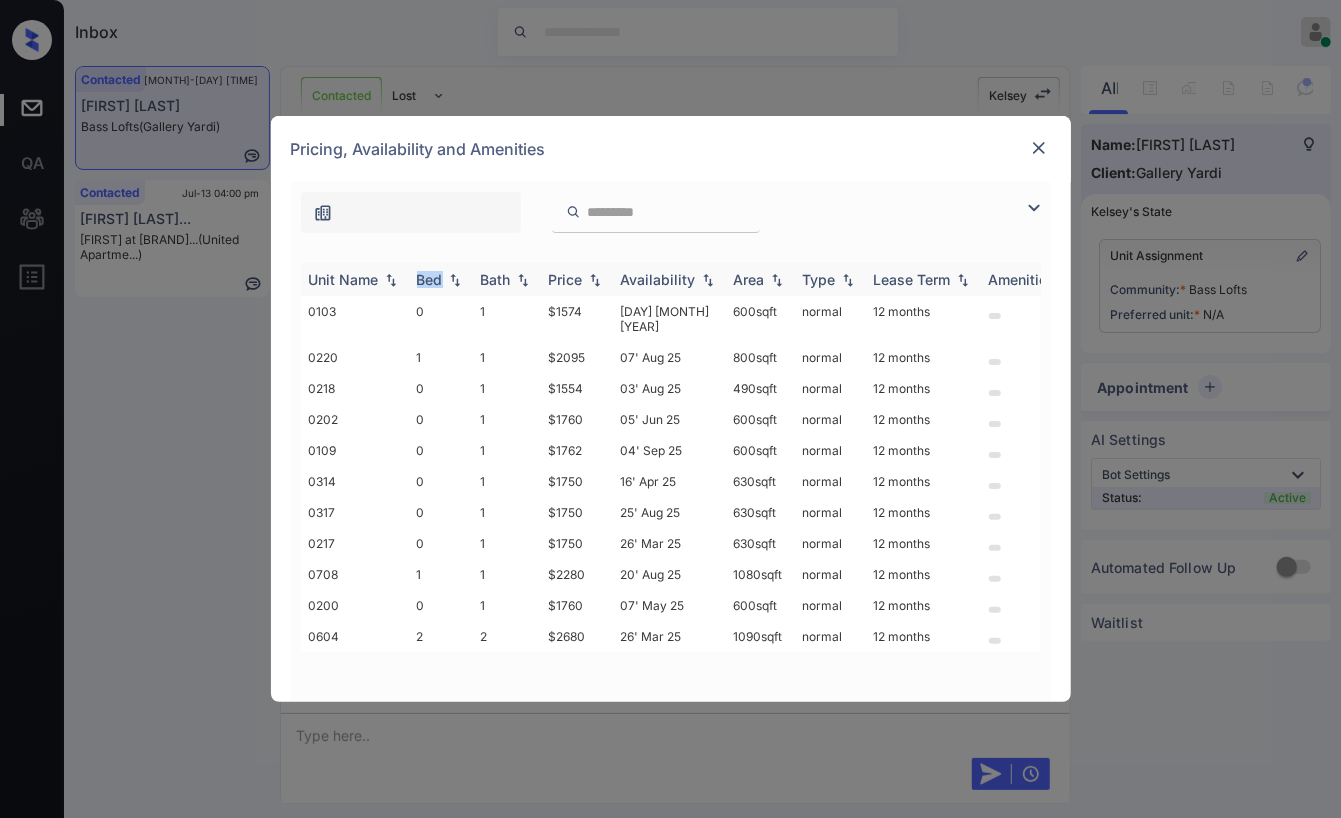 click on "Bed" at bounding box center (430, 279) 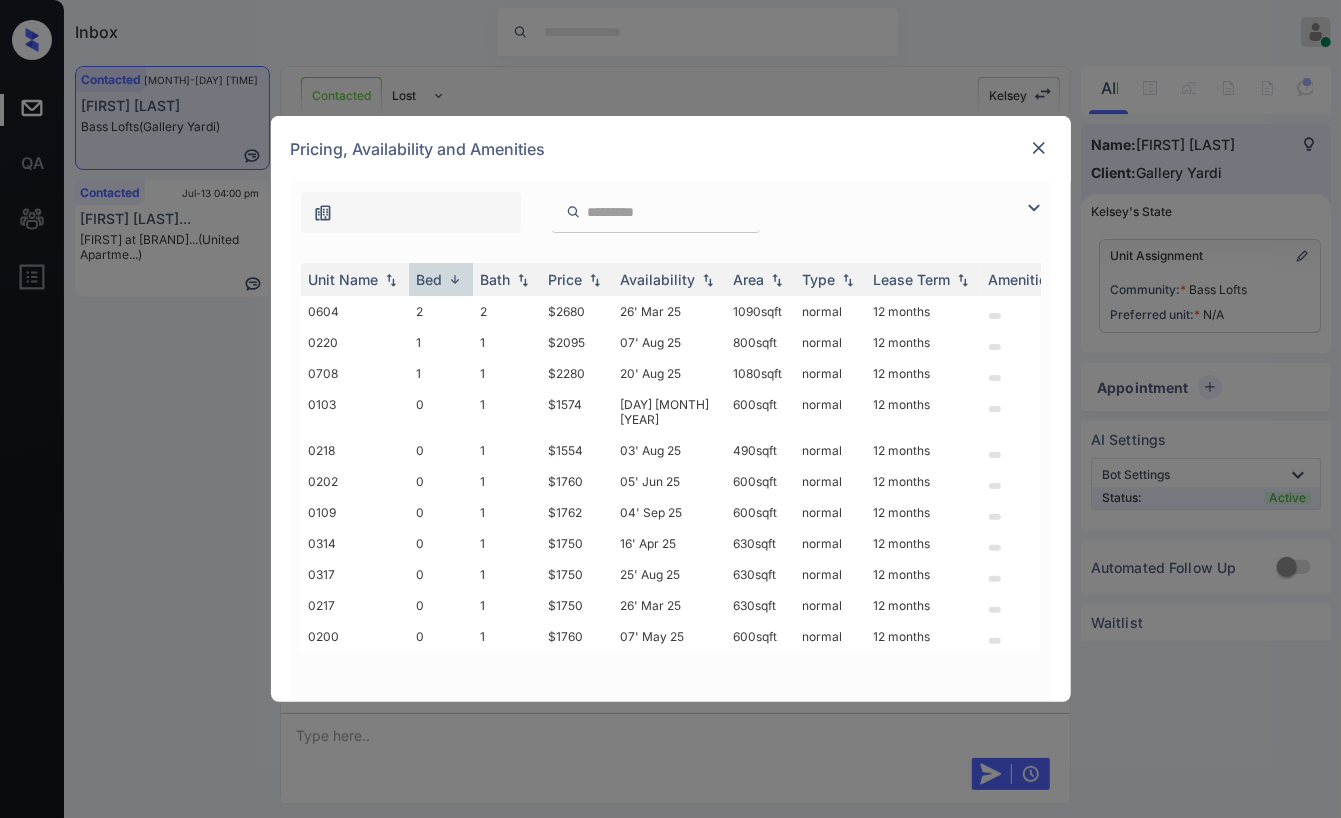 click at bounding box center (1039, 148) 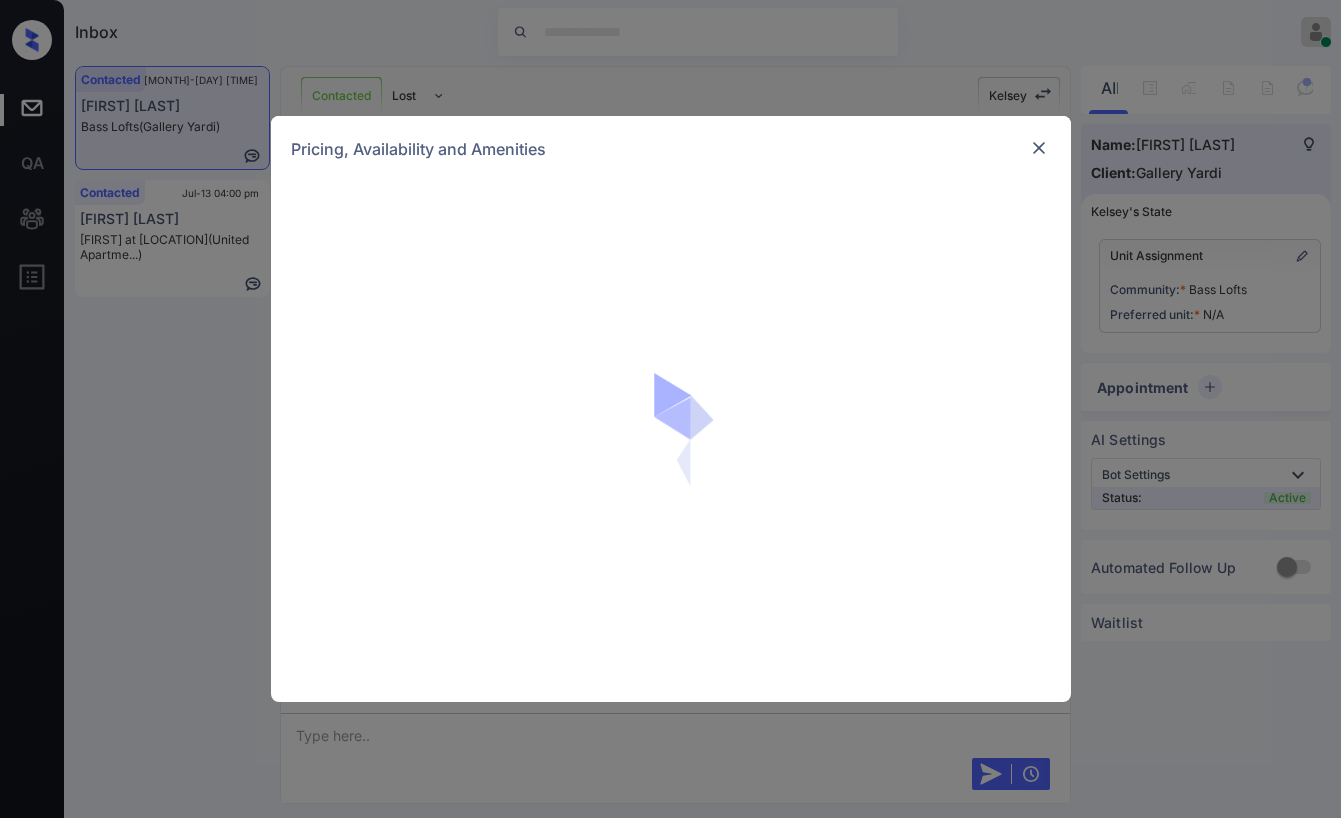 scroll, scrollTop: 0, scrollLeft: 0, axis: both 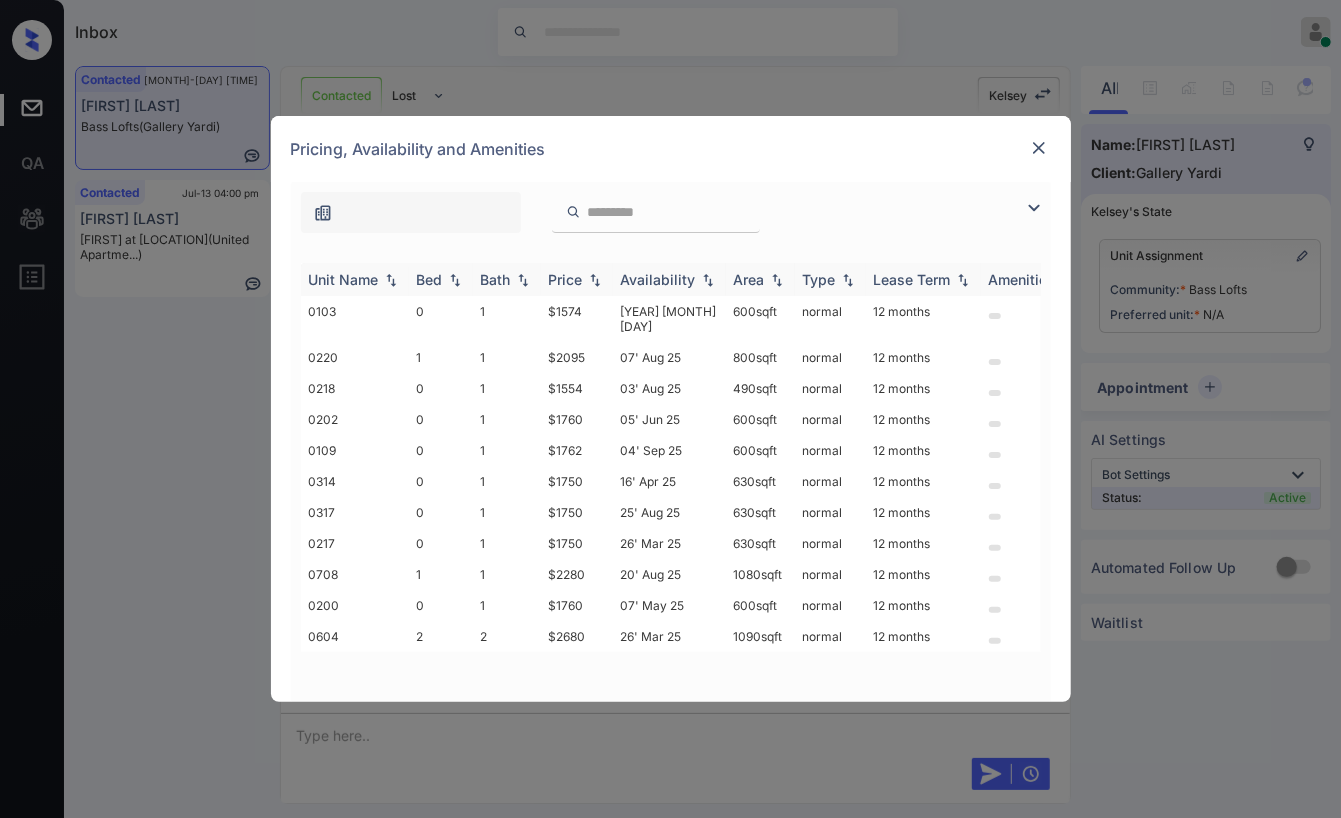 click at bounding box center [455, 280] 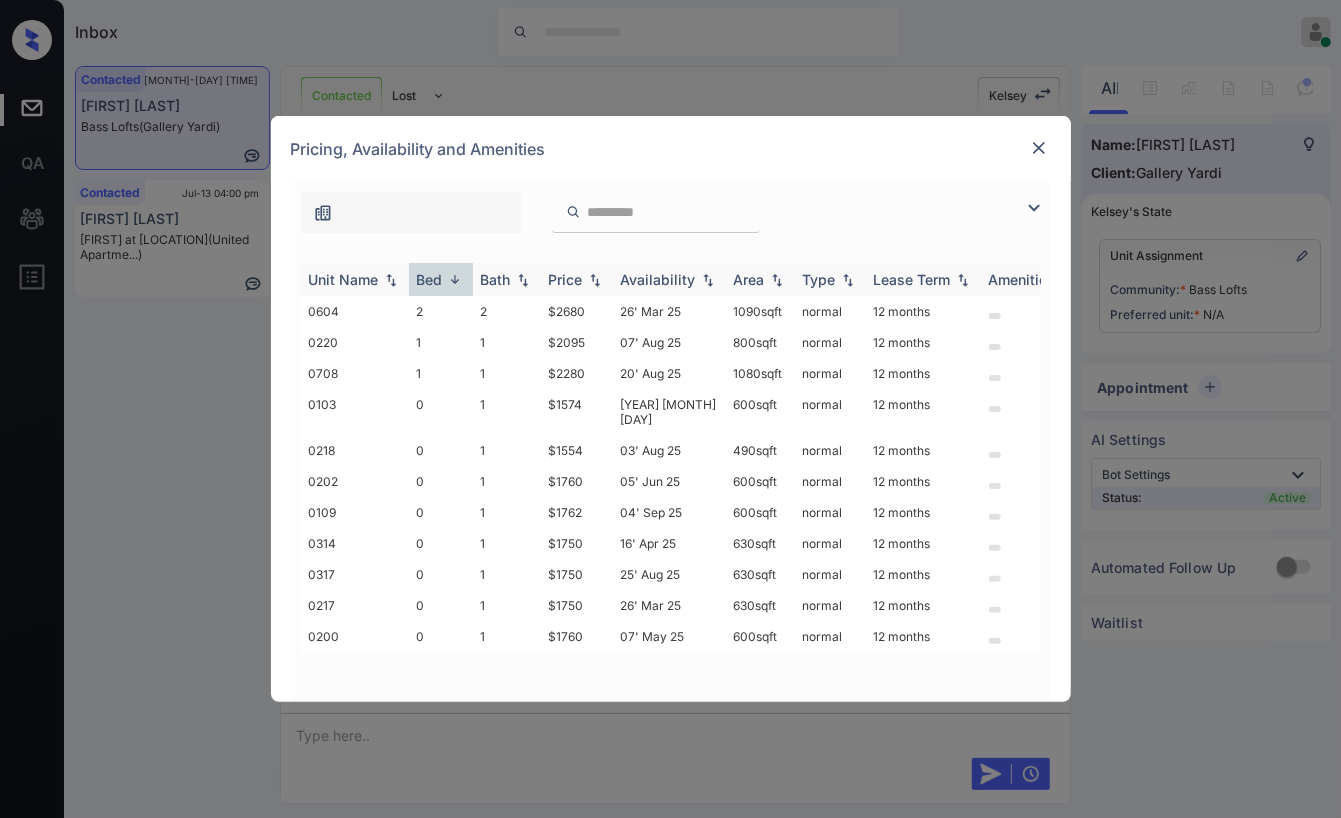 click on "Bed" at bounding box center (430, 279) 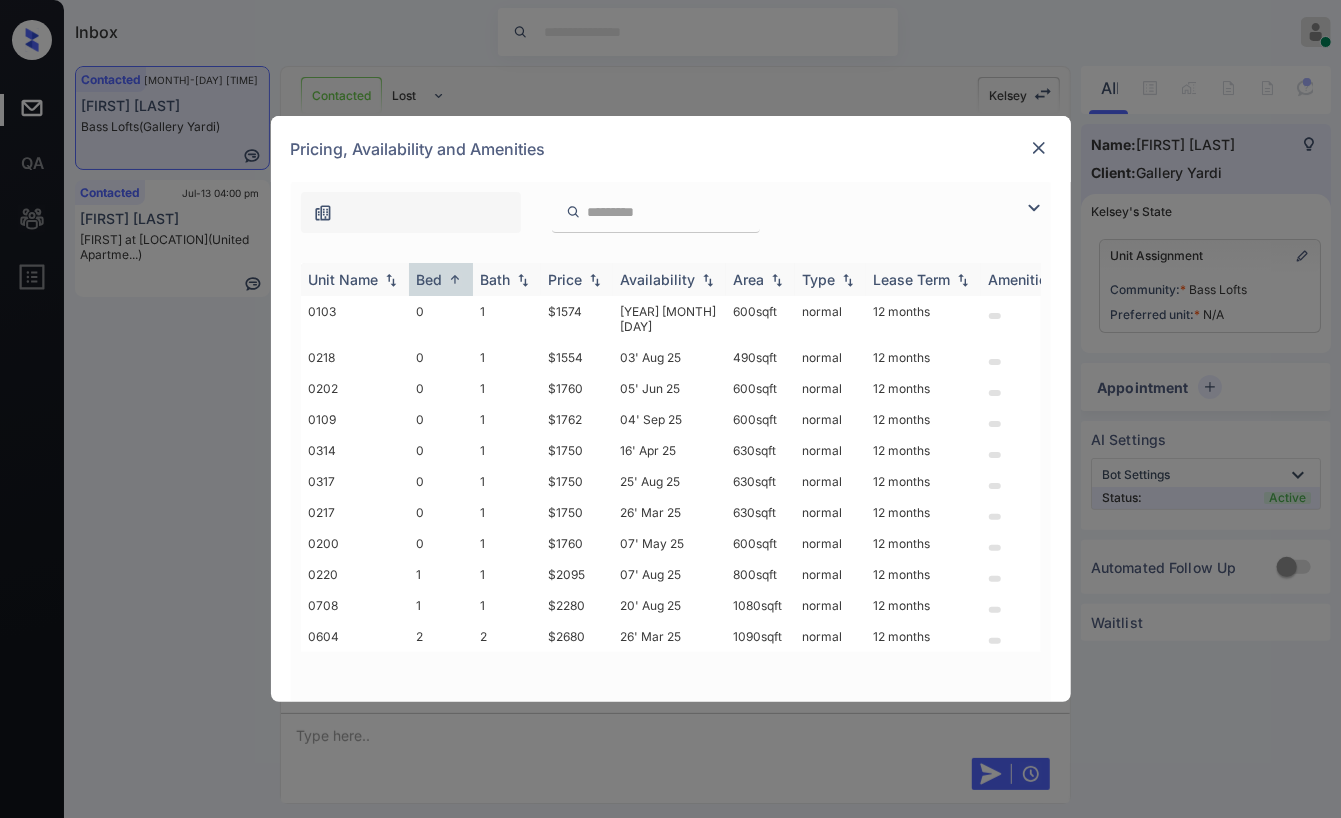 click on "Bed" at bounding box center (430, 279) 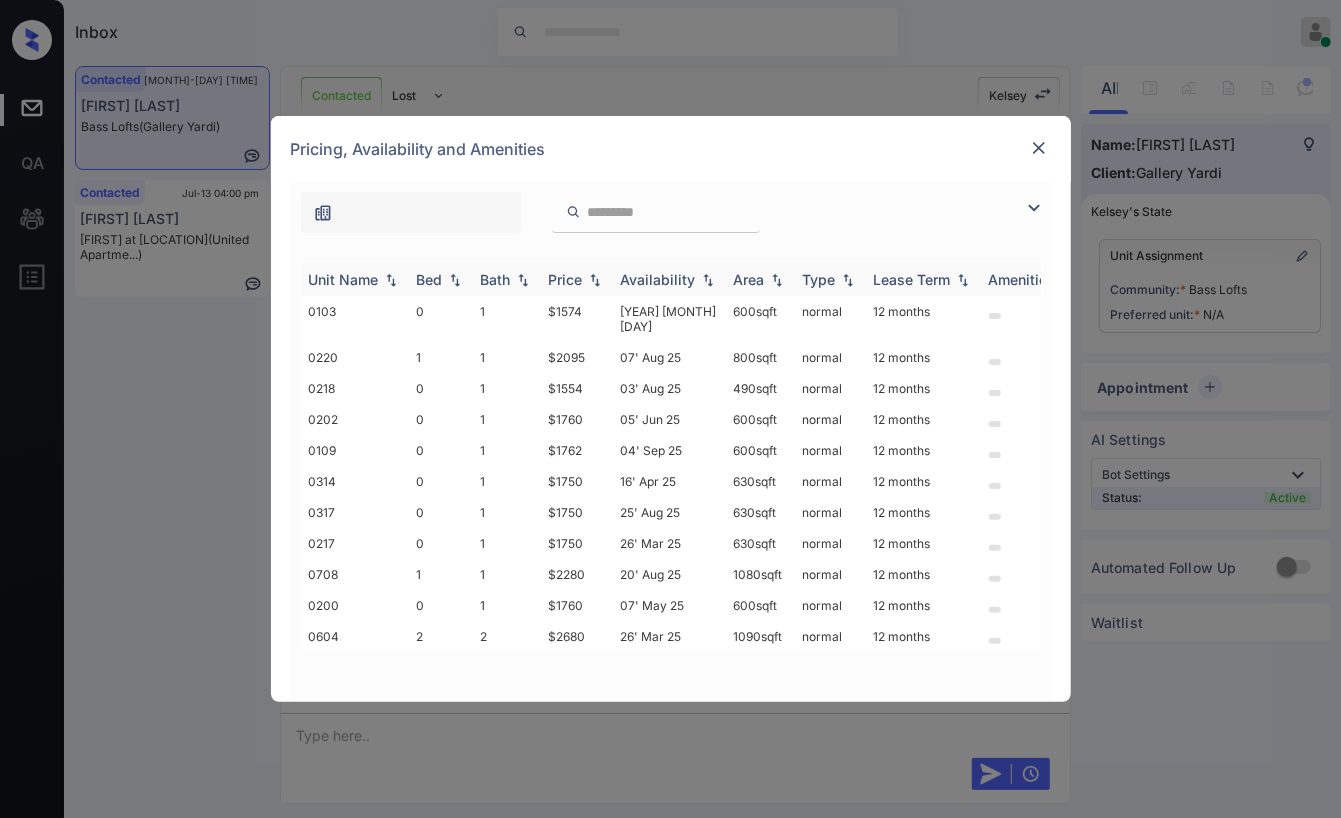 click on "Bed" at bounding box center [430, 279] 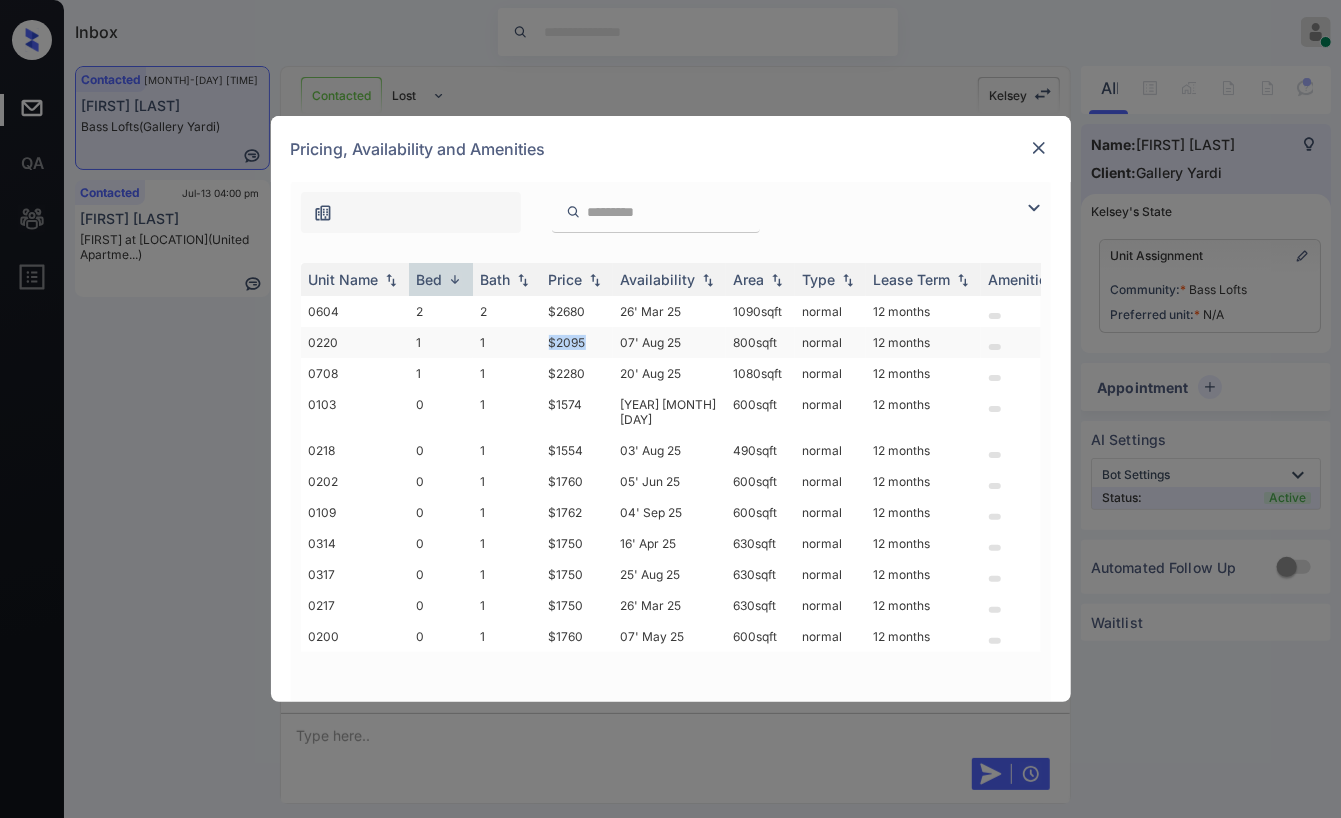 drag, startPoint x: 530, startPoint y: 343, endPoint x: 600, endPoint y: 338, distance: 70.178345 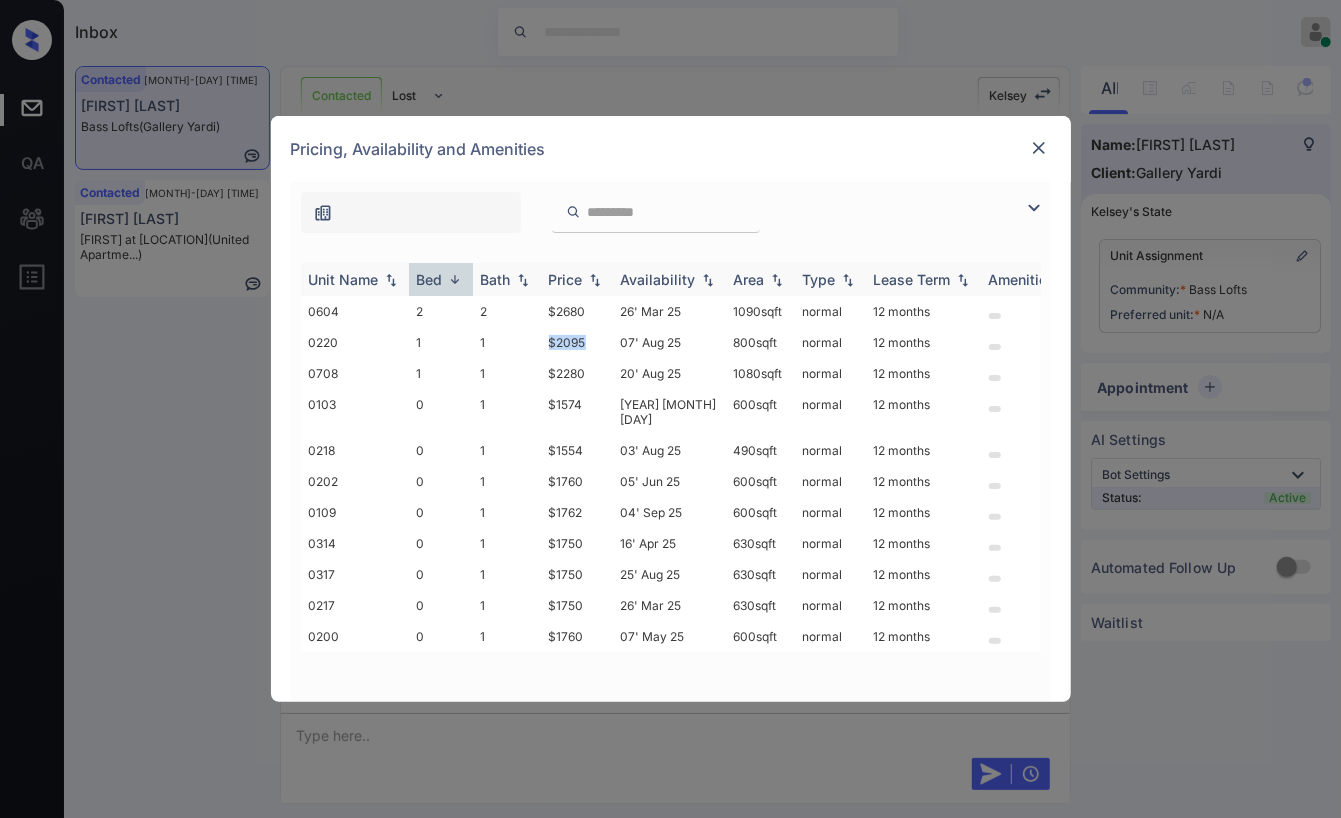copy on "$2095" 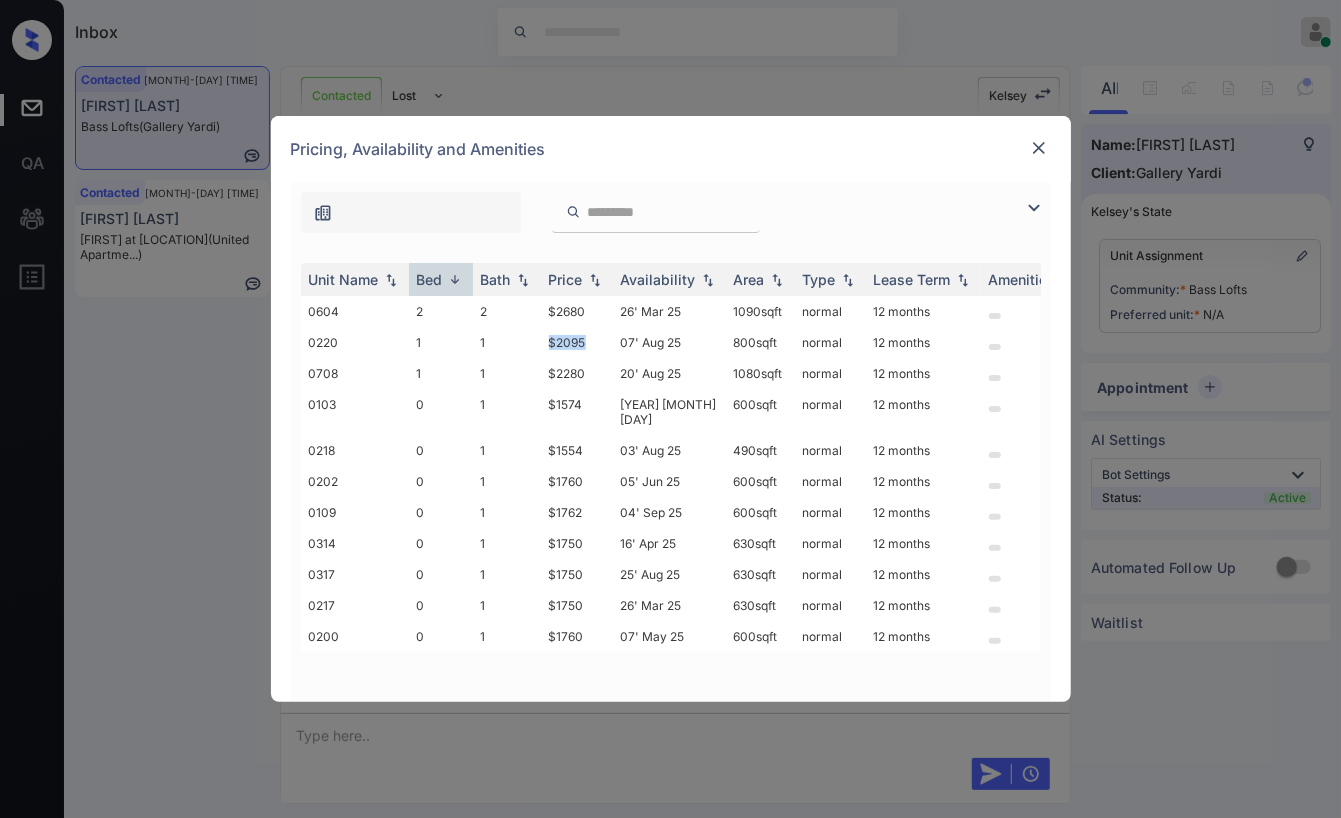 click at bounding box center (1039, 148) 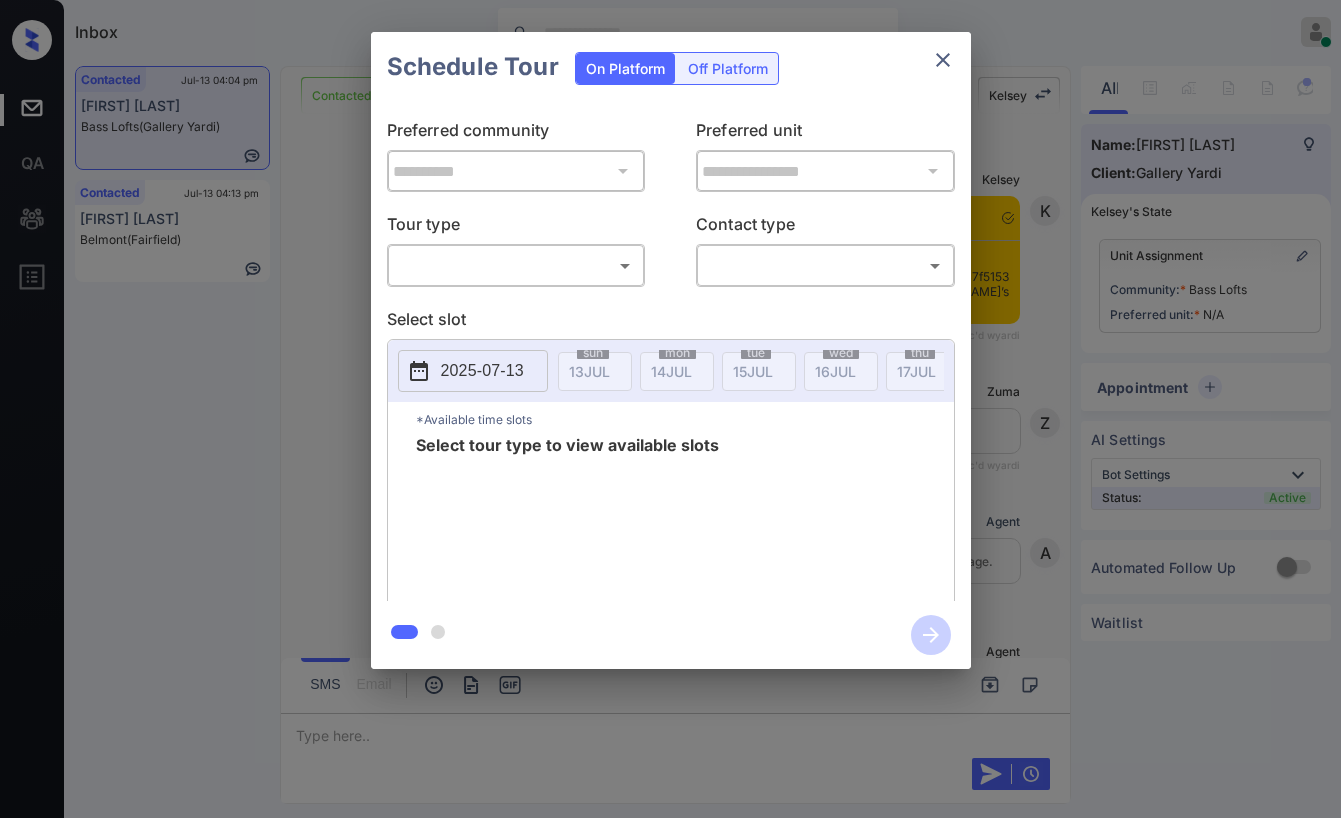 scroll, scrollTop: 0, scrollLeft: 0, axis: both 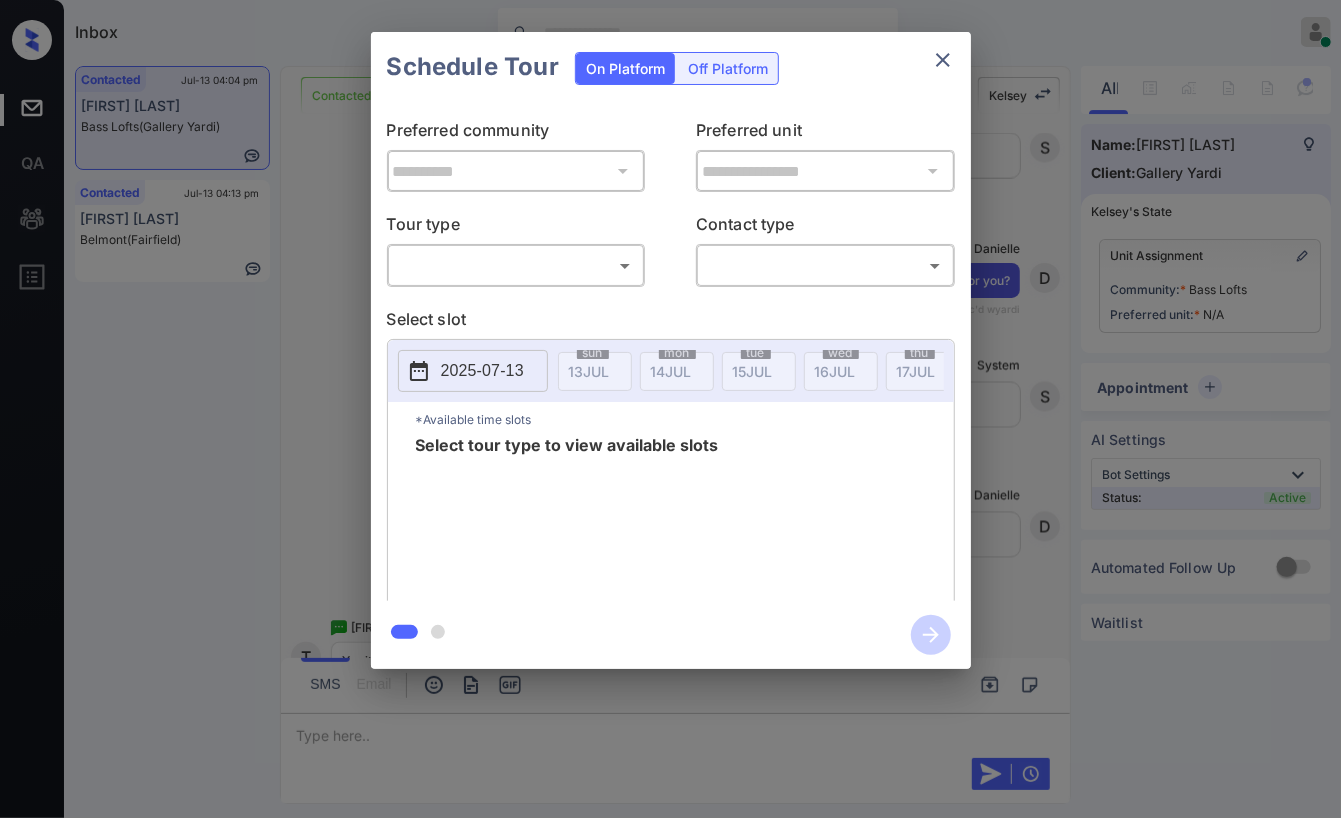 click on "Inbox [FIRST] [LAST] Online Set yourself   offline Set yourself   on break Profile Switch to  dark  mode Sign out Contacted Jul-13 04:04 pm   [FIRST] [LAST] [BRAND]  (Gallery Yardi) Contacted Jul-13 04:13 pm   [FIRST] [LAST] [BRAND]  (Fairfield) Contacted Lost Lead Sentiment: Angry Upon sliding the acknowledgement:  Lead will move to lost stage. * ​ SMS and call option will be set to opt out. AFM will be turned off for the lead. [FIRST] New Message [FIRST] Notes Note: https://conversation.getzuma.com/687438e151ed47f5153df4b7 - Paste this link into your browser to view [FIRST]’s conversation with the prospect Jul 13, 2025 03:53 pm  Sync'd w  yardi K New Message Zuma Lead transferred to leasing agent: [FIRST] Jul 13, 2025 03:53 pm  Sync'd w  yardi Z New Message Agent Lead created via zuma-chatbot in Inbound stage. Jul 13, 2025 03:53 pm A New Message Agent AFM Request sent to [FIRST]. Jul 13, 2025 03:53 pm A New Message Agent Notes Note: Jul 13, 2025 03:53 pm A New Message [FIRST] Jul 13, 2025 03:53 pm   yardi K" at bounding box center (670, 409) 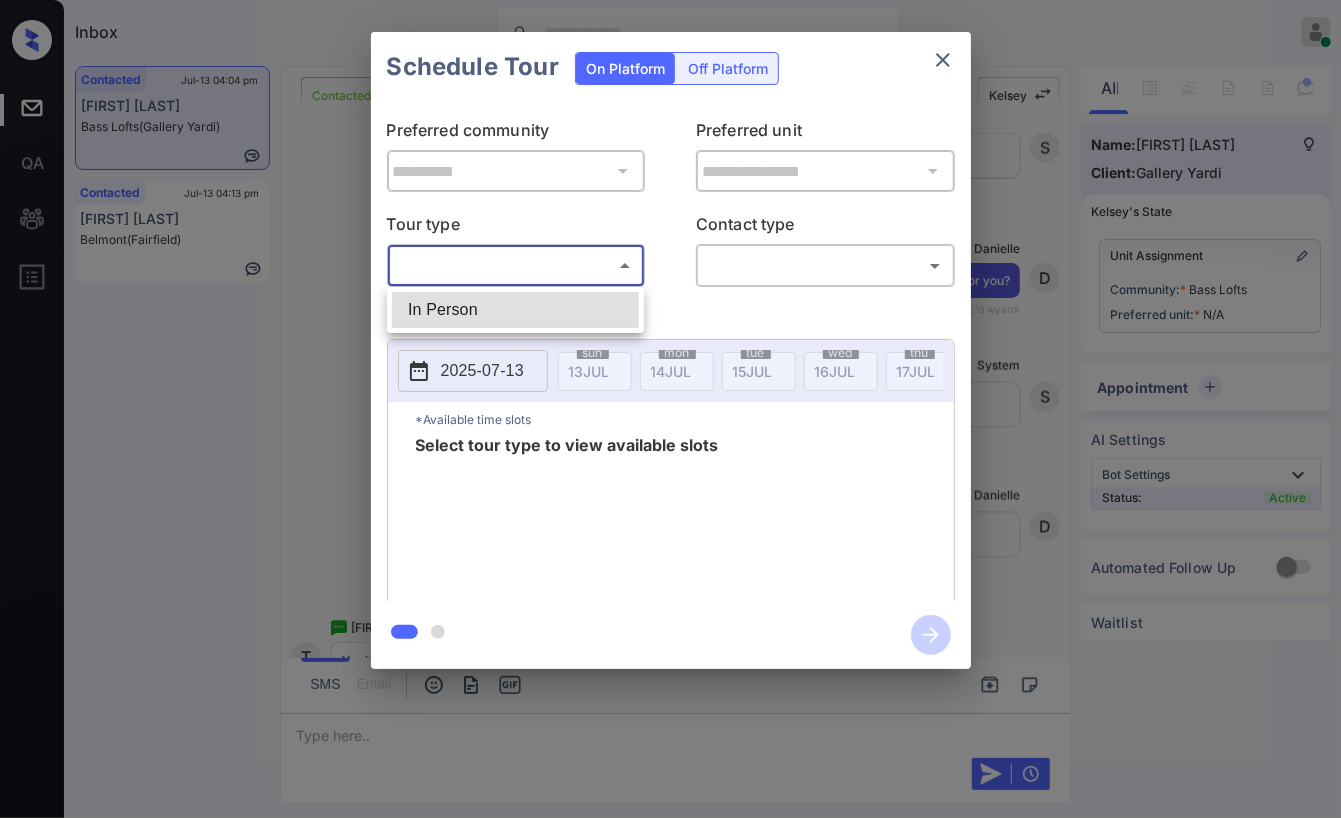 click on "In Person" at bounding box center [515, 310] 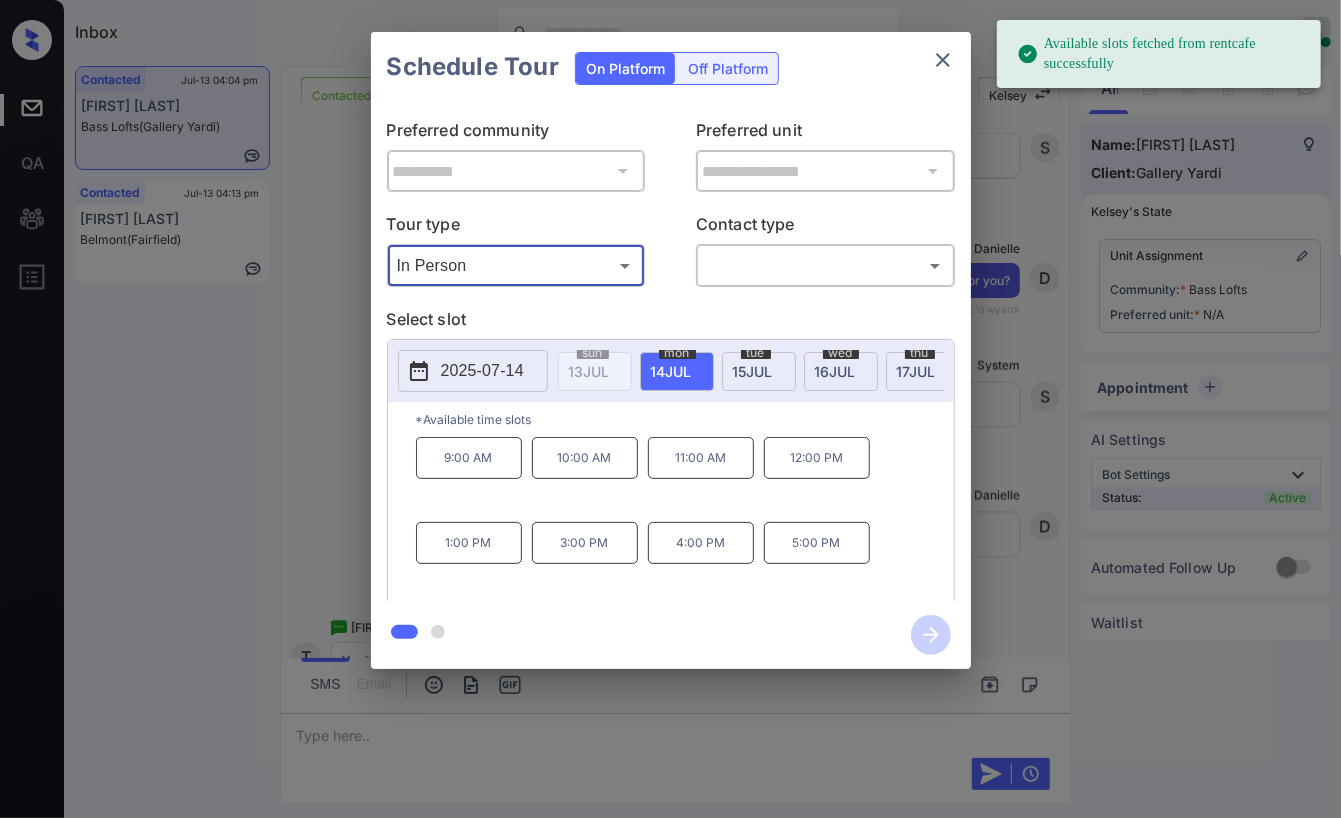 click 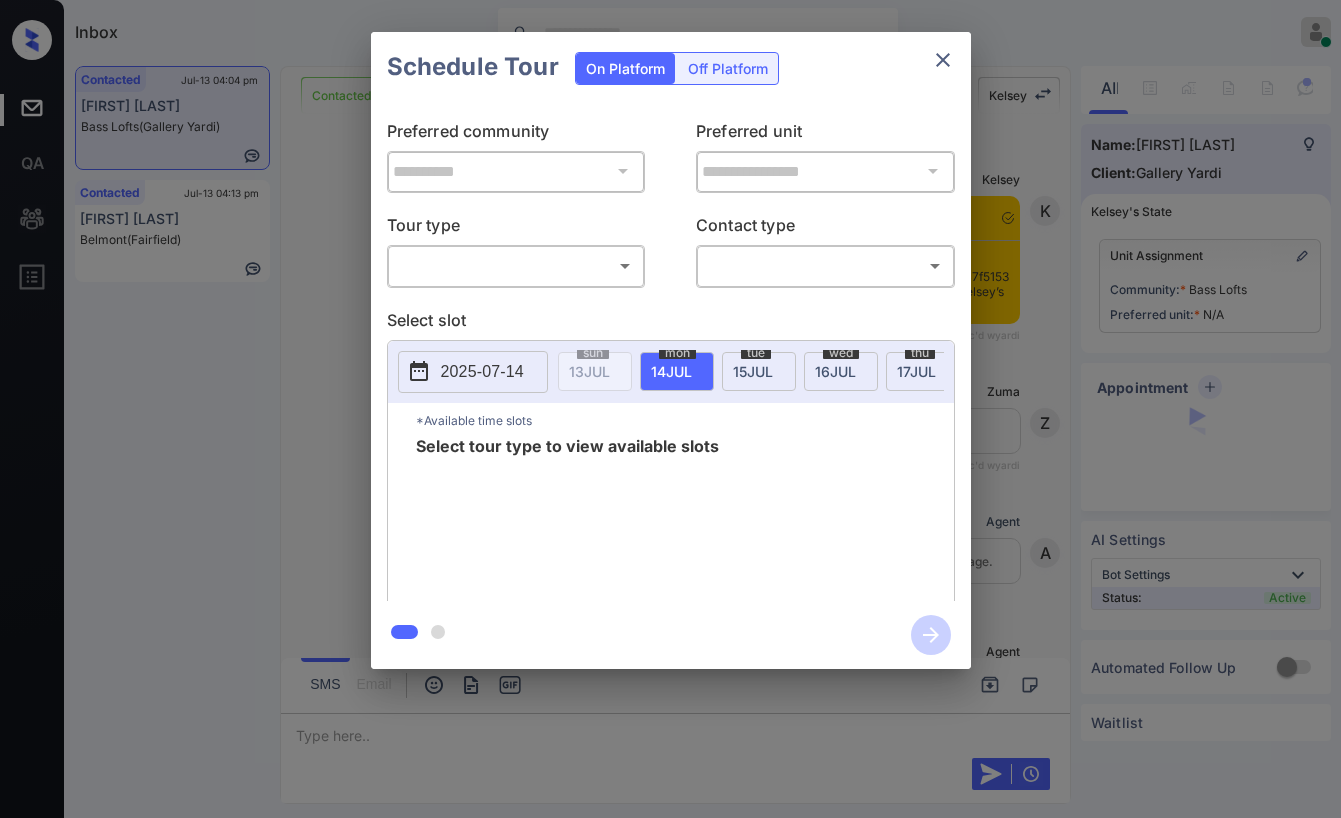 scroll, scrollTop: 0, scrollLeft: 0, axis: both 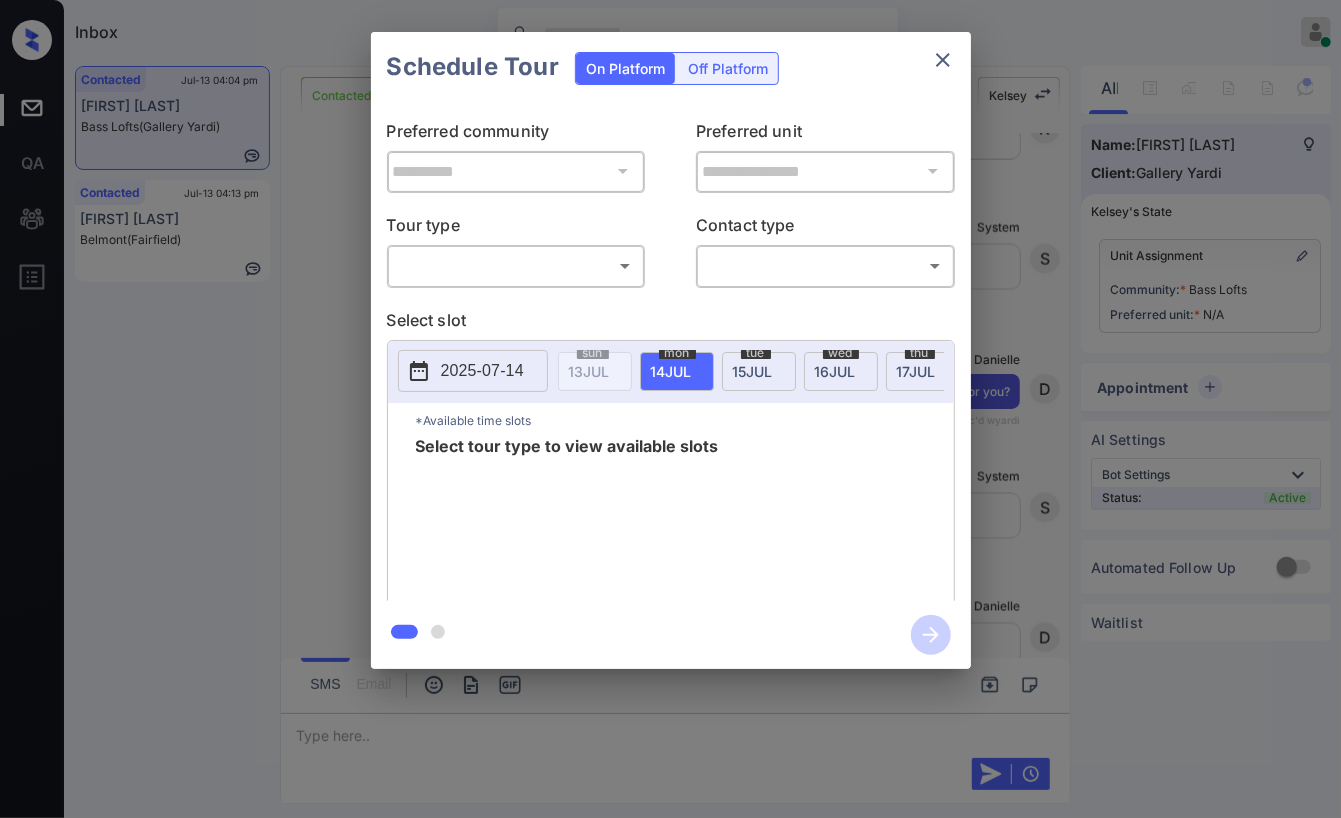 click on "Inbox [FIRST] [LAST] Online Set yourself   offline Set yourself   on break Profile Switch to  dark  mode Sign out Contacted Jul-13 04:04 pm   [FIRST] [LAST] [BRAND]  (Gallery Yardi) Contacted Jul-13 04:13 pm   [FIRST] [LAST] [BRAND]  (Fairfield) Contacted Lost Lead Sentiment: Angry Upon sliding the acknowledgement:  Lead will move to lost stage. * ​ SMS and call option will be set to opt out. AFM will be turned off for the lead. [FIRST] New Message [FIRST] Notes Note: https://conversation.getzuma.com/687438e151ed47f5153df4b7 - Paste this link into your browser to view [FIRST]’s conversation with the prospect Jul 13, 2025 03:53 pm  Sync'd w  yardi K New Message Zuma Lead transferred to leasing agent: [FIRST] Jul 13, 2025 03:53 pm  Sync'd w  yardi Z New Message Agent Lead created via zuma-chatbot in Inbound stage. Jul 13, 2025 03:53 pm A New Message Agent AFM Request sent to [FIRST]. Jul 13, 2025 03:53 pm A New Message Agent Notes Note: Jul 13, 2025 03:53 pm A New Message [FIRST] Jul 13, 2025 03:53 pm   yardi K" at bounding box center (670, 409) 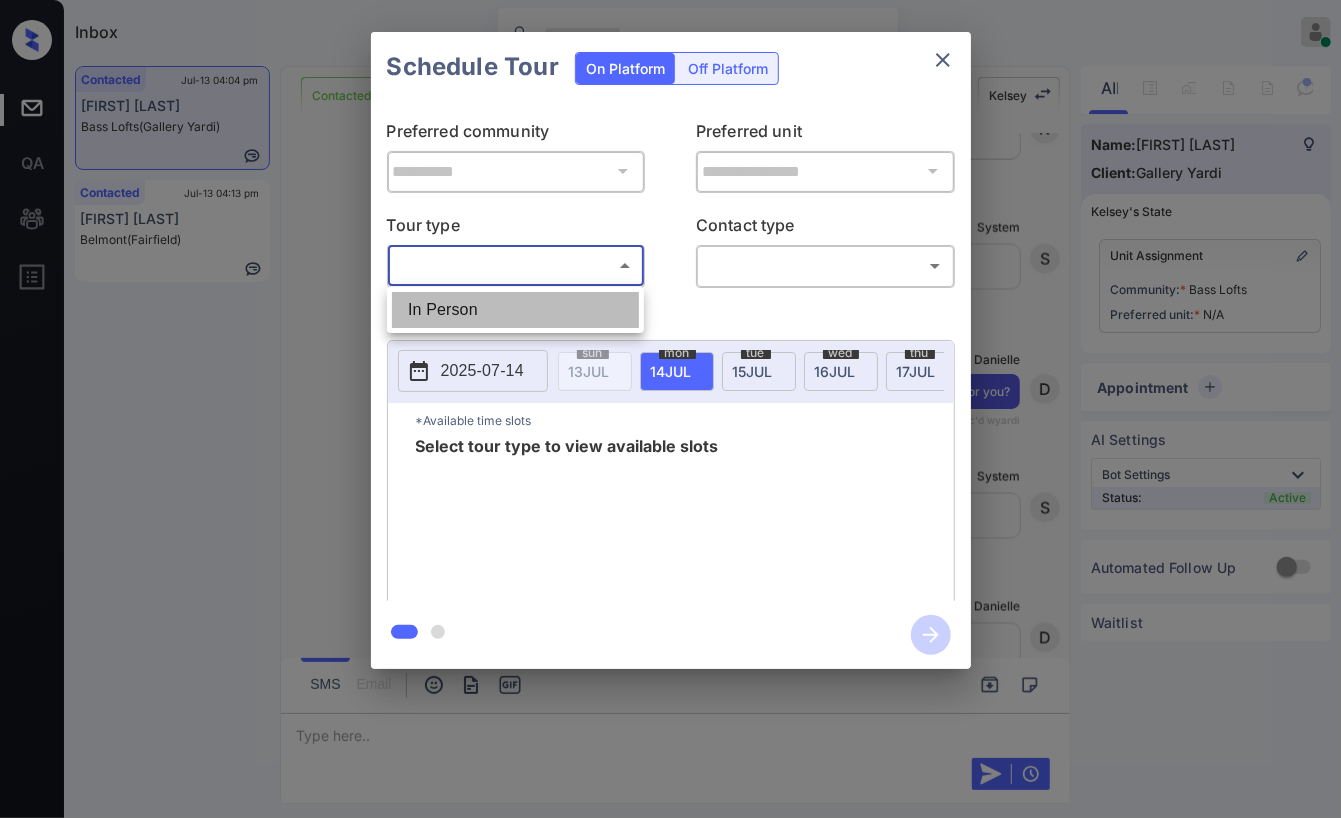 click on "In Person" at bounding box center (515, 310) 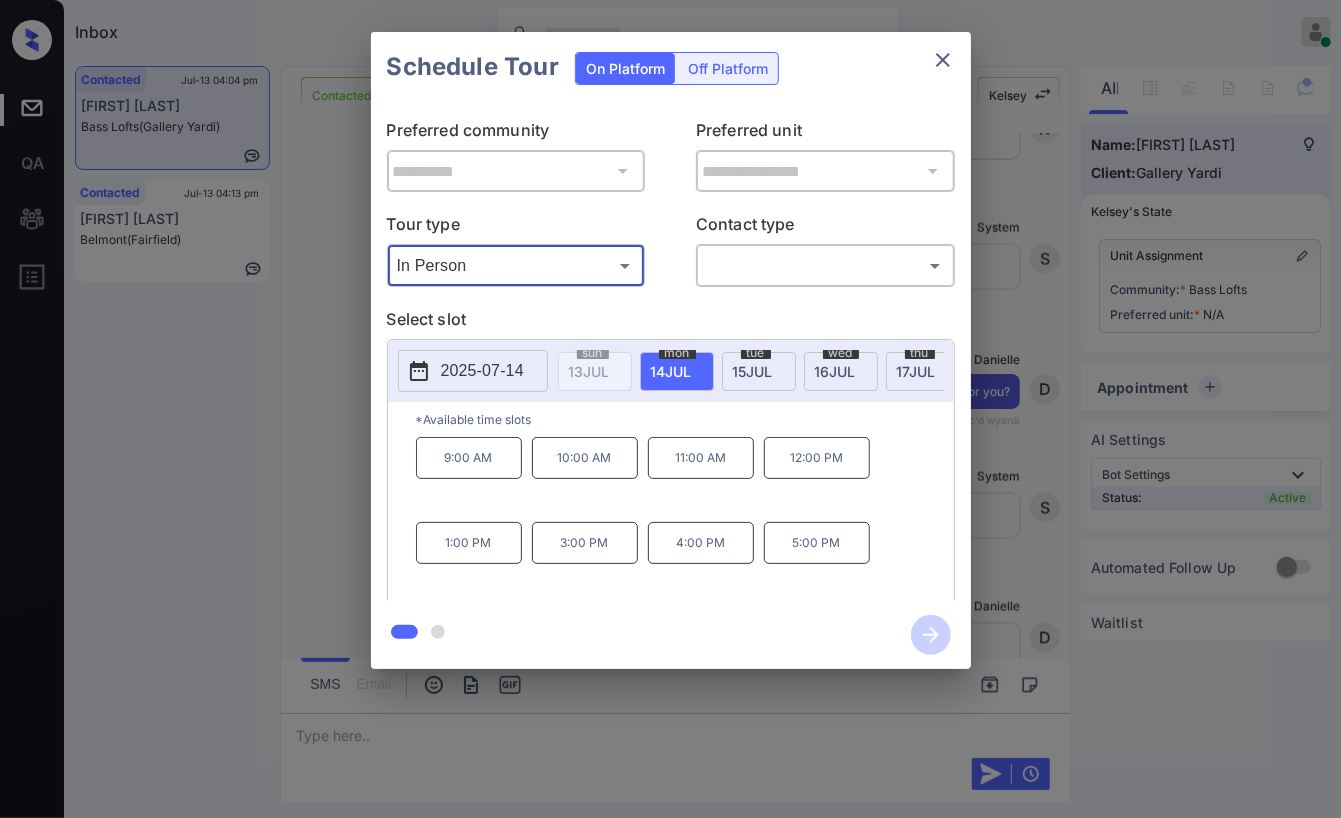 click 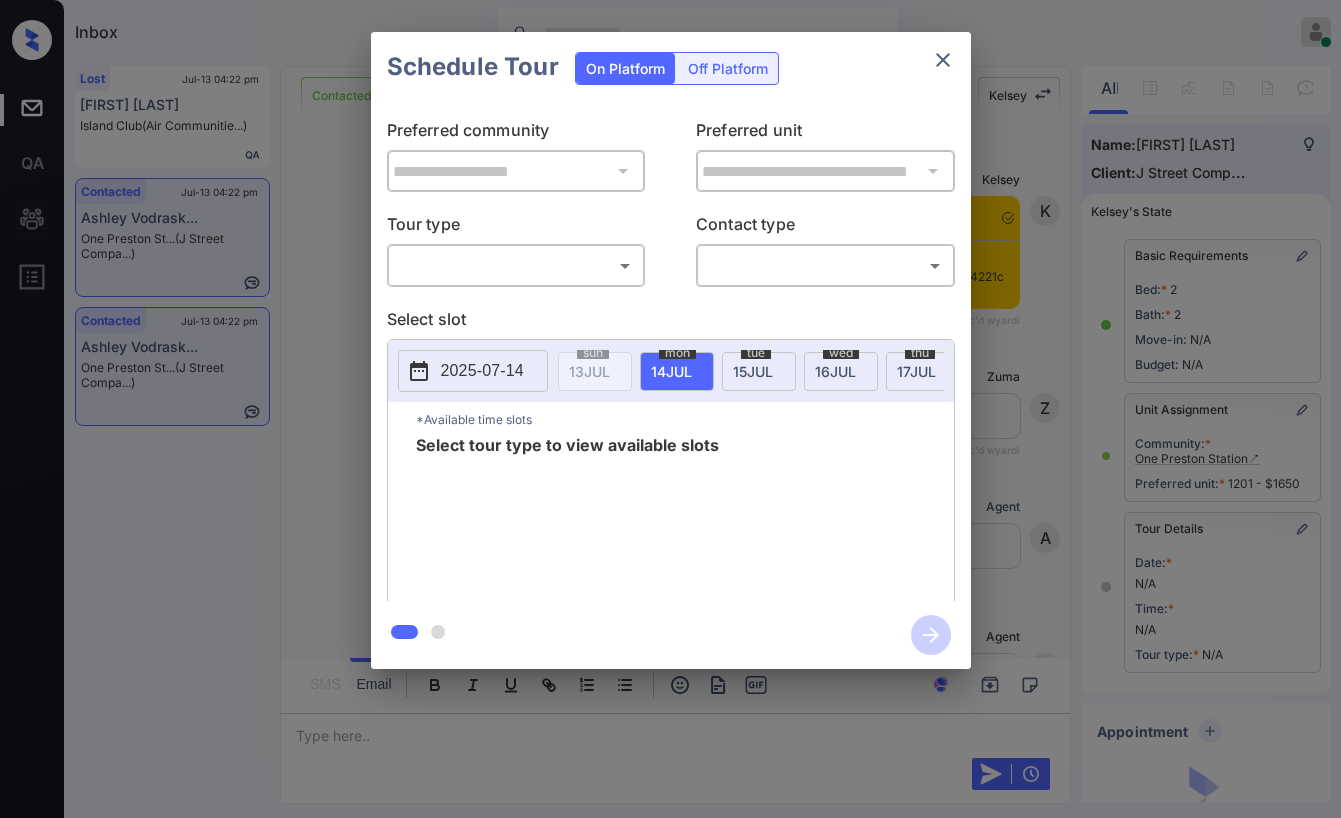 scroll, scrollTop: 0, scrollLeft: 0, axis: both 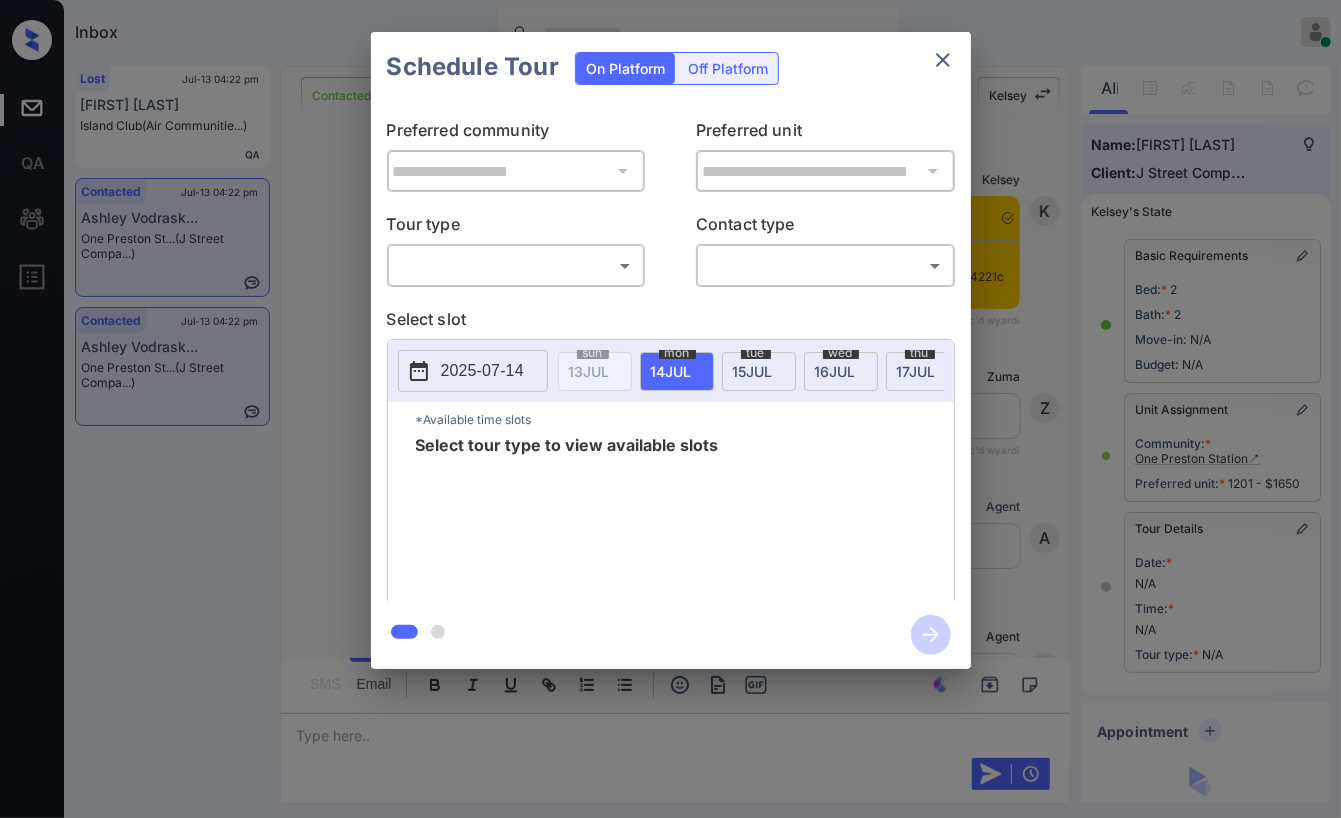 click on "Inbox [FIRST] [LAST] Online Set yourself   offline Set yourself   on break Profile Switch to  dark  mode Sign out Lost [DATE] [TIME]   [FIRST] [LAST] Island Club  (Air Communitie...) Contacted [DATE] [TIME]   [FIRST] [LAST] One Preston St...  (J Street Compa...) Contacted [DATE] [TIME]   [FIRST] [LAST] One Preston St...  (J Street Compa...) Contacted Lost Lead Sentiment: Angry Upon sliding the acknowledgement:  Lead will move to lost stage. * ​ SMS and call option will be set to opt out. AFM will be turned off for the lead. [FIRST] New Message [FIRST] Notes Note: https://conversation.getzuma.com/666afad660feb4221ce5ac32 [DATE] [TIME]  Sync'd w  yardi K New Message Zuma Lead transferred to leasing agent: [FIRST] [DATE] [TIME]  Sync'd w  yardi Z New Message Agent Lead created via leadPoller in Inbound stage. [DATE] [TIME] A New Message Agent AFM Request sent to [FIRST]. [DATE] [TIME] A New Message [FIRST] From:   jstreetcompanies@communications.example.com To:" at bounding box center [670, 409] 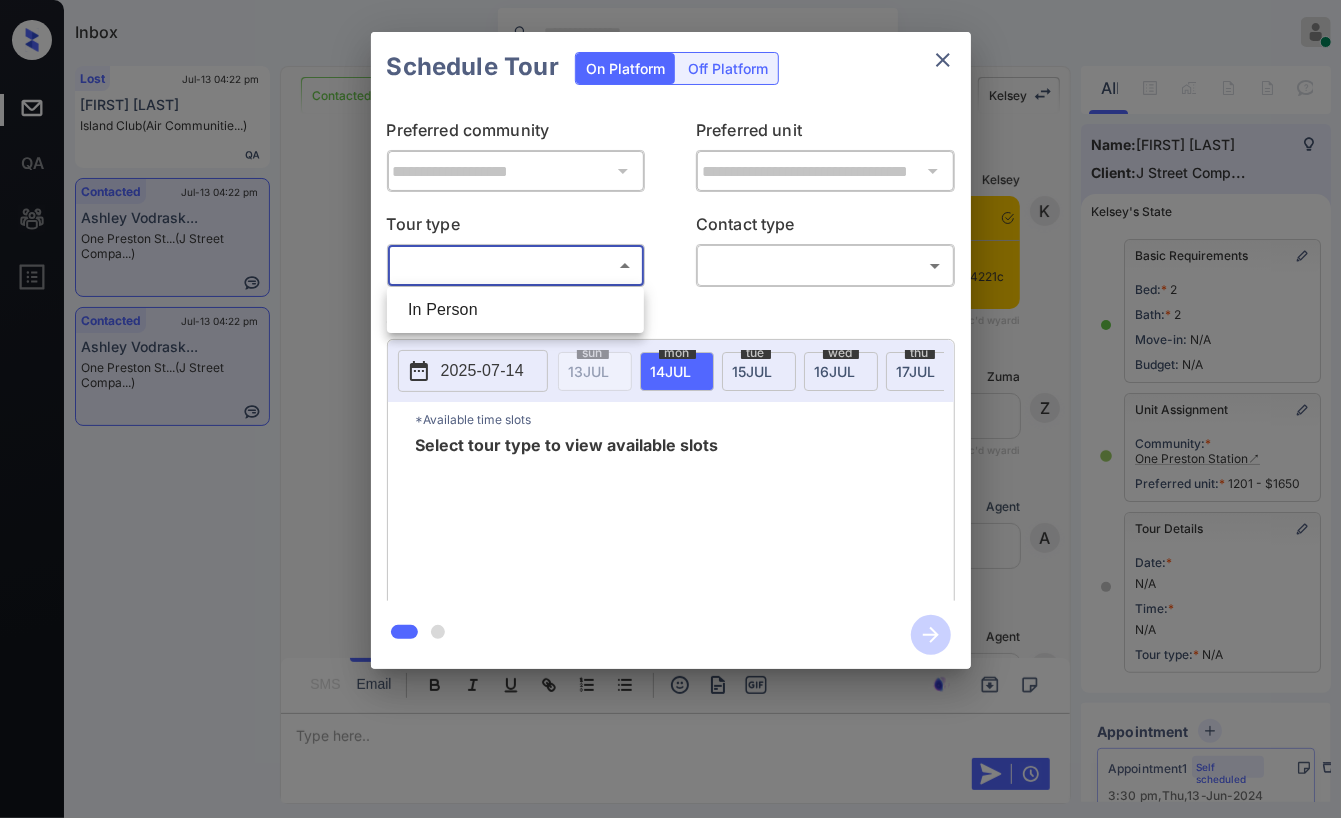 scroll, scrollTop: 333, scrollLeft: 0, axis: vertical 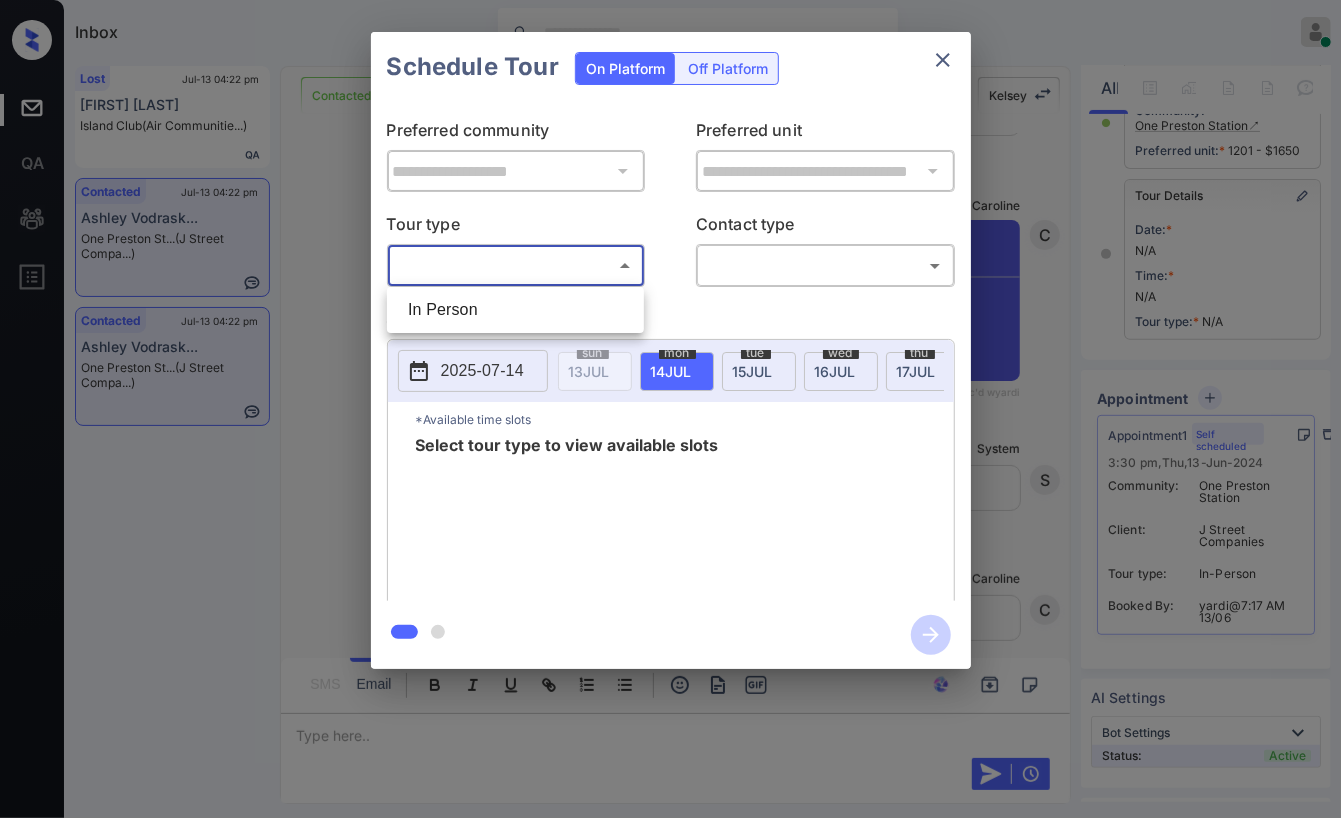 click on "In Person" at bounding box center [515, 310] 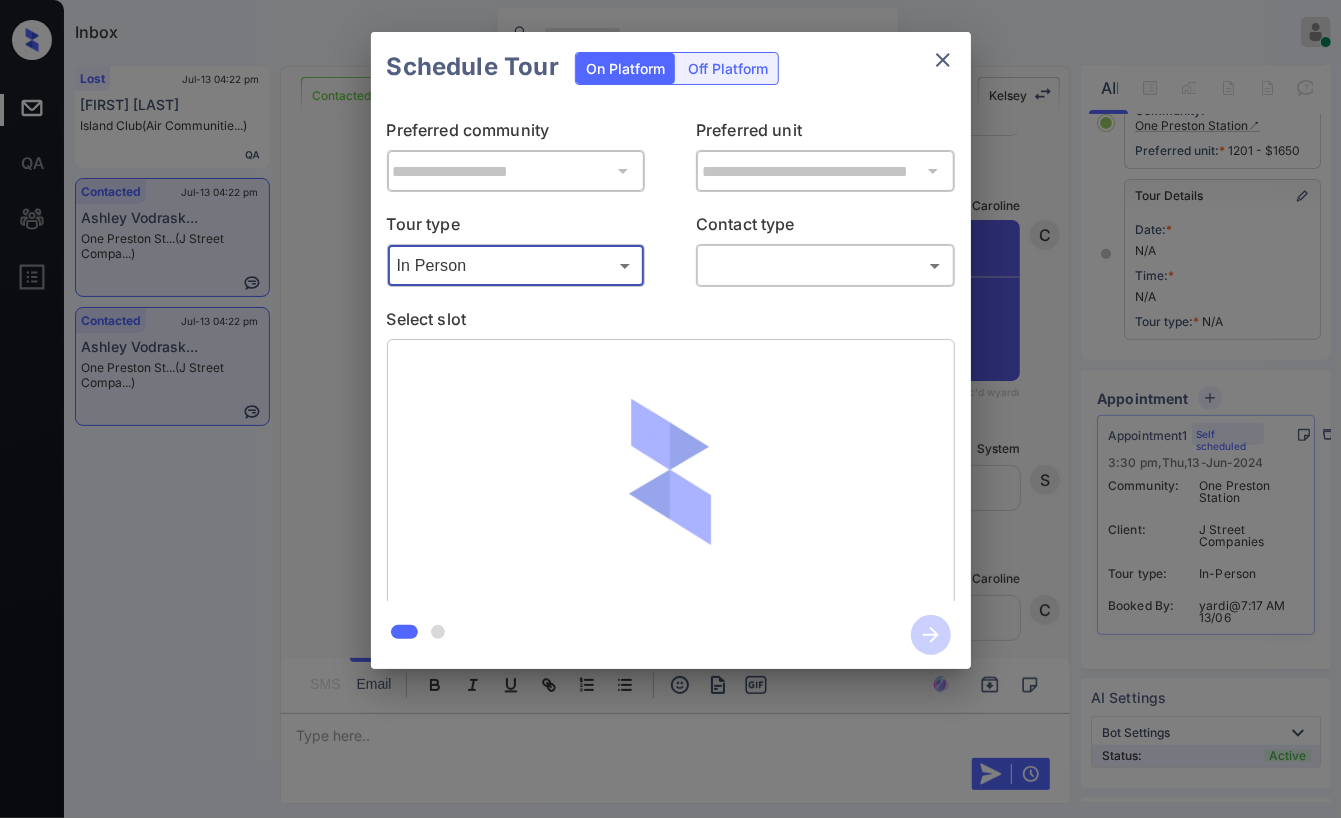 type on "********" 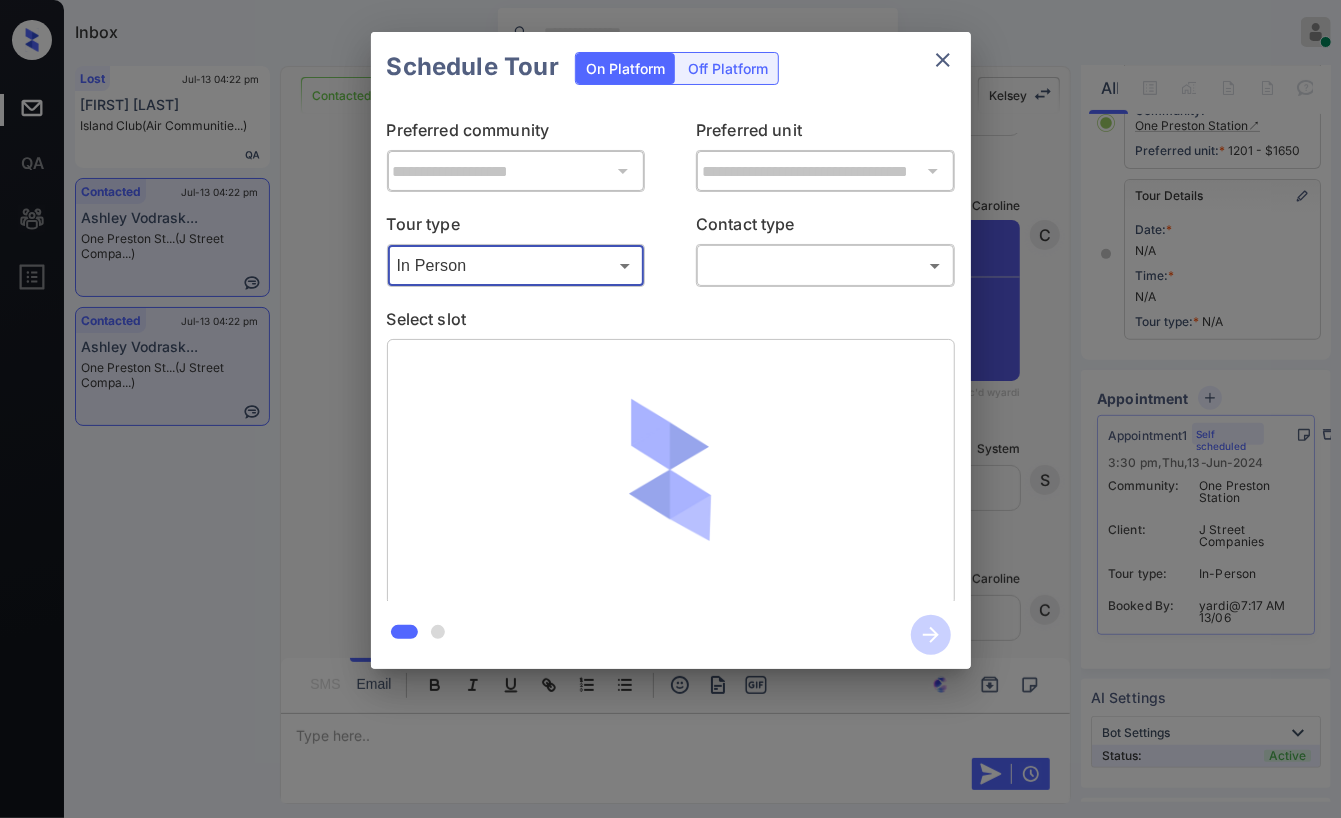 click on "​ ​" at bounding box center [825, 265] 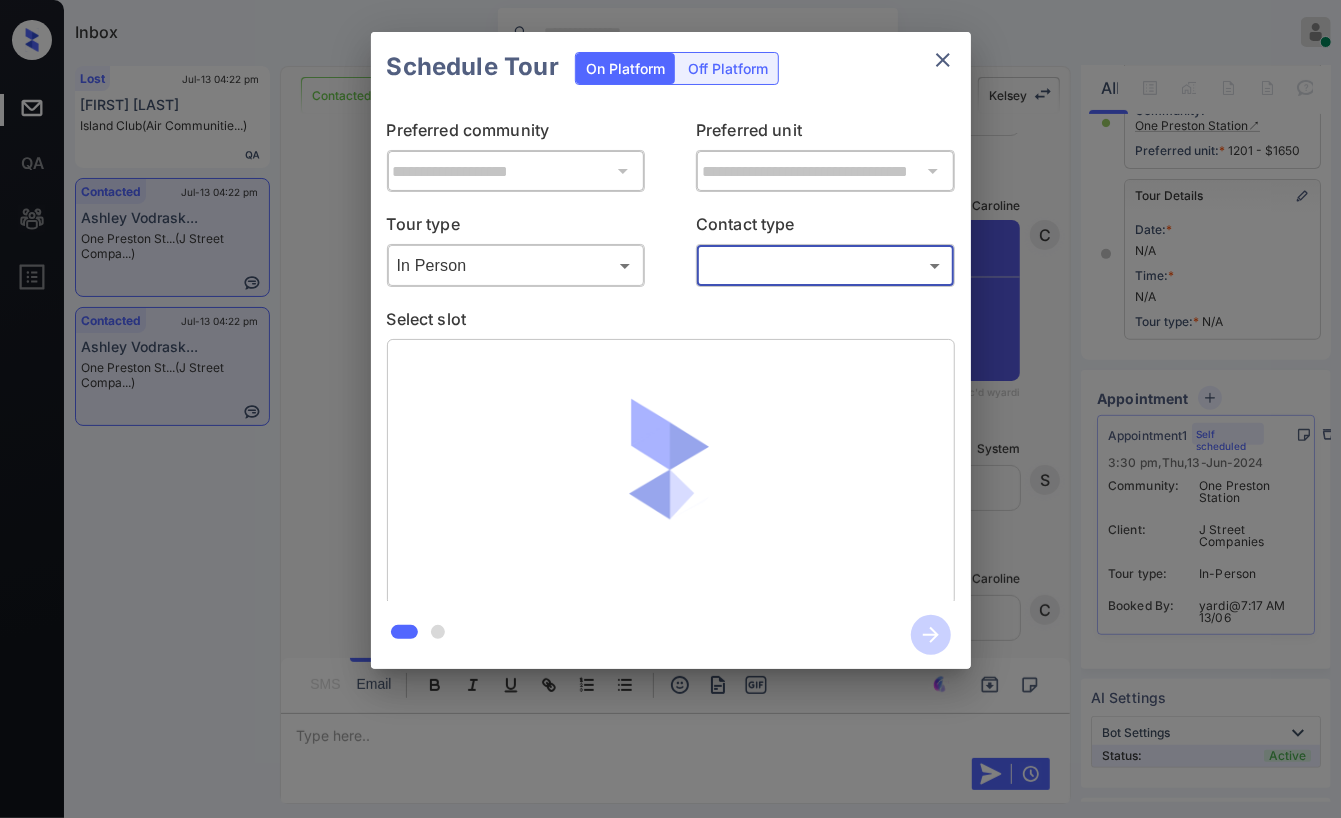 click on "Inbox [FIRST] [LAST] Online Set yourself   offline Set yourself   on break Profile Switch to  dark  mode Sign out Lost [DATE] [TIME]   [FIRST] [LAST] Island Club  (Air Communitie...) Contacted [DATE] [TIME]   [FIRST] [LAST] One Preston St...  (J Street Compa...) Contacted [DATE] [TIME]   [FIRST] [LAST] One Preston St...  (J Street Compa...) Contacted Lost Lead Sentiment: Angry Upon sliding the acknowledgement:  Lead will move to lost stage. * ​ SMS and call option will be set to opt out. AFM will be turned off for the lead. [FIRST] New Message [FIRST] Notes Note: https://conversation.getzuma.com/666afad660feb4221ce5ac32 [DATE] [TIME]  Sync'd w  yardi K New Message Zuma Lead transferred to leasing agent: [FIRST] [DATE] [TIME]  Sync'd w  yardi Z New Message Agent Lead created via leadPoller in Inbound stage. [DATE] [TIME] A New Message Agent AFM Request sent to [FIRST]. [DATE] [TIME] A New Message [FIRST] From:   jstreetcompanies@communications.example.com To:" at bounding box center [670, 409] 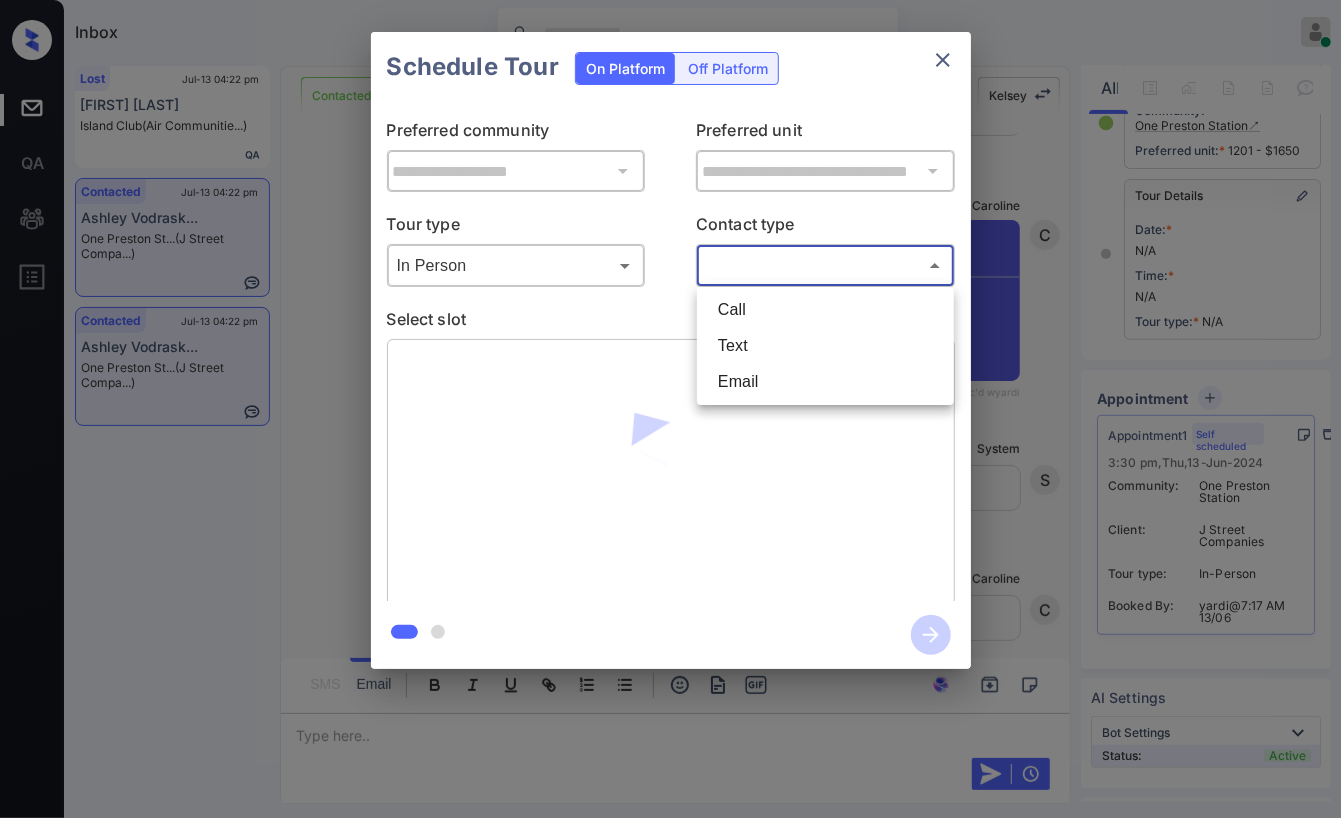 click on "Text" at bounding box center (825, 346) 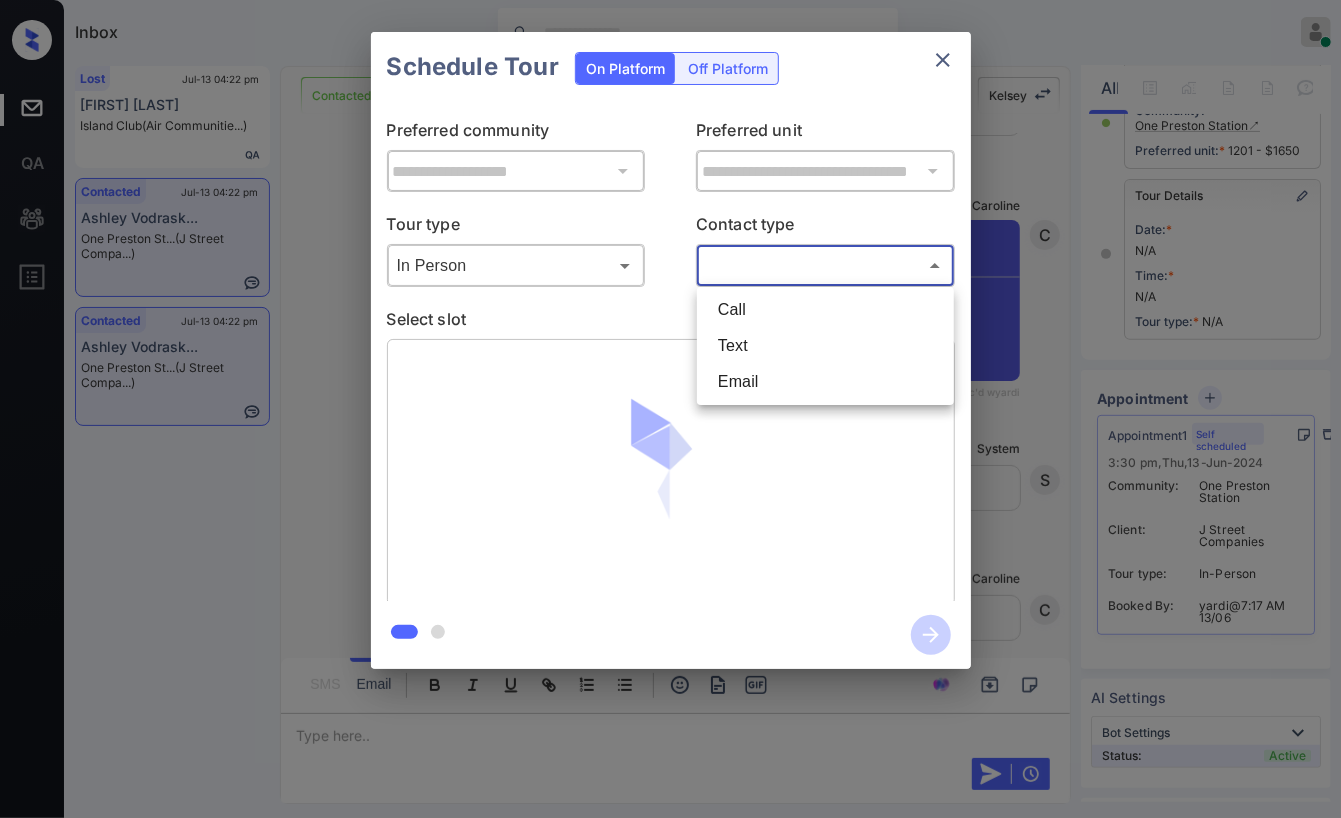 type on "****" 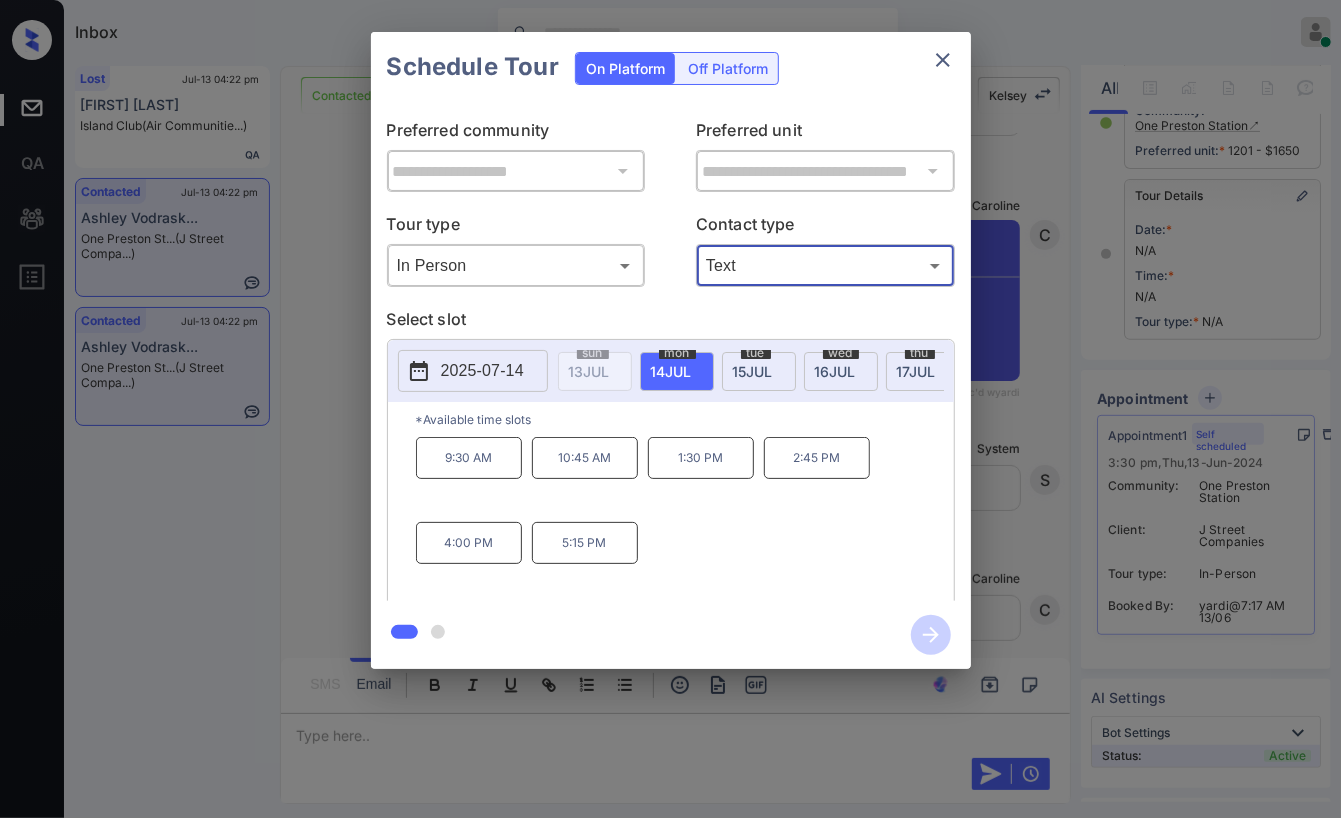 click on "16 JUL" at bounding box center (589, 371) 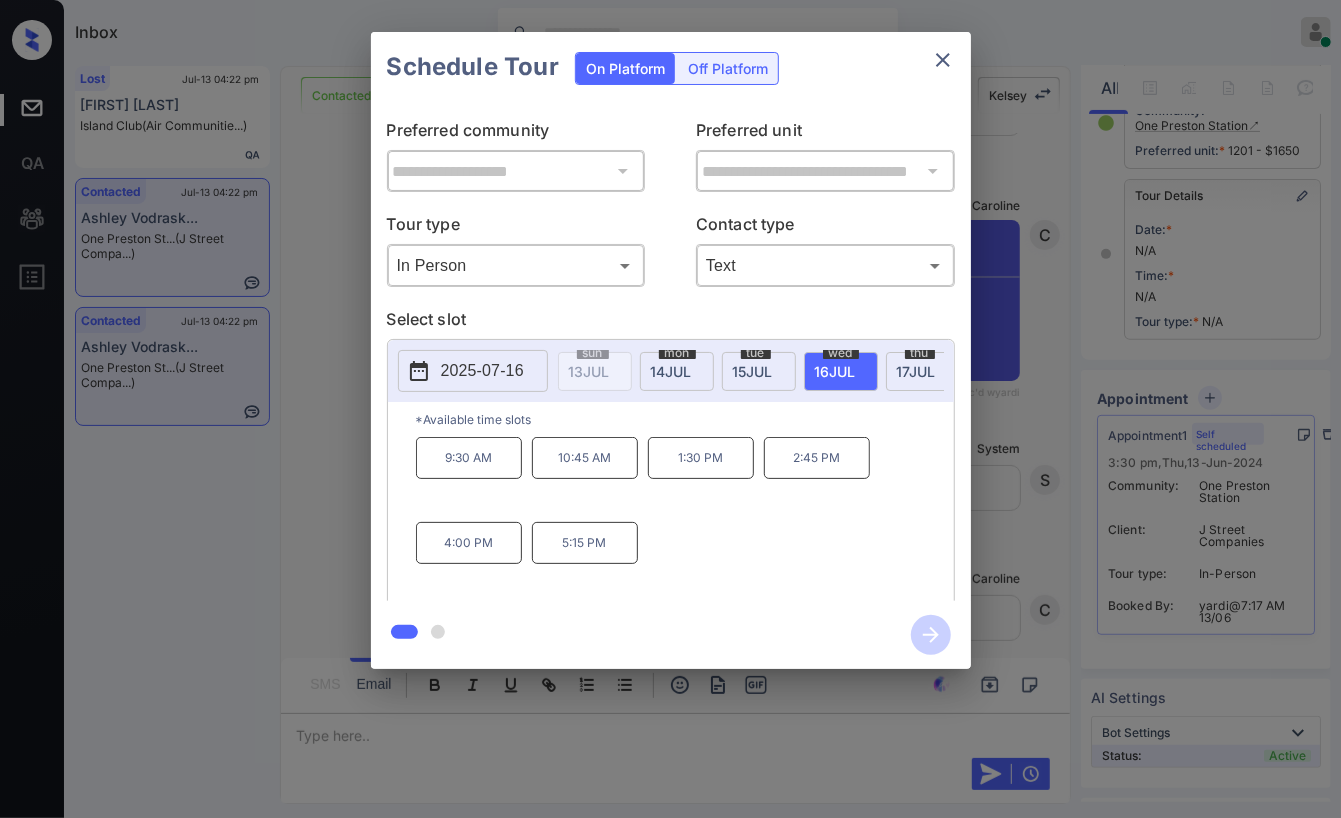 click on "9:30 AM" at bounding box center (469, 458) 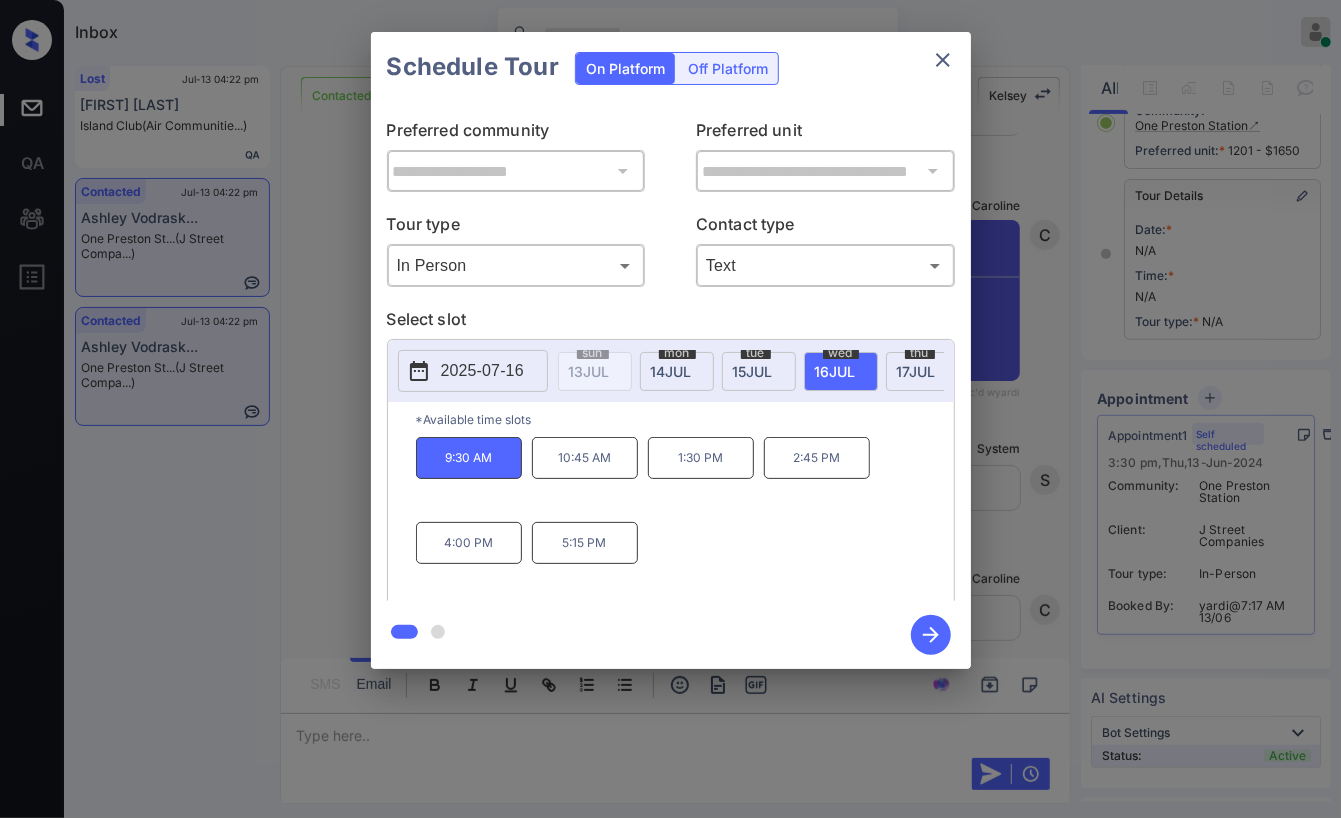 click 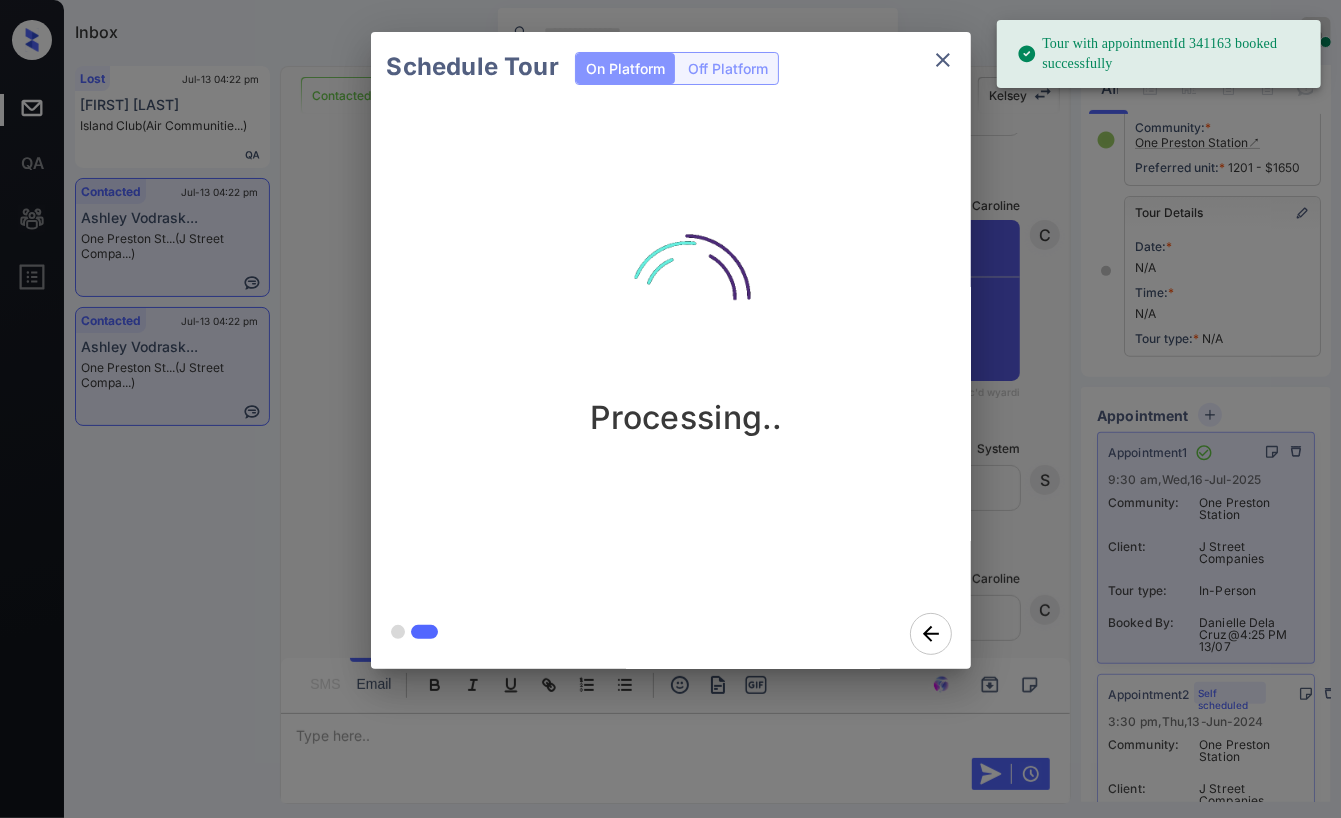 scroll, scrollTop: 333, scrollLeft: 0, axis: vertical 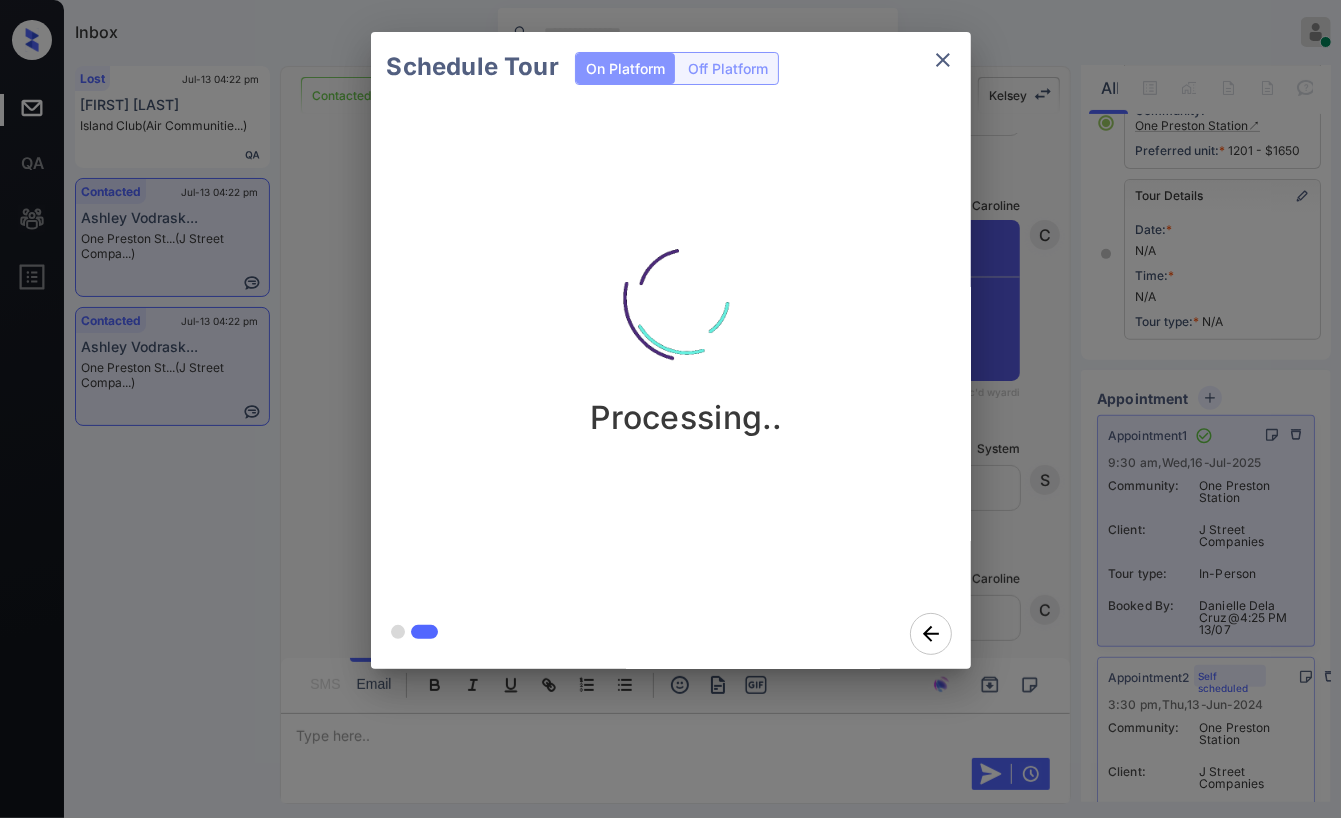 click at bounding box center [687, 298] 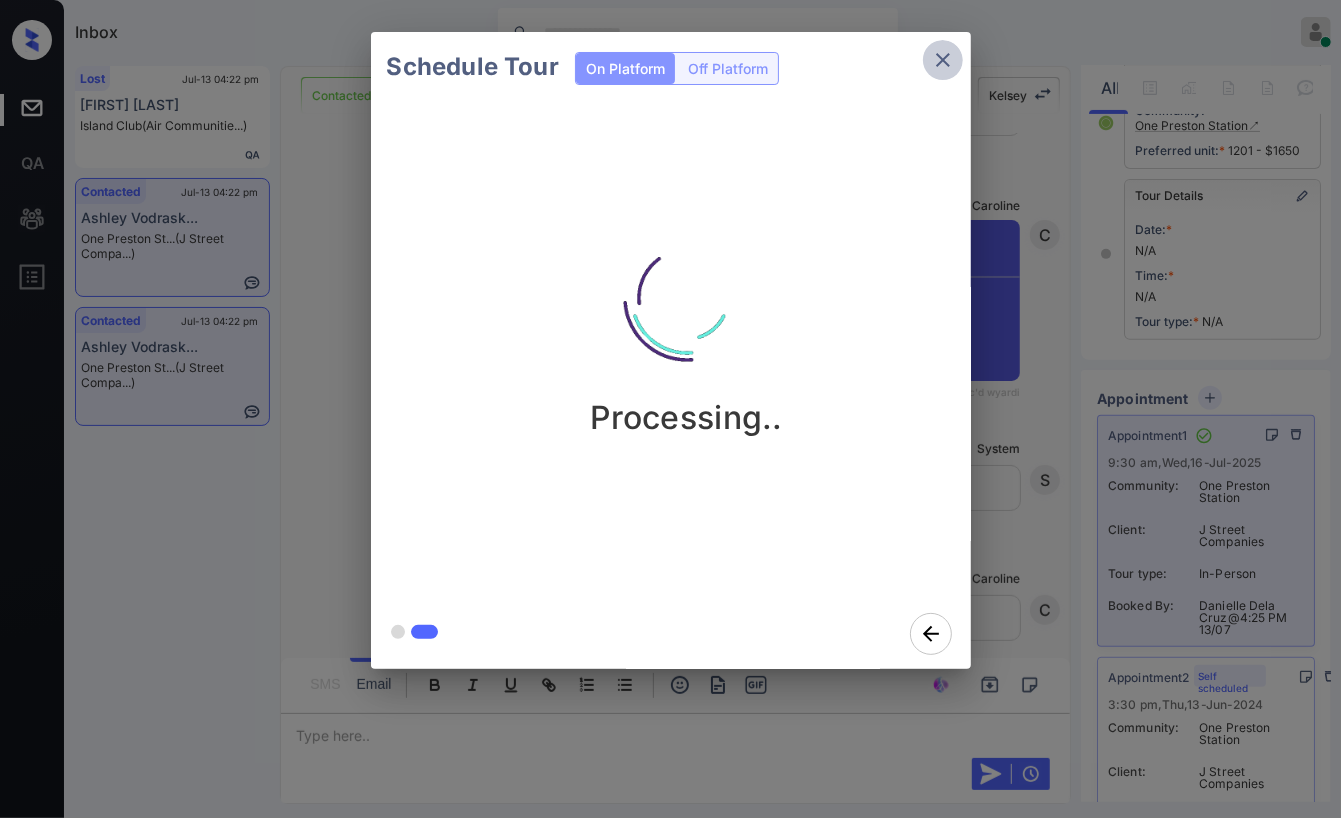 click 